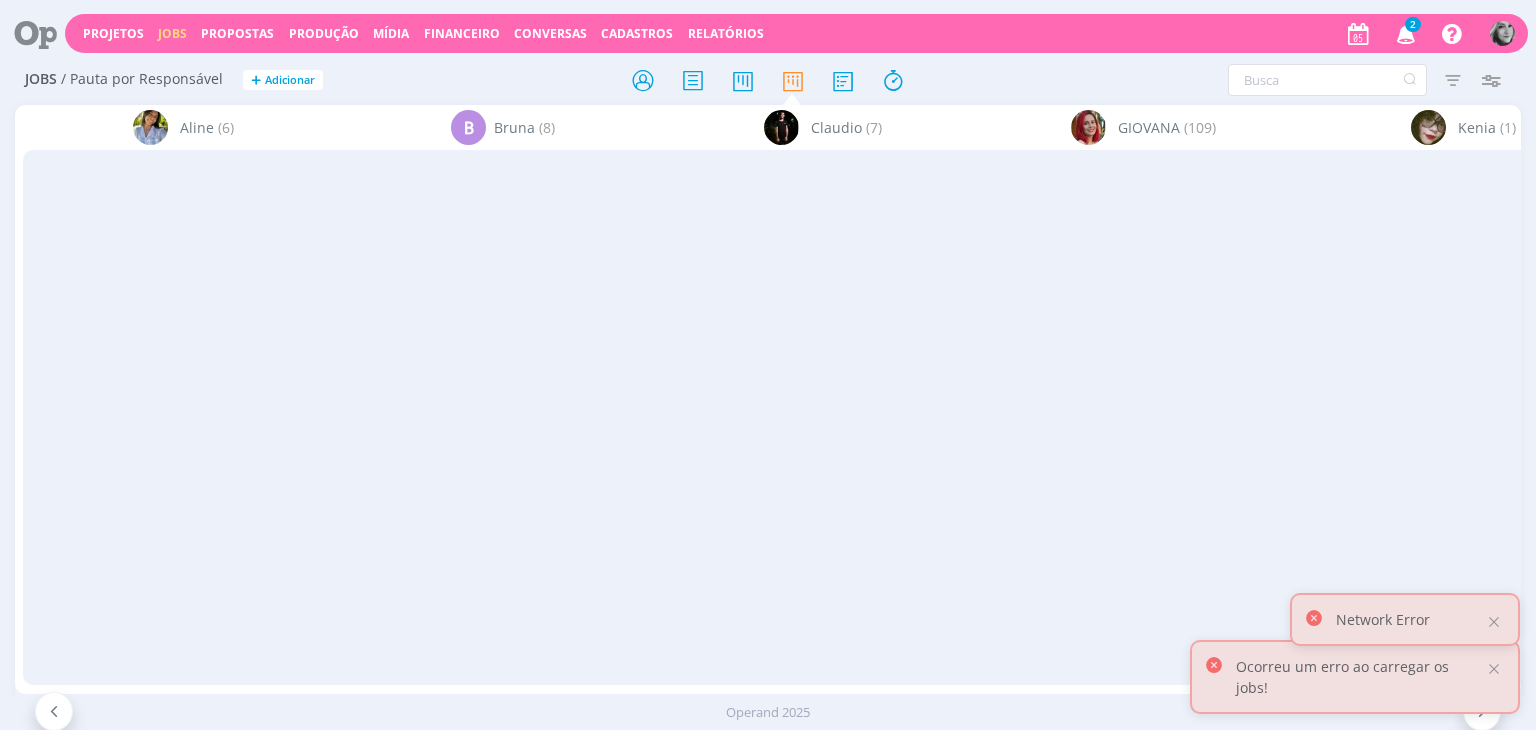 scroll, scrollTop: 0, scrollLeft: 0, axis: both 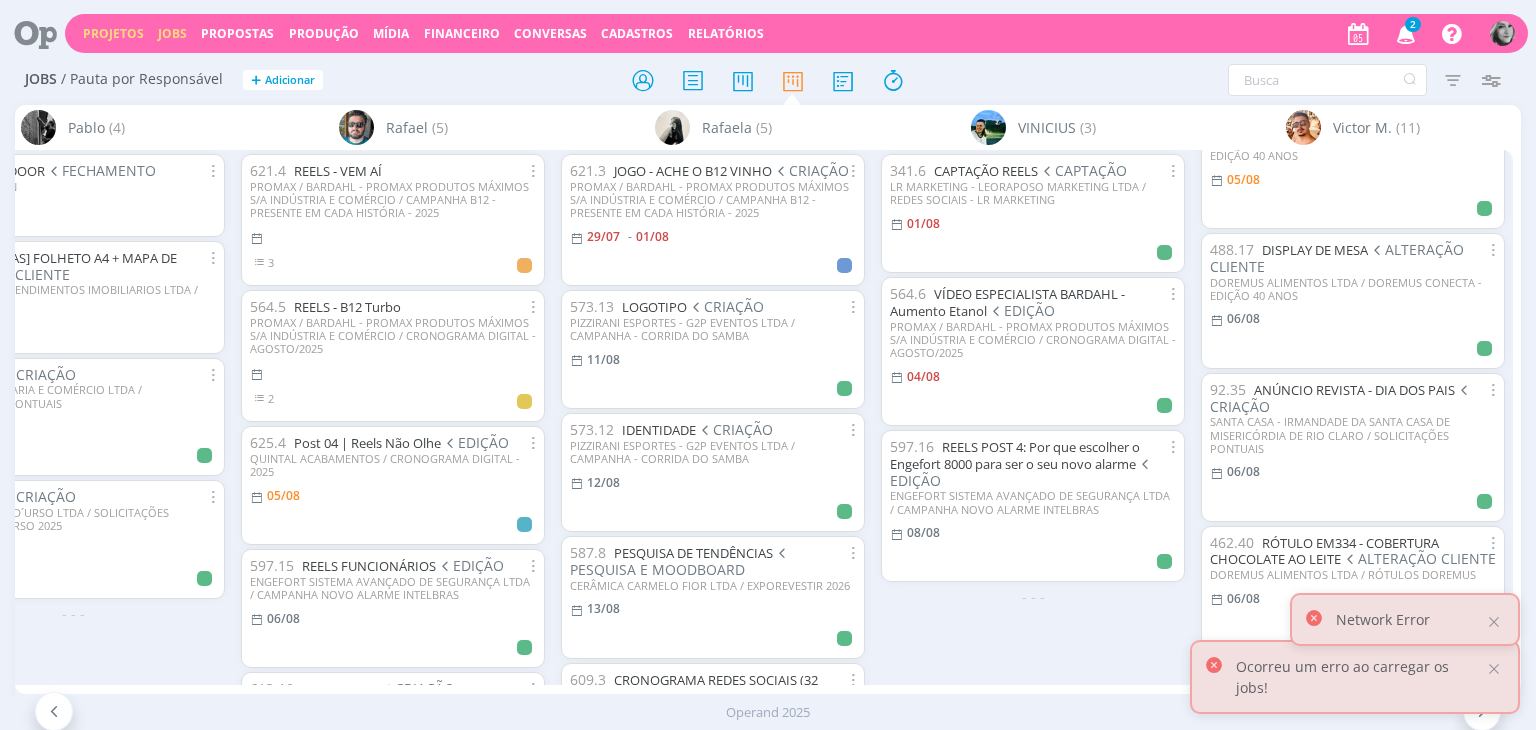 click on "Projetos" at bounding box center (113, 33) 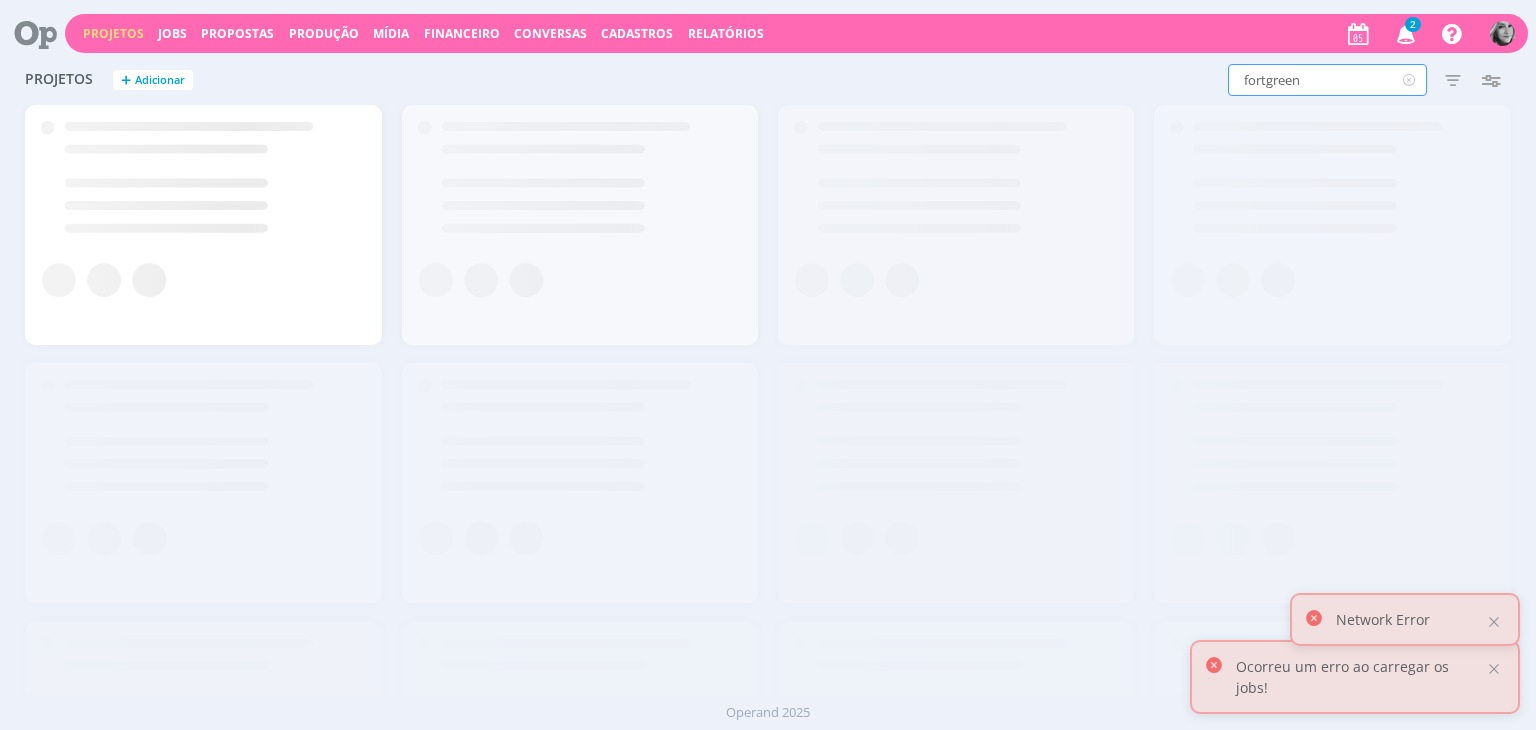 drag, startPoint x: 1324, startPoint y: 78, endPoint x: 1194, endPoint y: 91, distance: 130.64838 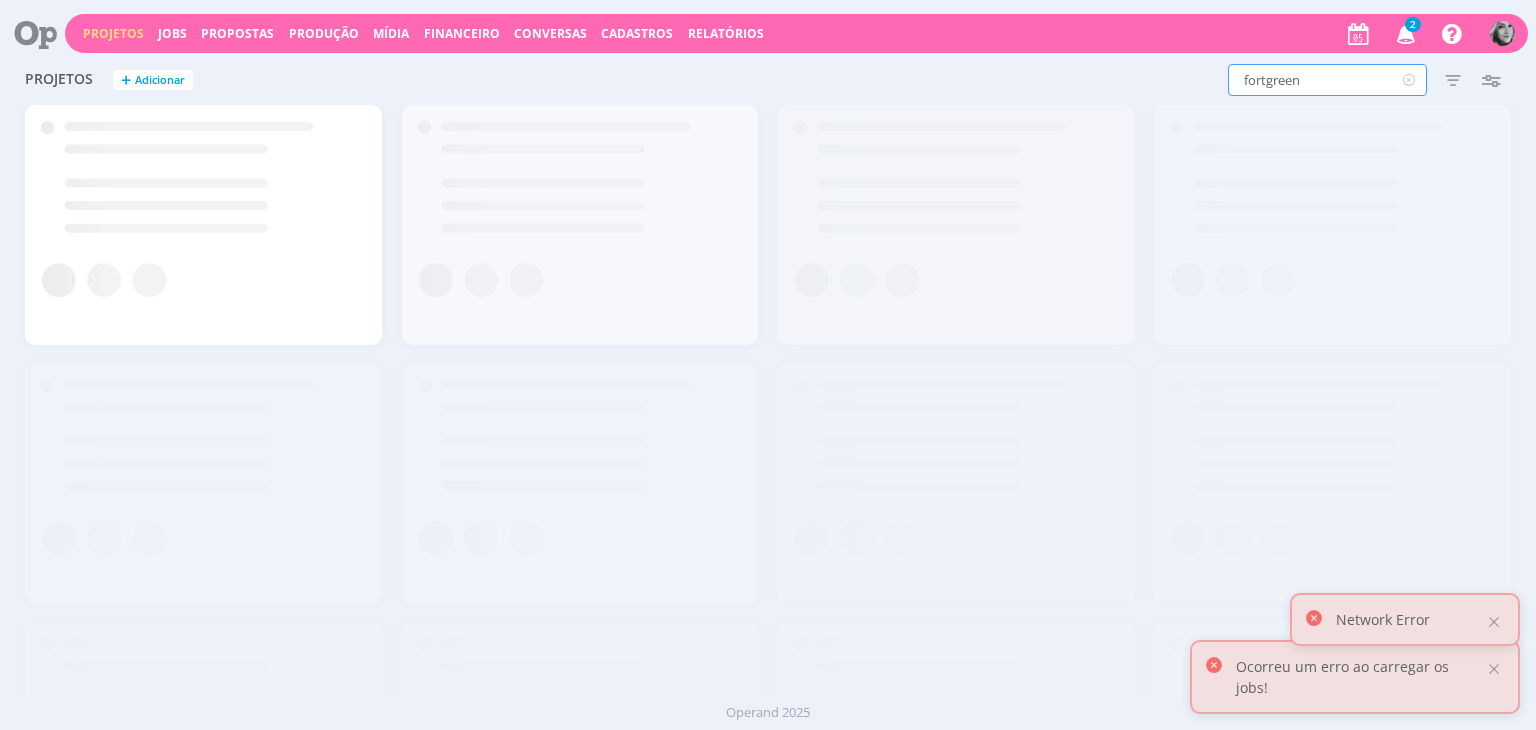 click on "[CITY]
Filtros
Filtrar
Limpar
[CITY]
Status
Clientes
Selecione
Data de criação
a
Situação dos projetos
Abertos
Arquivados
Cancelados
Visibilidade
Apenas ocultos
Responsável
Envolvidos
Configurar exibição
Ordenação
Ordenação padrão
Cliente
Data criação
Título
Número do projeto
Ordenação padrão
Mais configurações" at bounding box center [1238, 80] 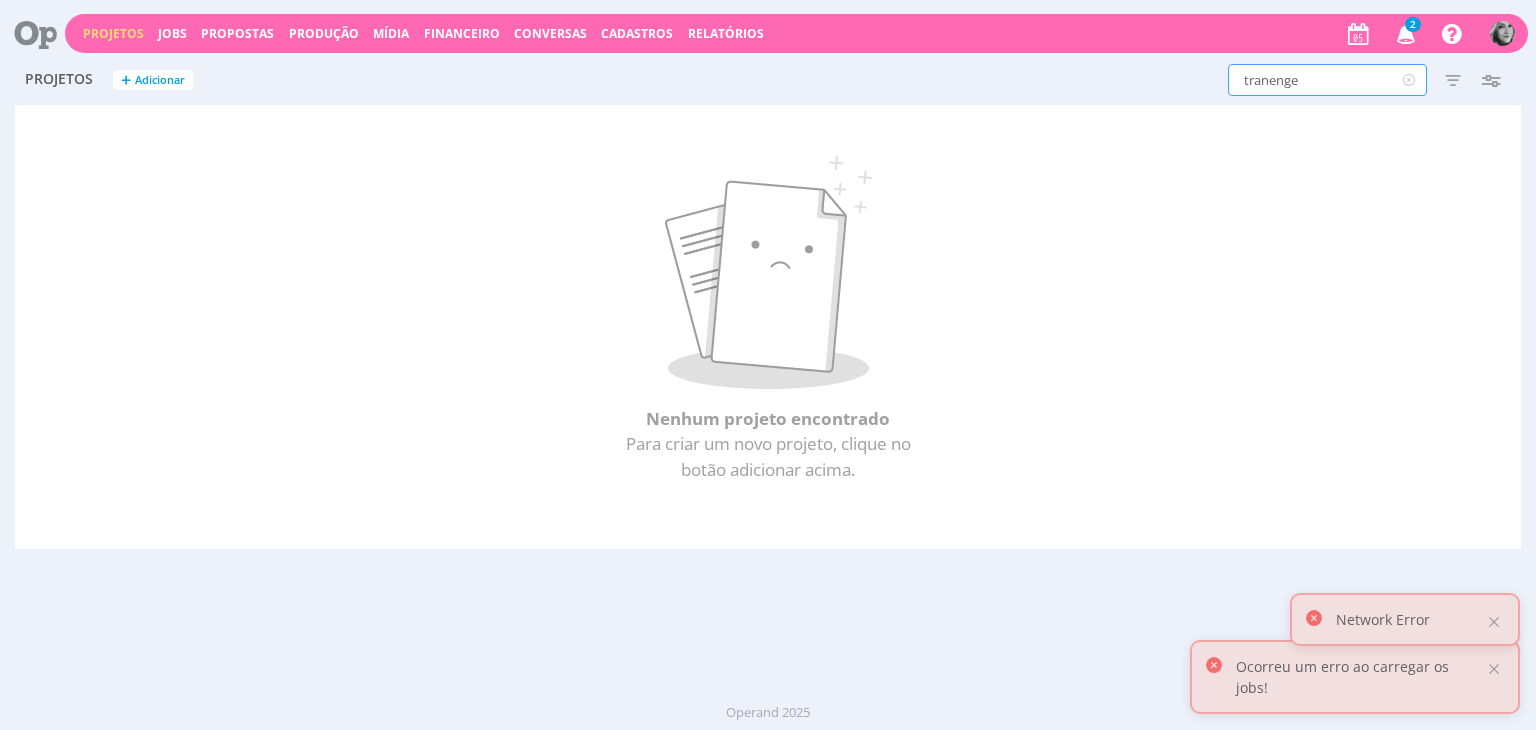 type on "tranenge" 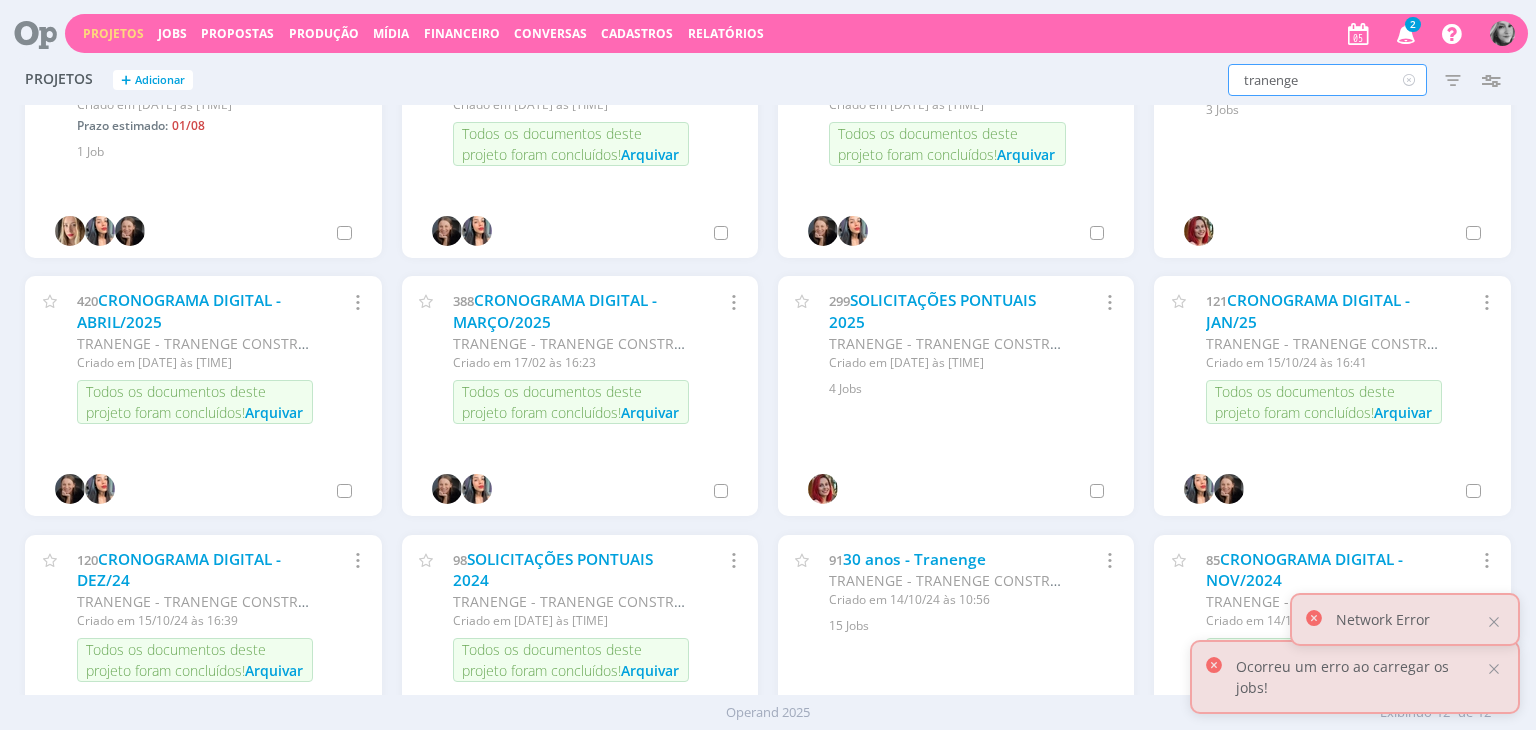 scroll, scrollTop: 200, scrollLeft: 0, axis: vertical 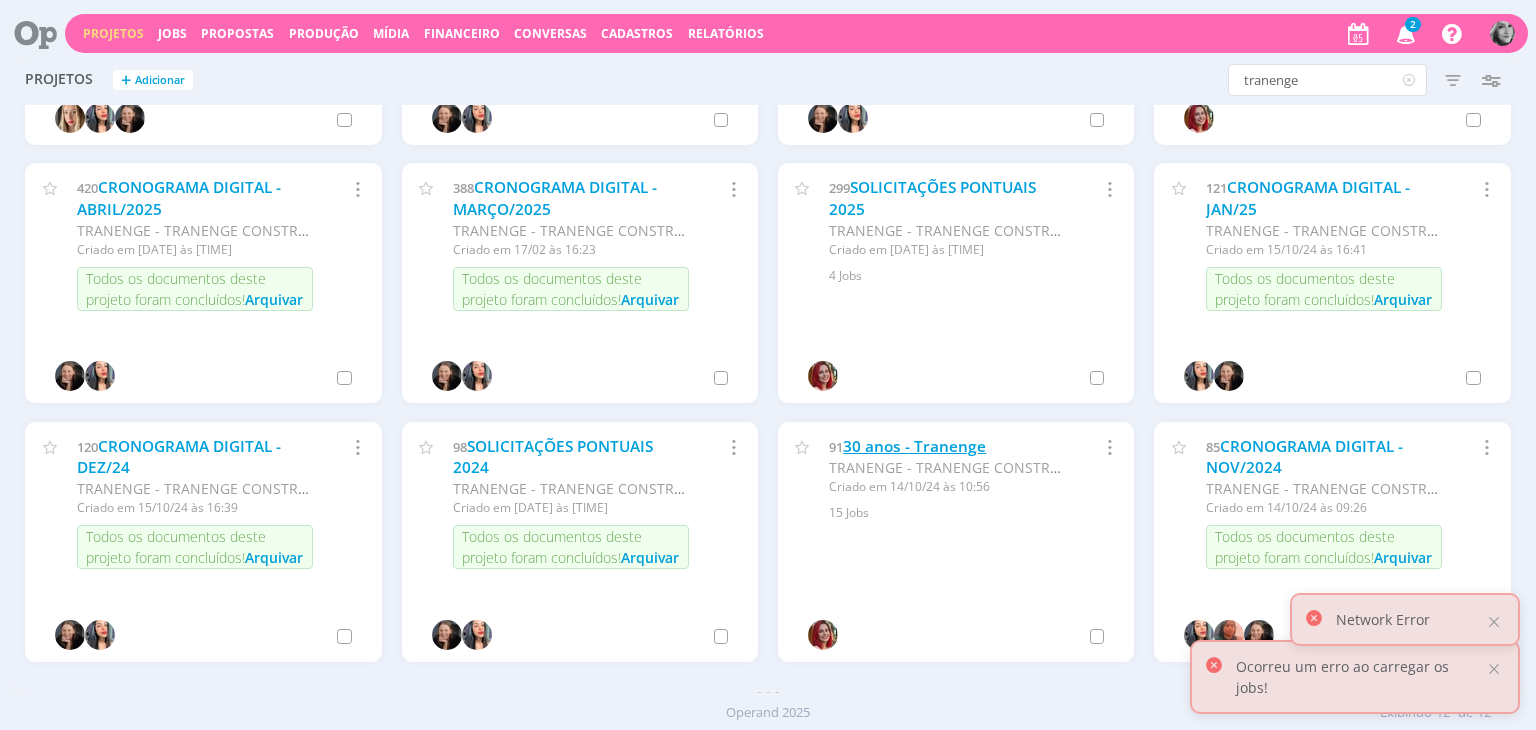 click on "30 anos - Tranenge" at bounding box center (914, 446) 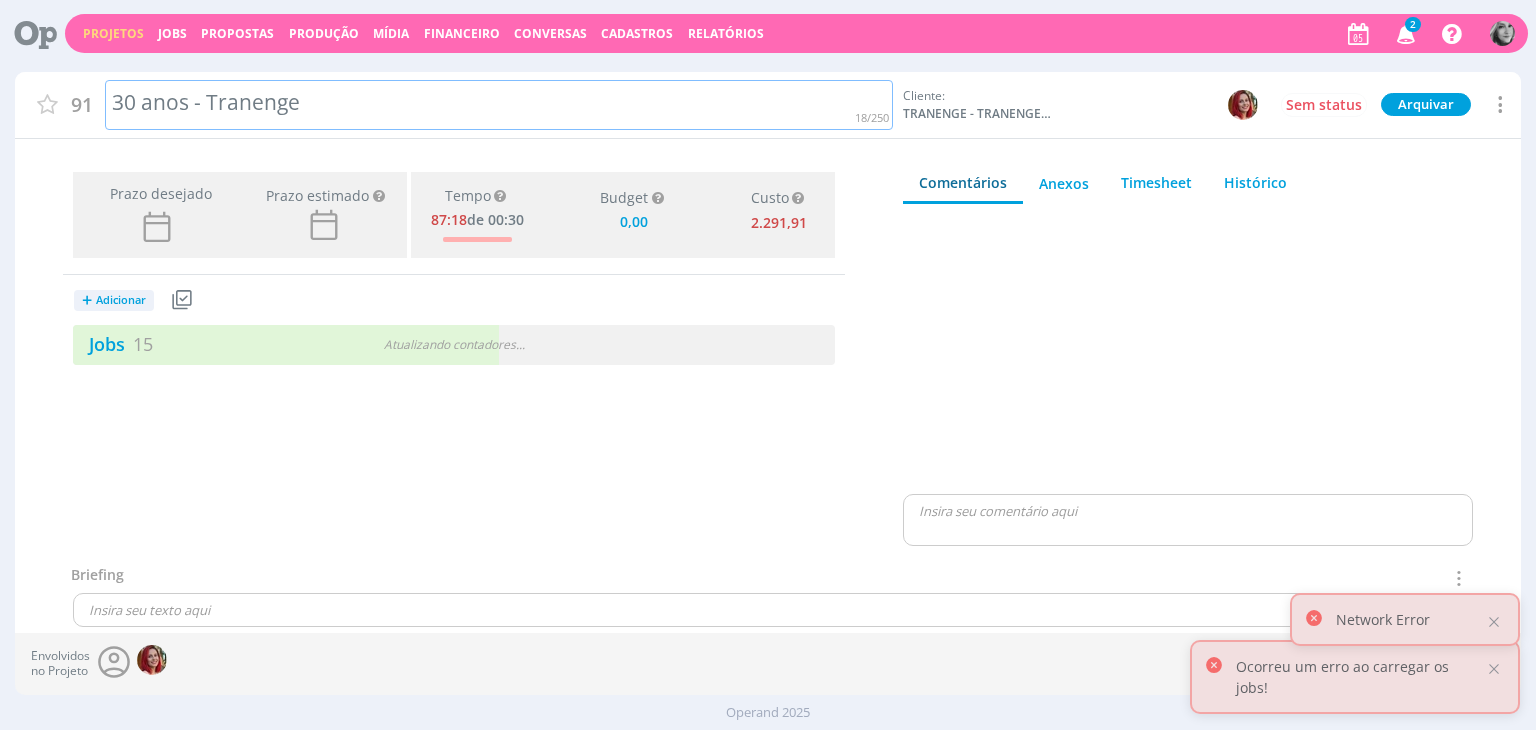 click on "30 anos - Tranenge" at bounding box center (499, 105) 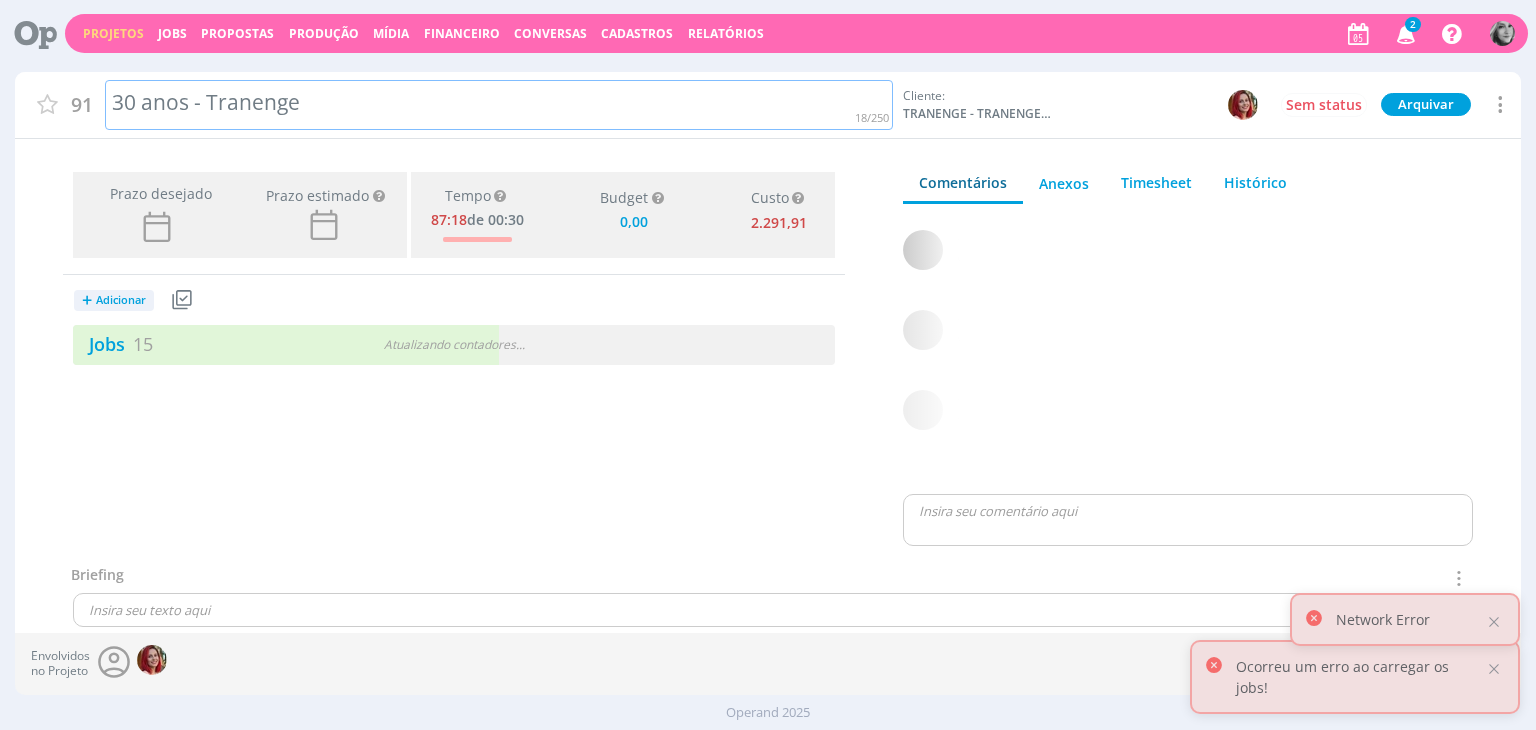 type on "0,00" 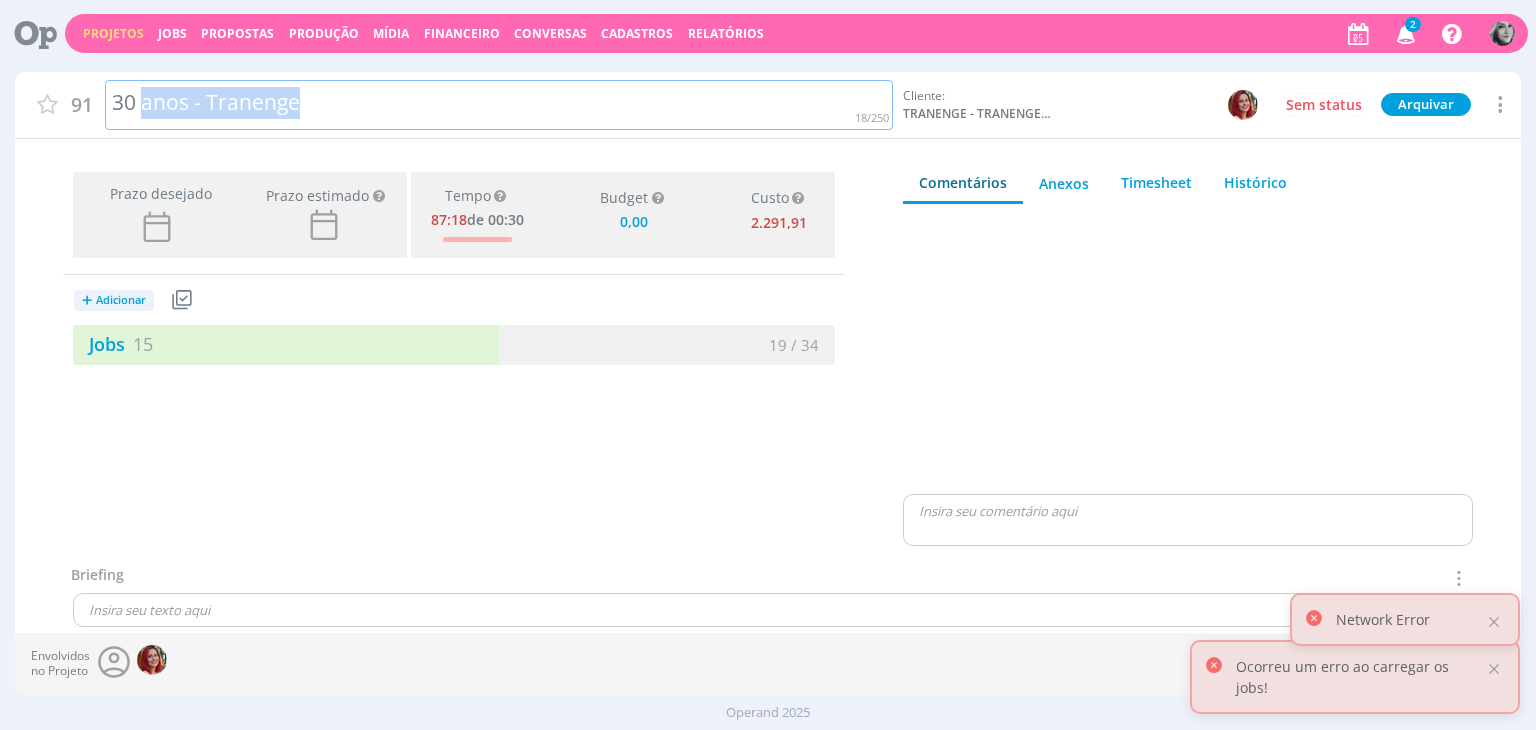 drag, startPoint x: 143, startPoint y: 102, endPoint x: 444, endPoint y: 101, distance: 301.00165 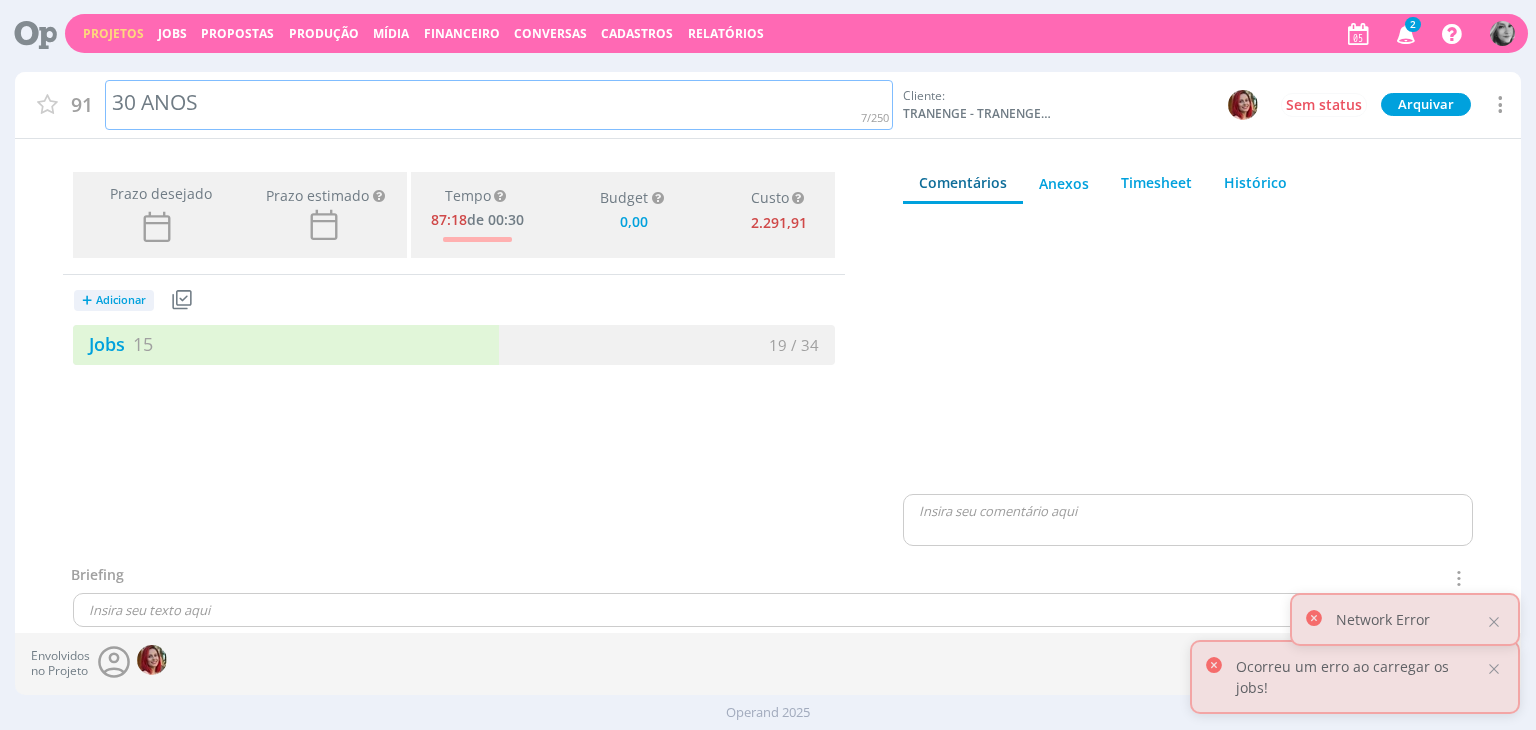 type on "0,00" 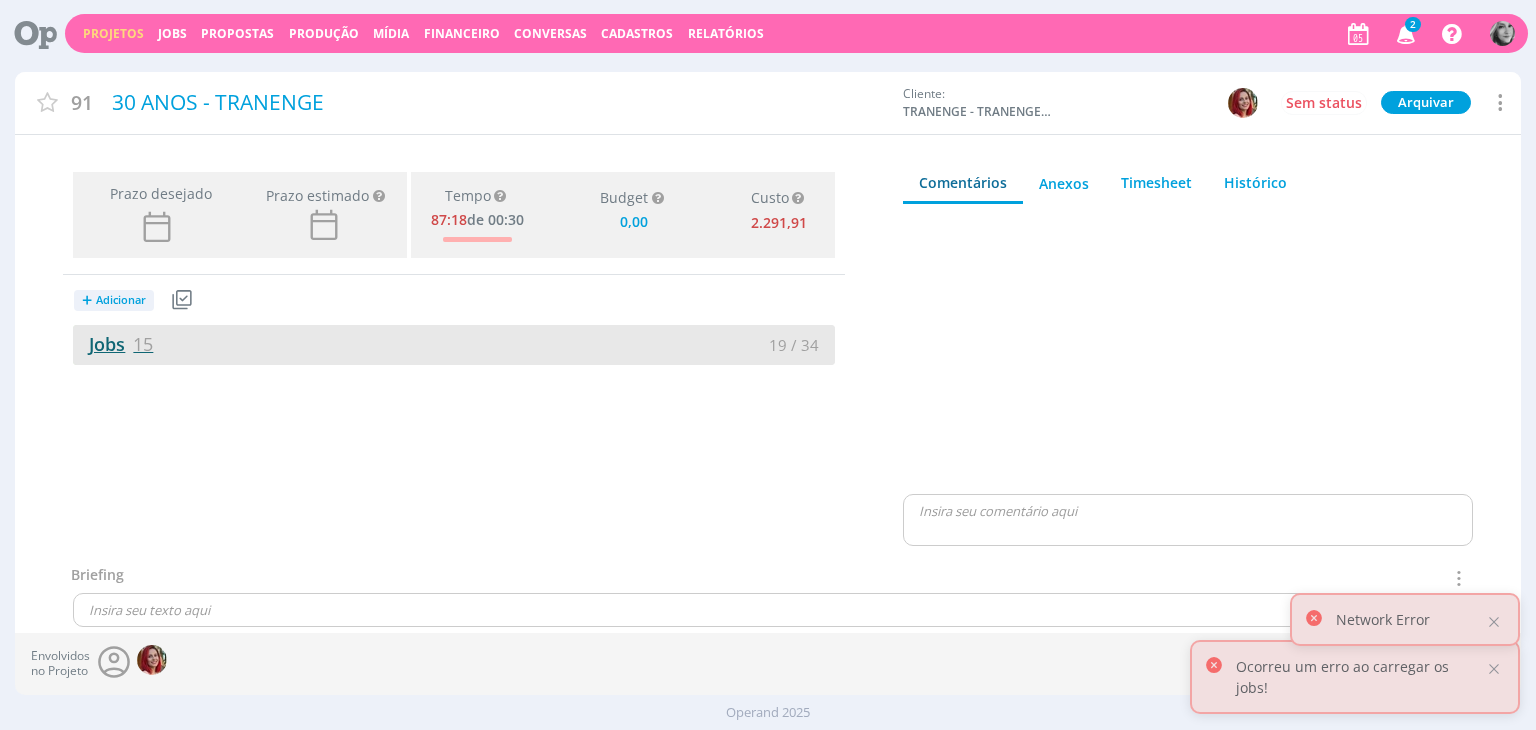 click on "Jobs 15" at bounding box center (113, 344) 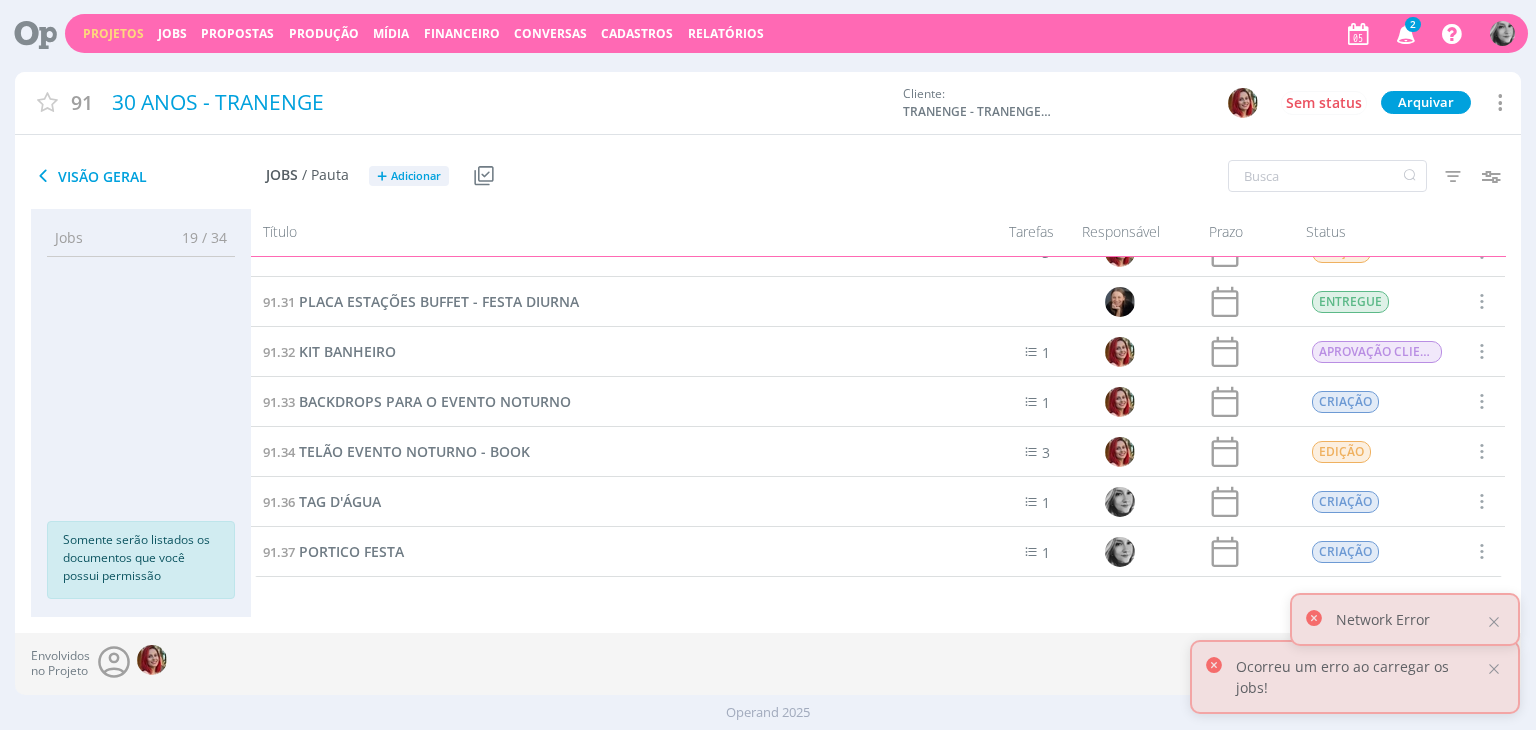 scroll, scrollTop: 429, scrollLeft: 0, axis: vertical 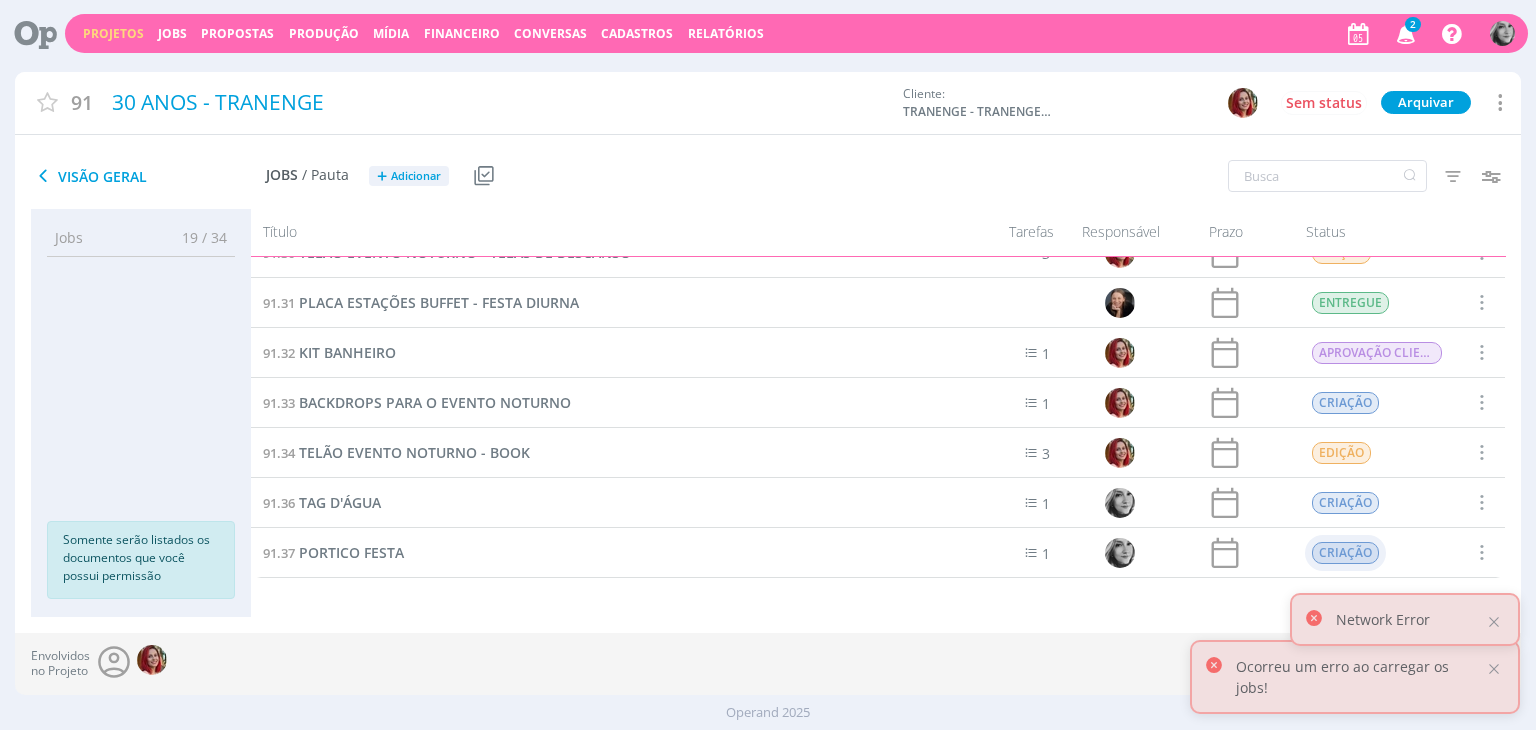 click on "CRIAÇÃO" at bounding box center [1346, 553] 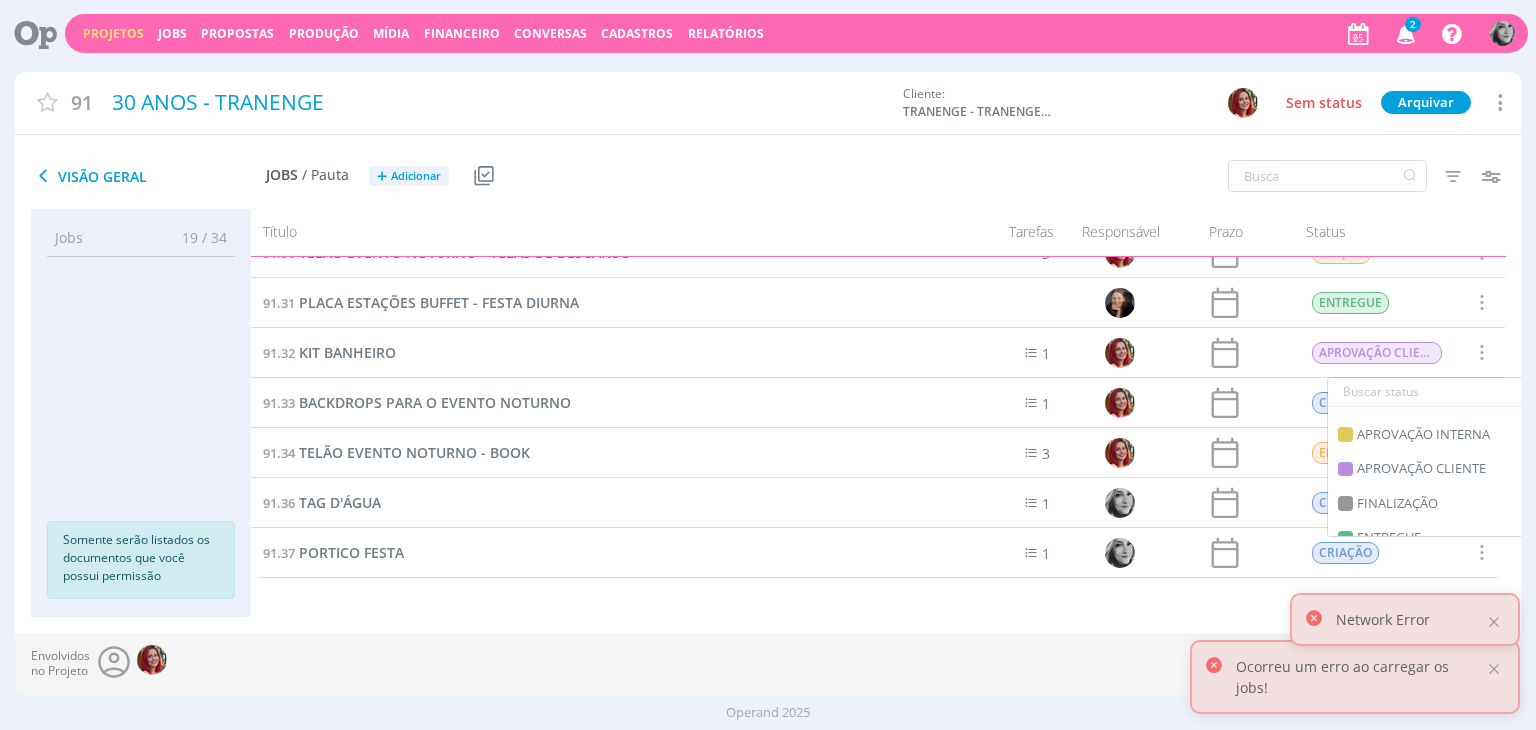 scroll, scrollTop: 400, scrollLeft: 0, axis: vertical 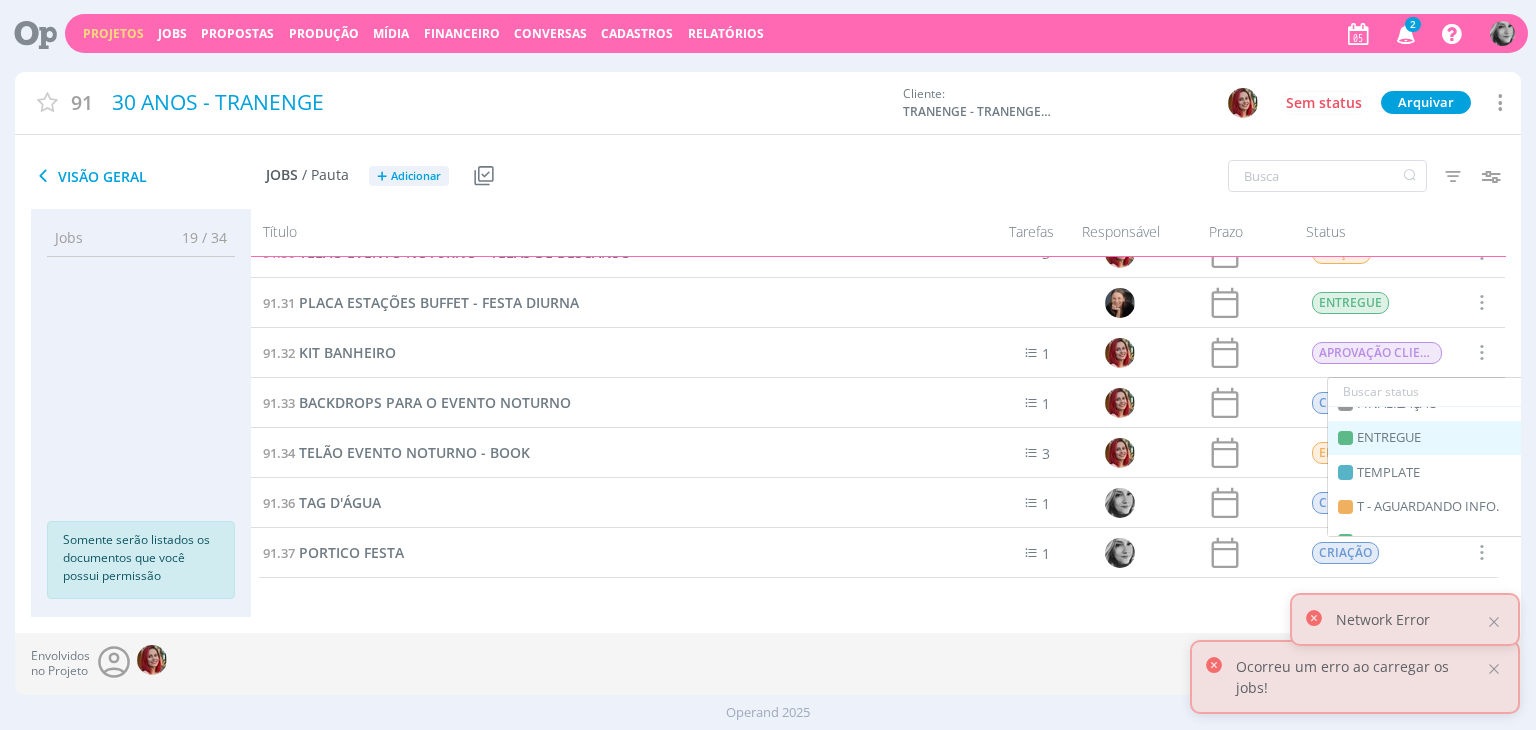 click on "ENTREGUE" at bounding box center (1389, 438) 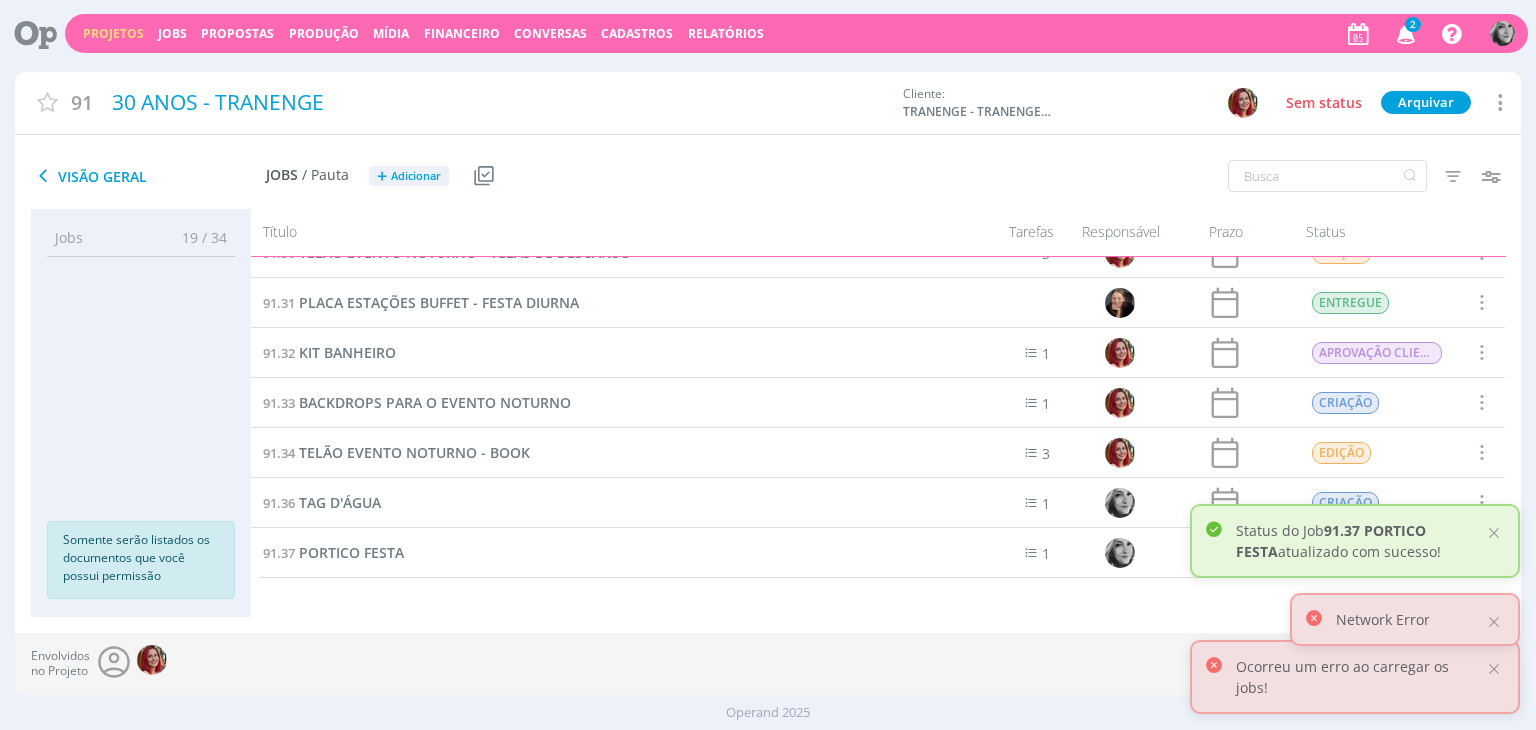 click on "91.36 TAG D'ÁGUA" at bounding box center (593, 502) 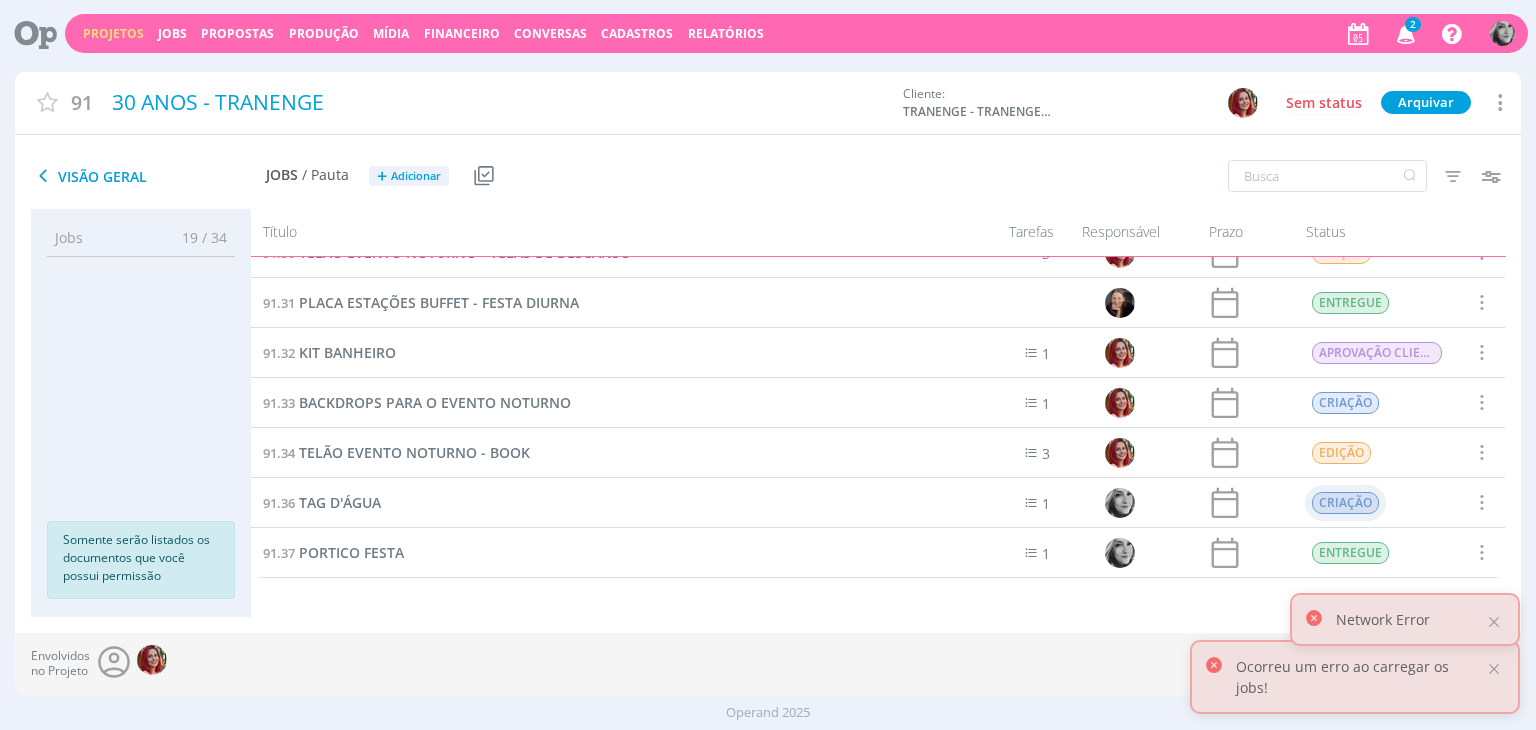 click on "CRIAÇÃO" at bounding box center (1346, 503) 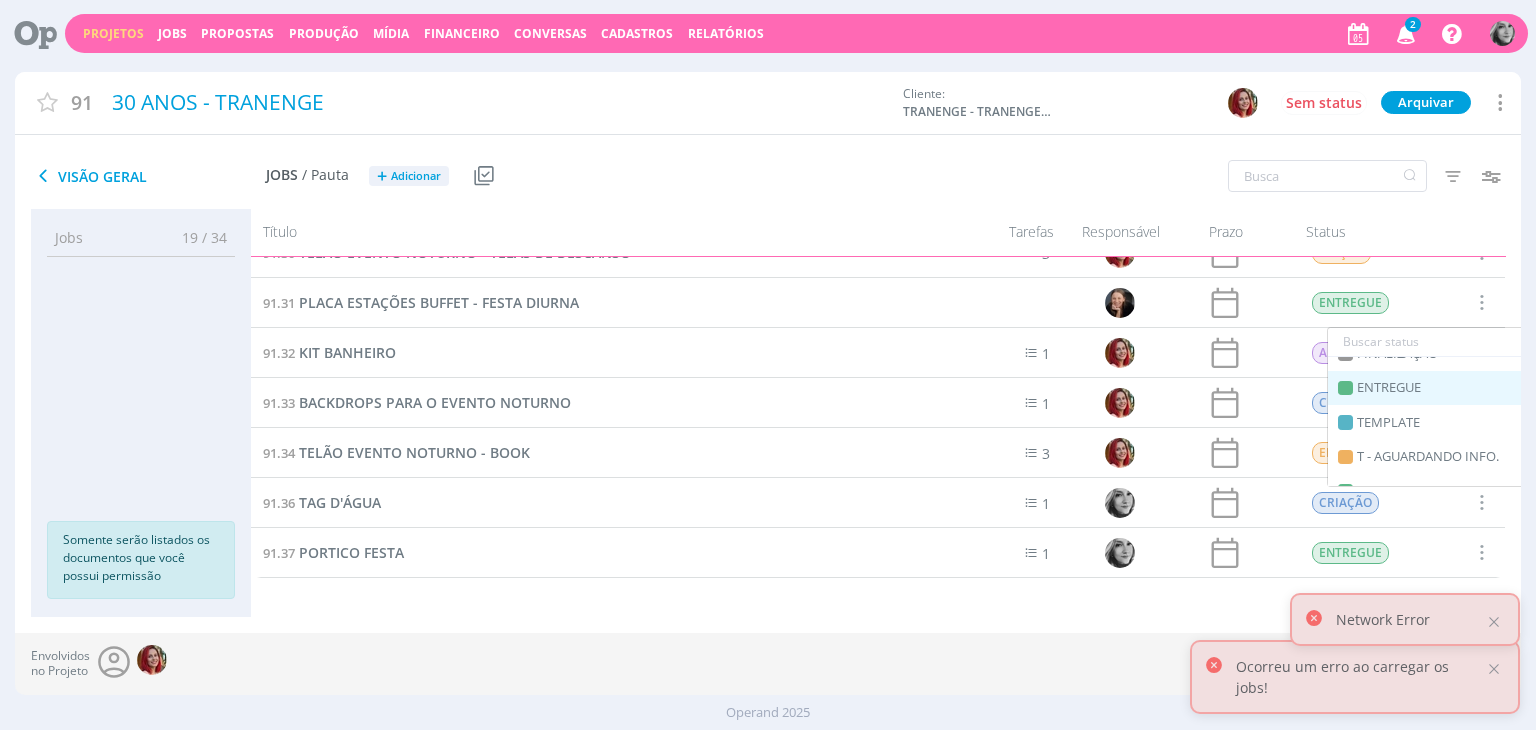 click on "ENTREGUE" at bounding box center [1389, 388] 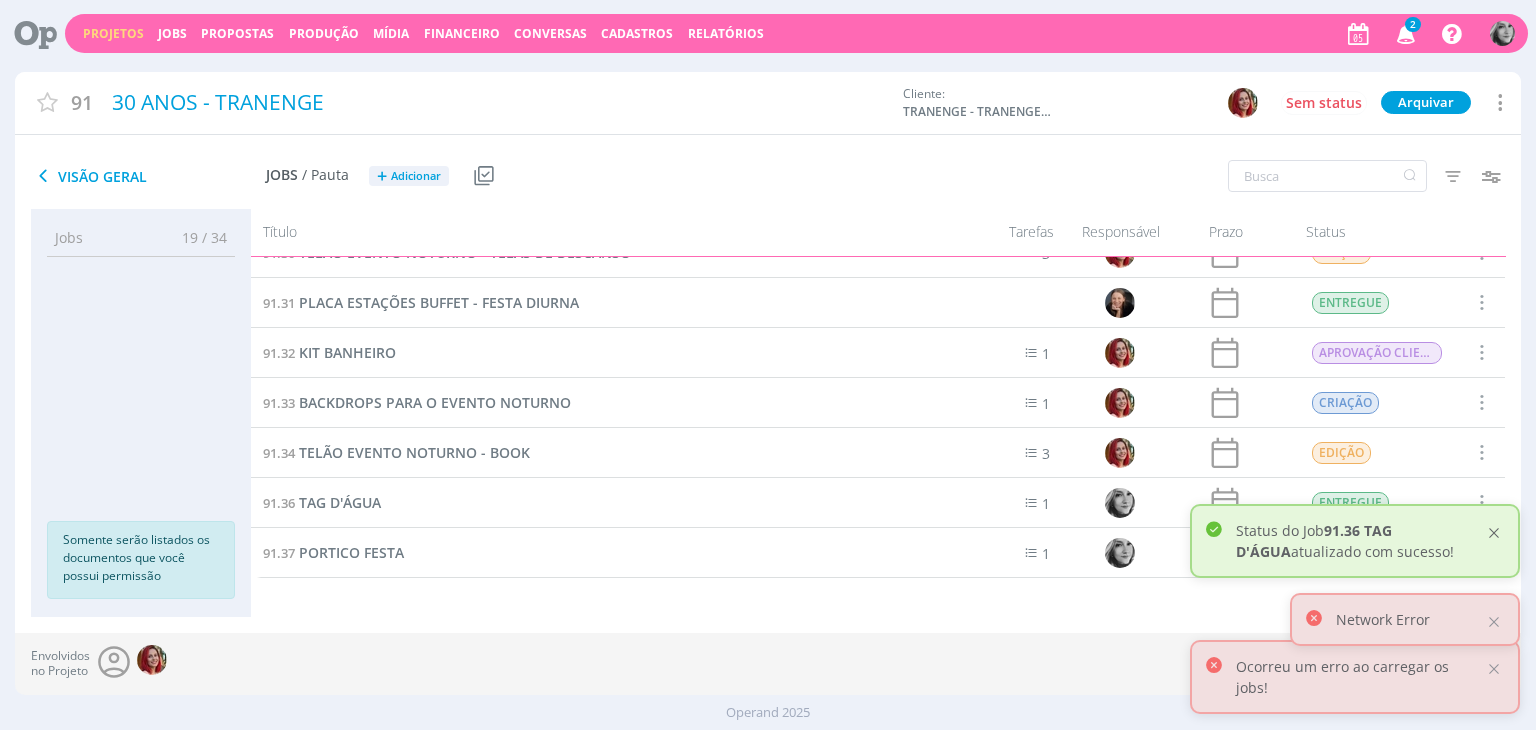 click at bounding box center (1494, 533) 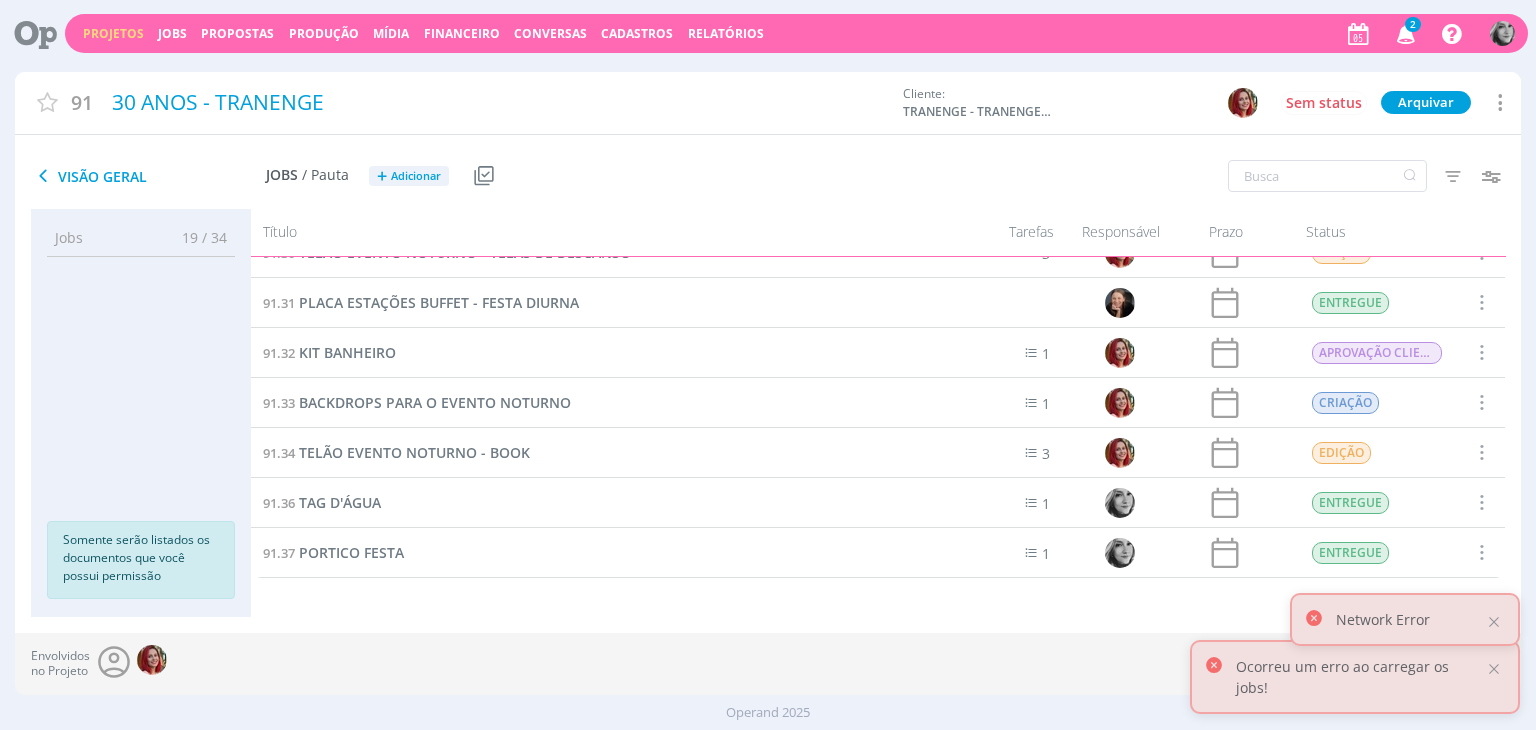 scroll, scrollTop: 0, scrollLeft: 0, axis: both 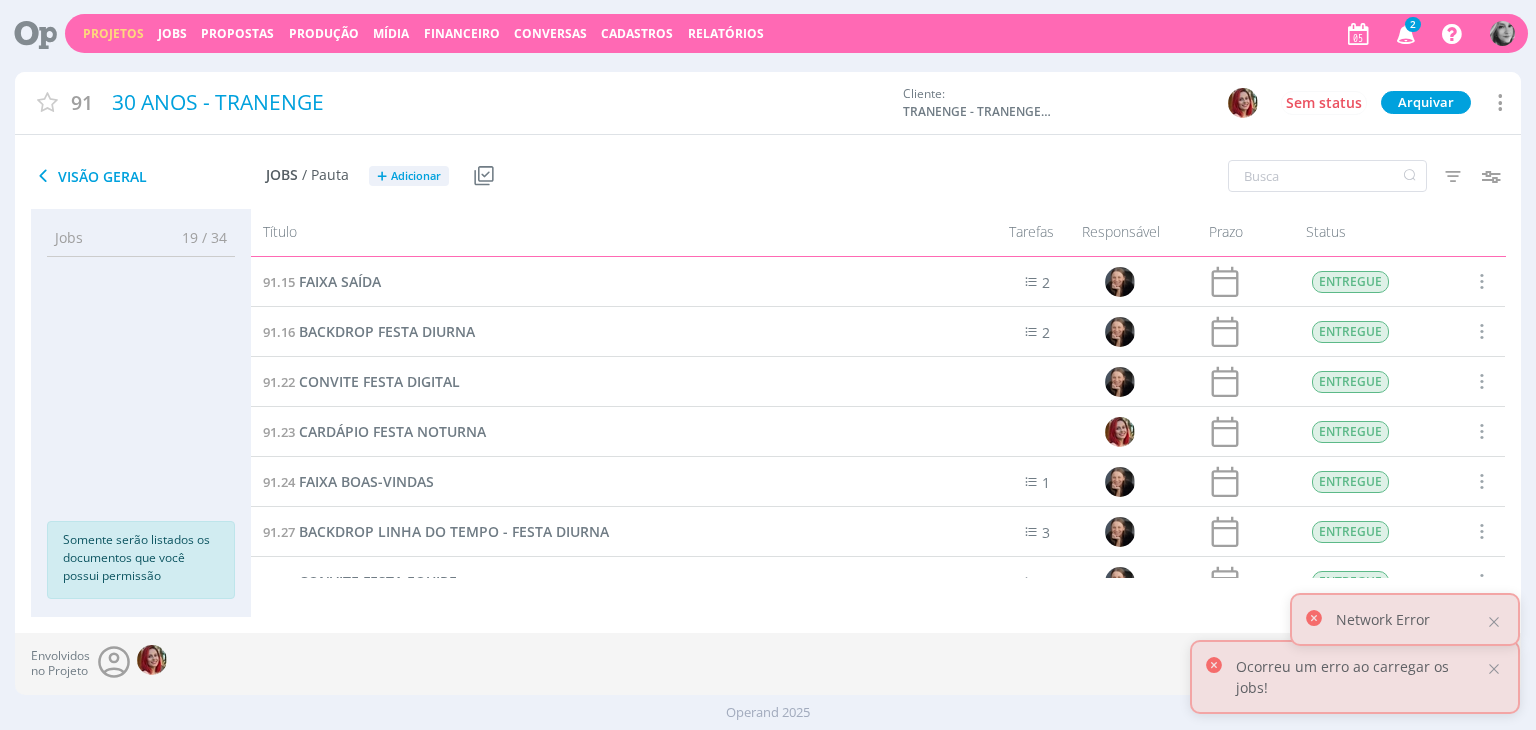 click at bounding box center [1481, 281] 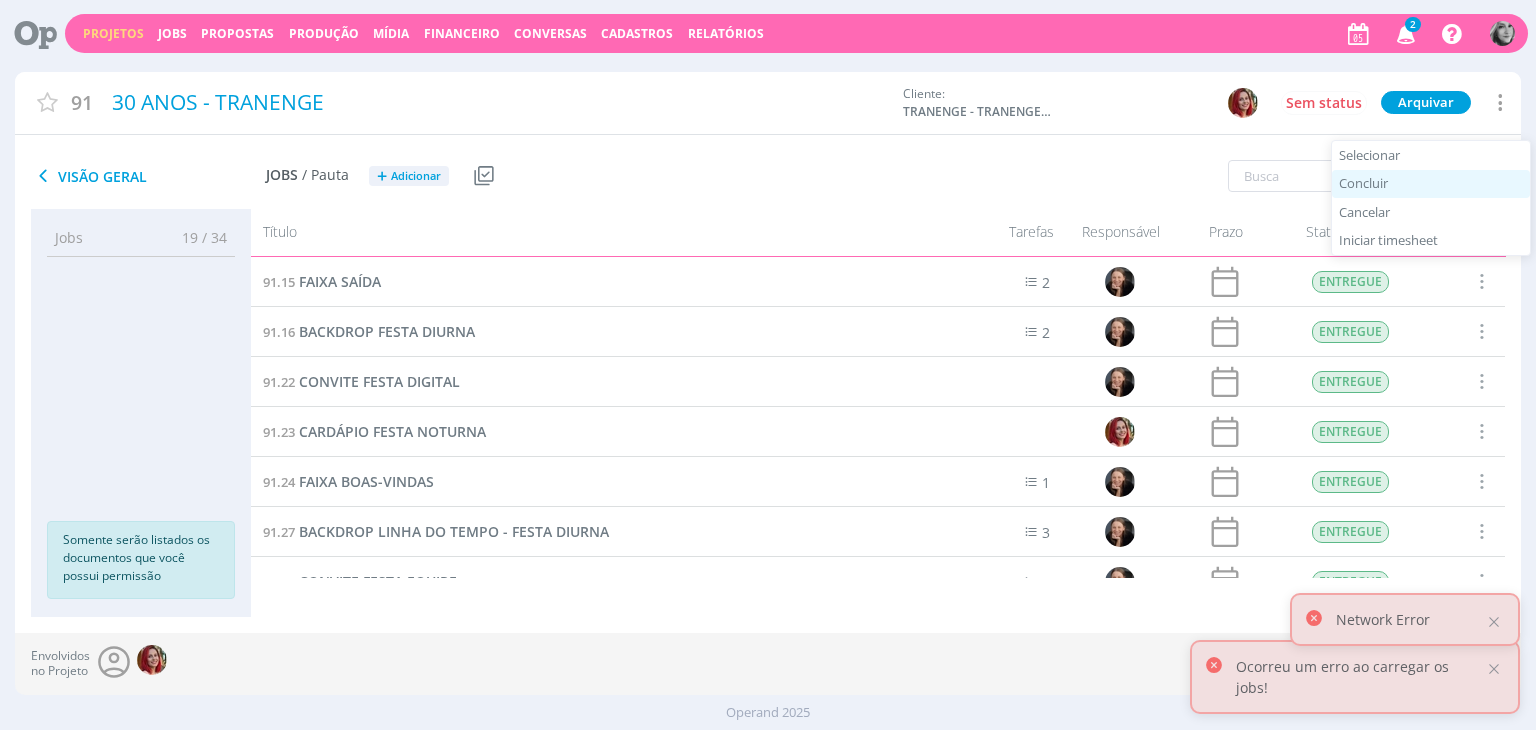 click on "Concluir" at bounding box center (1431, 184) 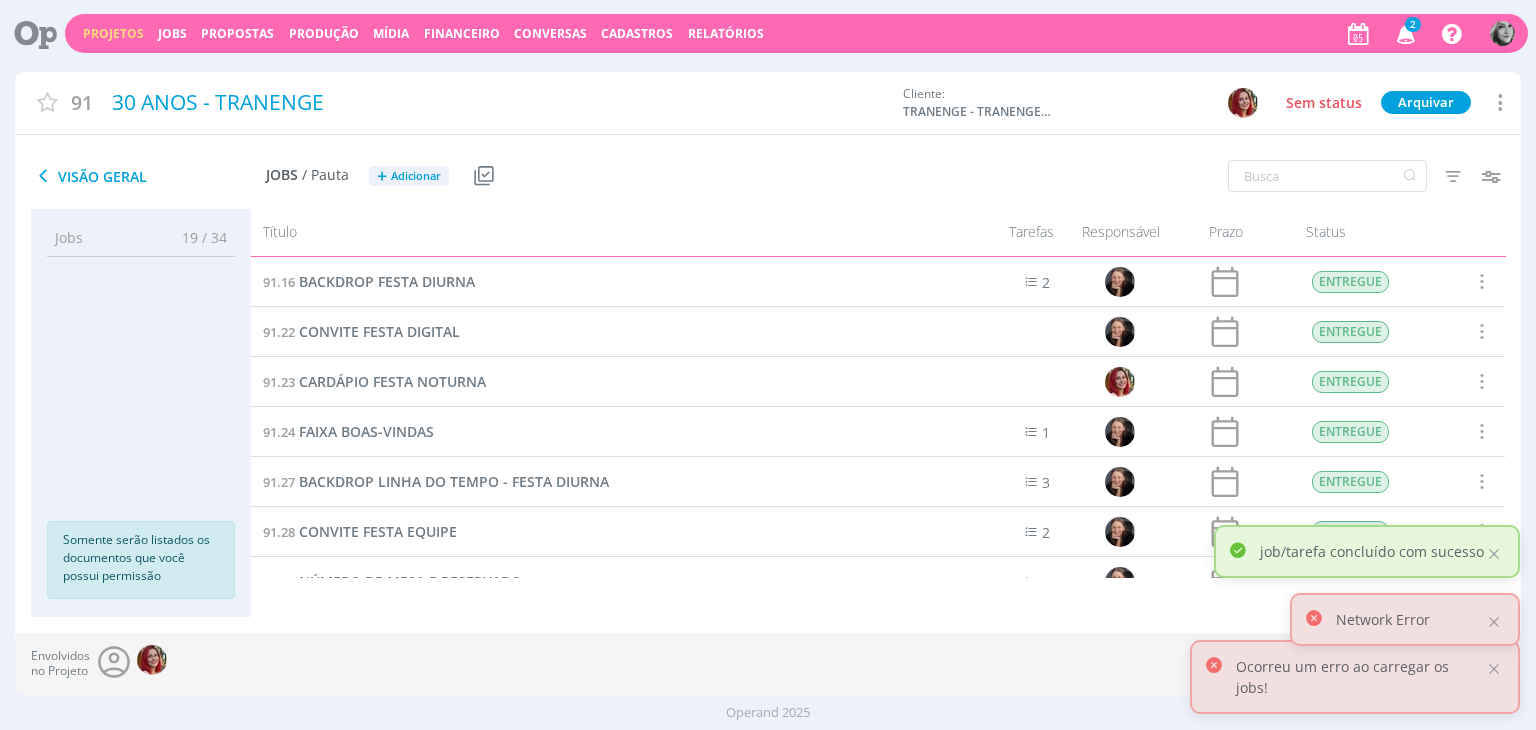 click at bounding box center [1481, 281] 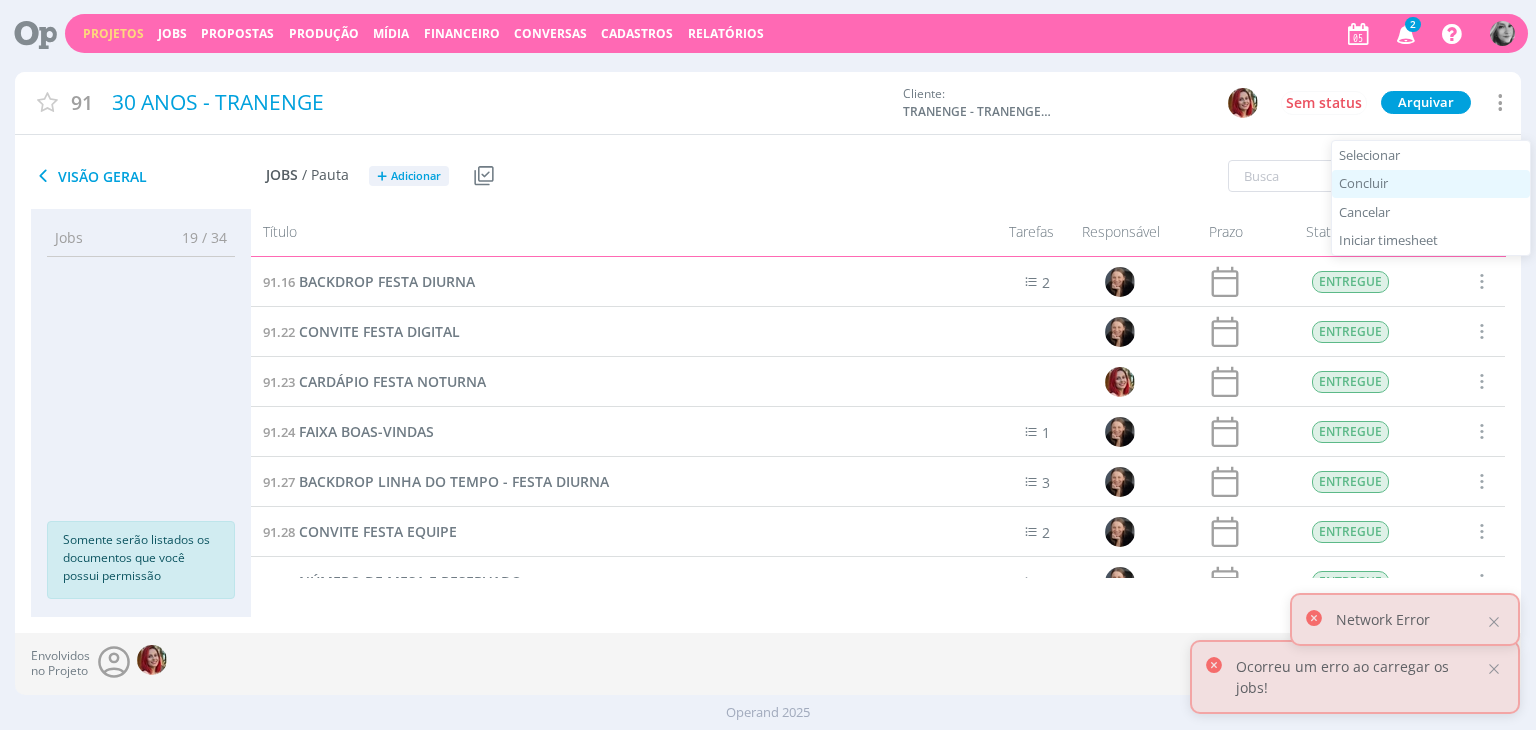 click on "Concluir" at bounding box center (1431, 184) 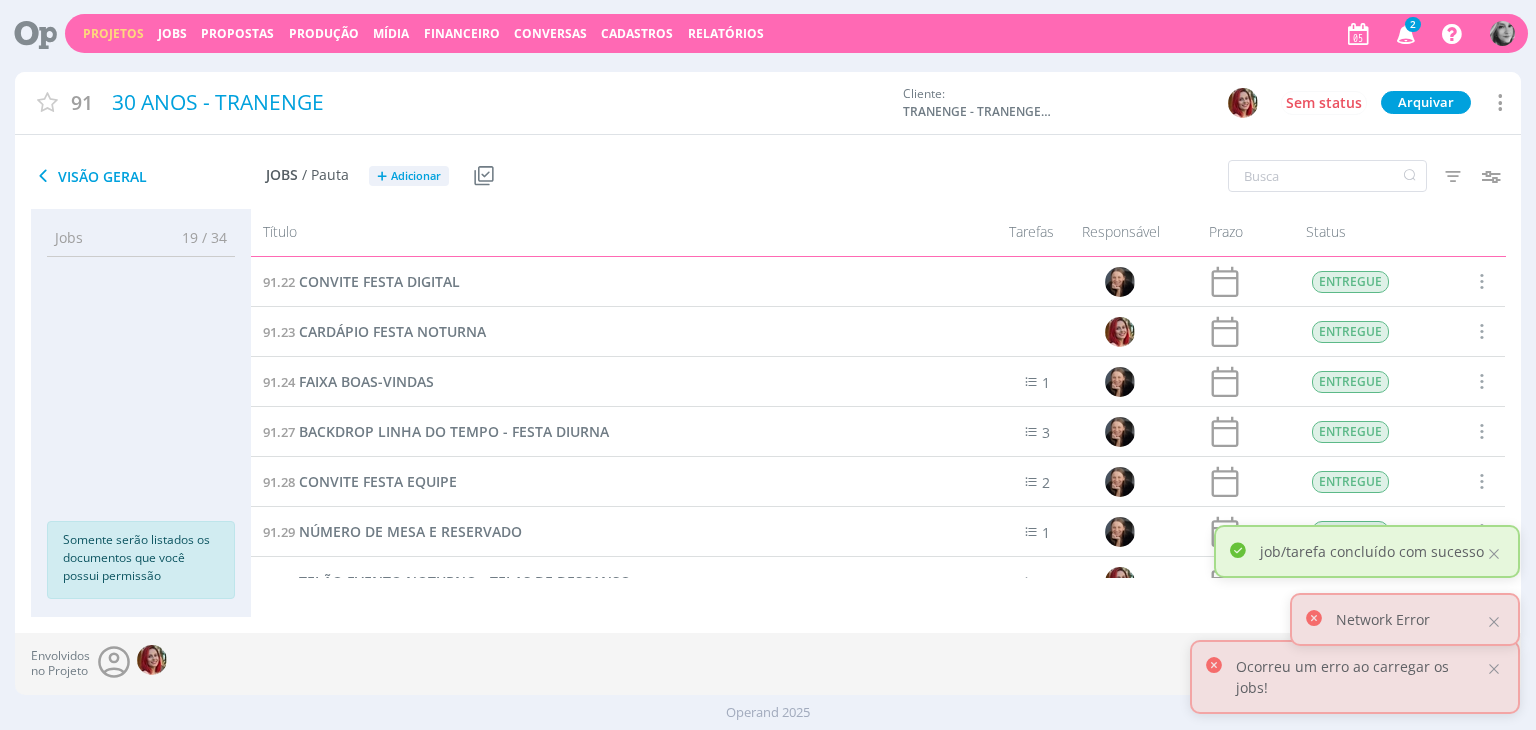 click at bounding box center [1481, 281] 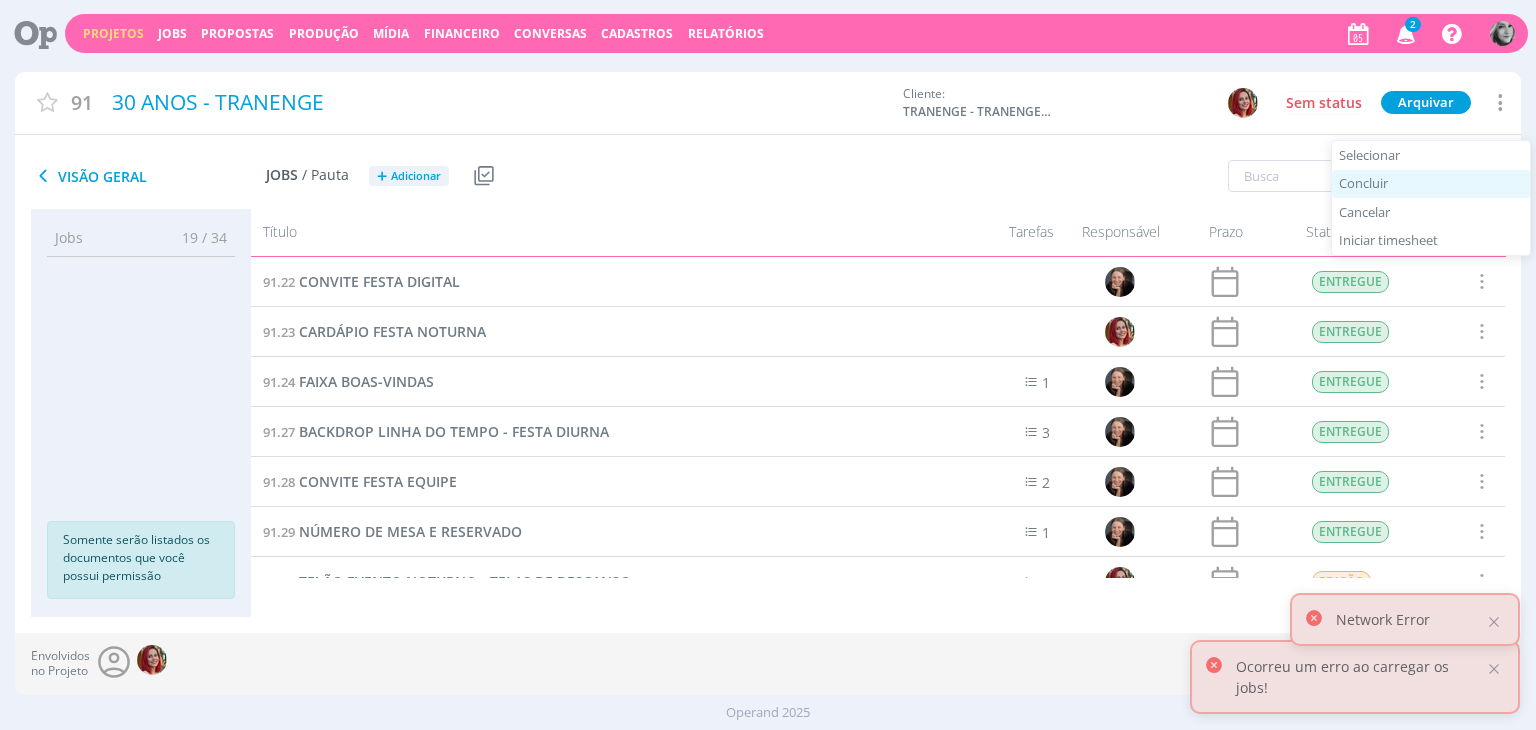 click on "Concluir" at bounding box center [1431, 184] 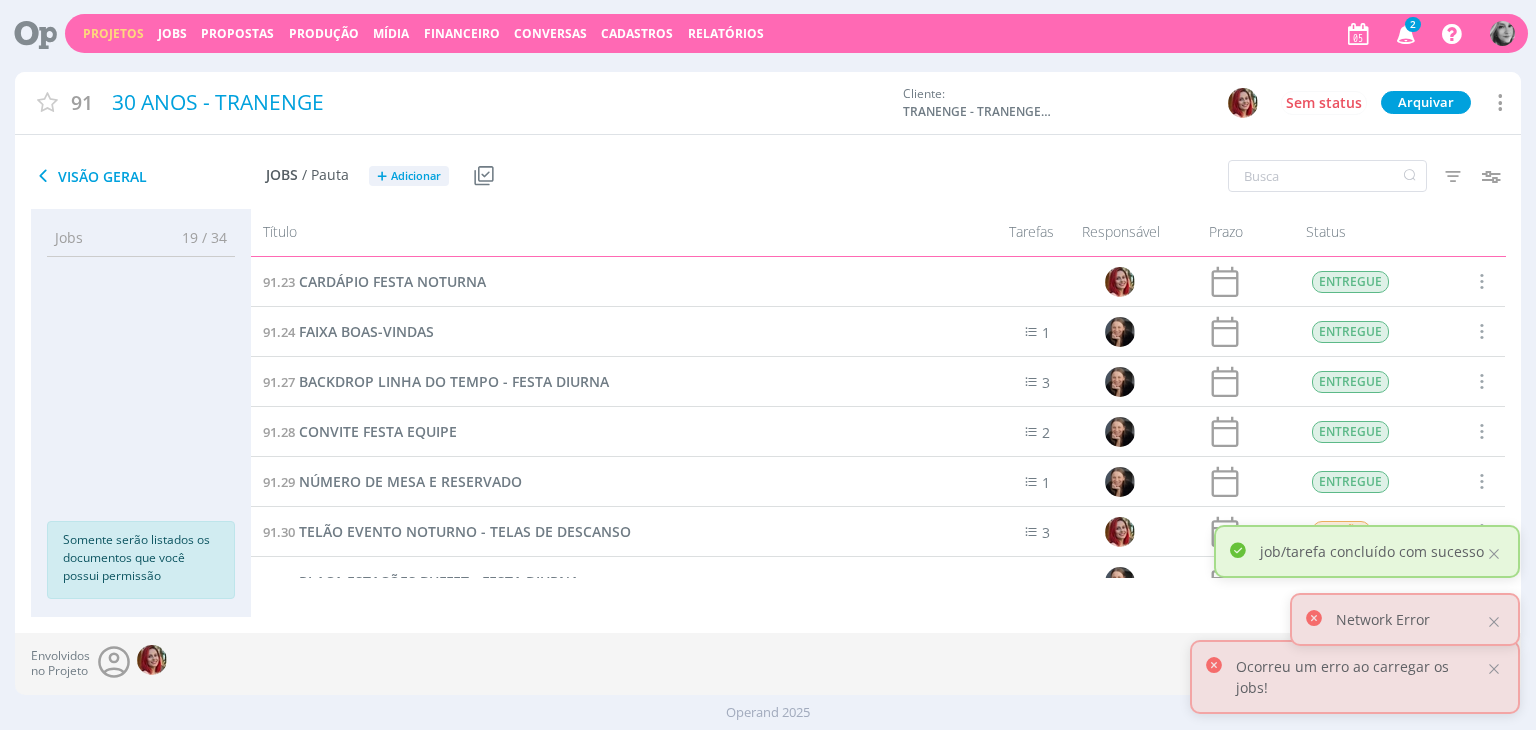 click at bounding box center [1481, 281] 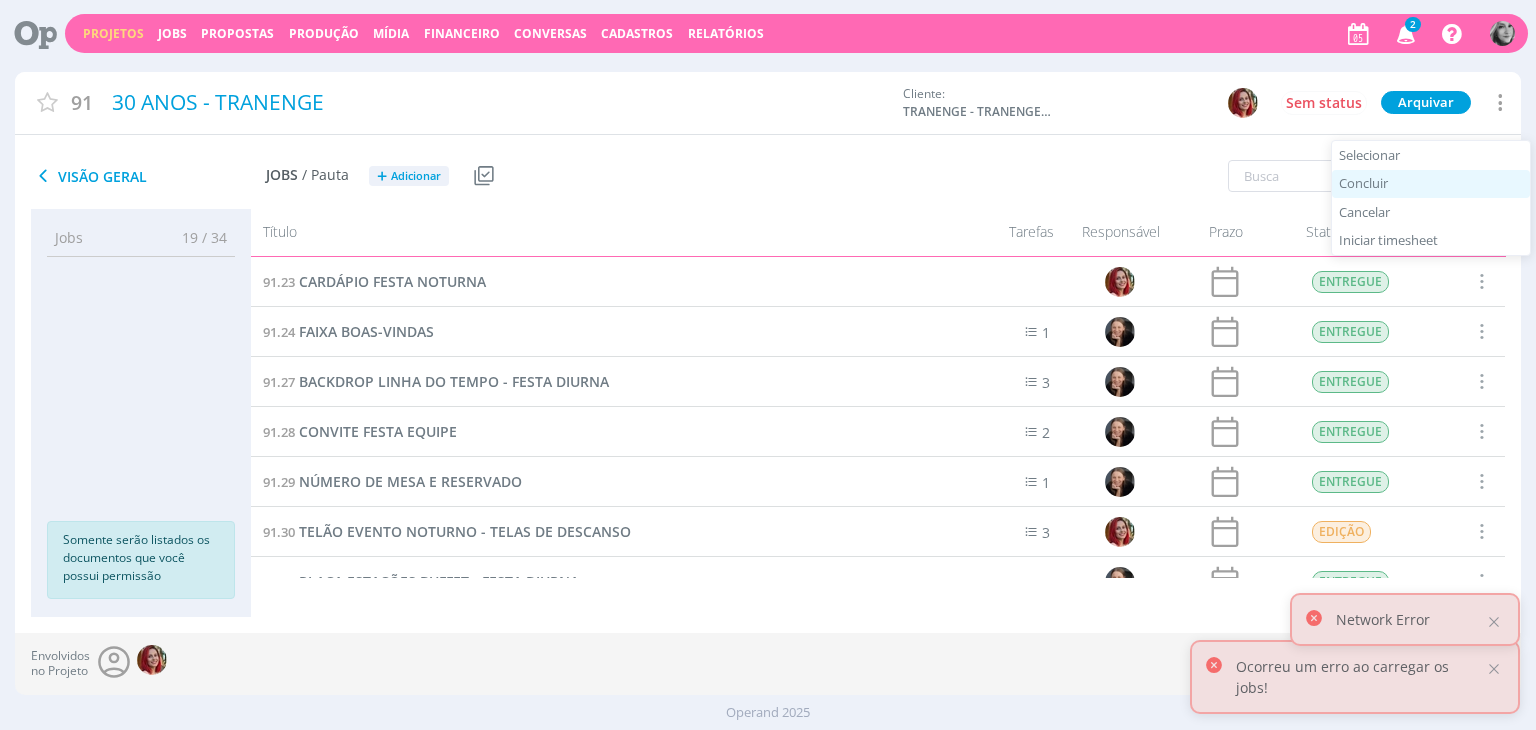 click on "Concluir" at bounding box center (1431, 184) 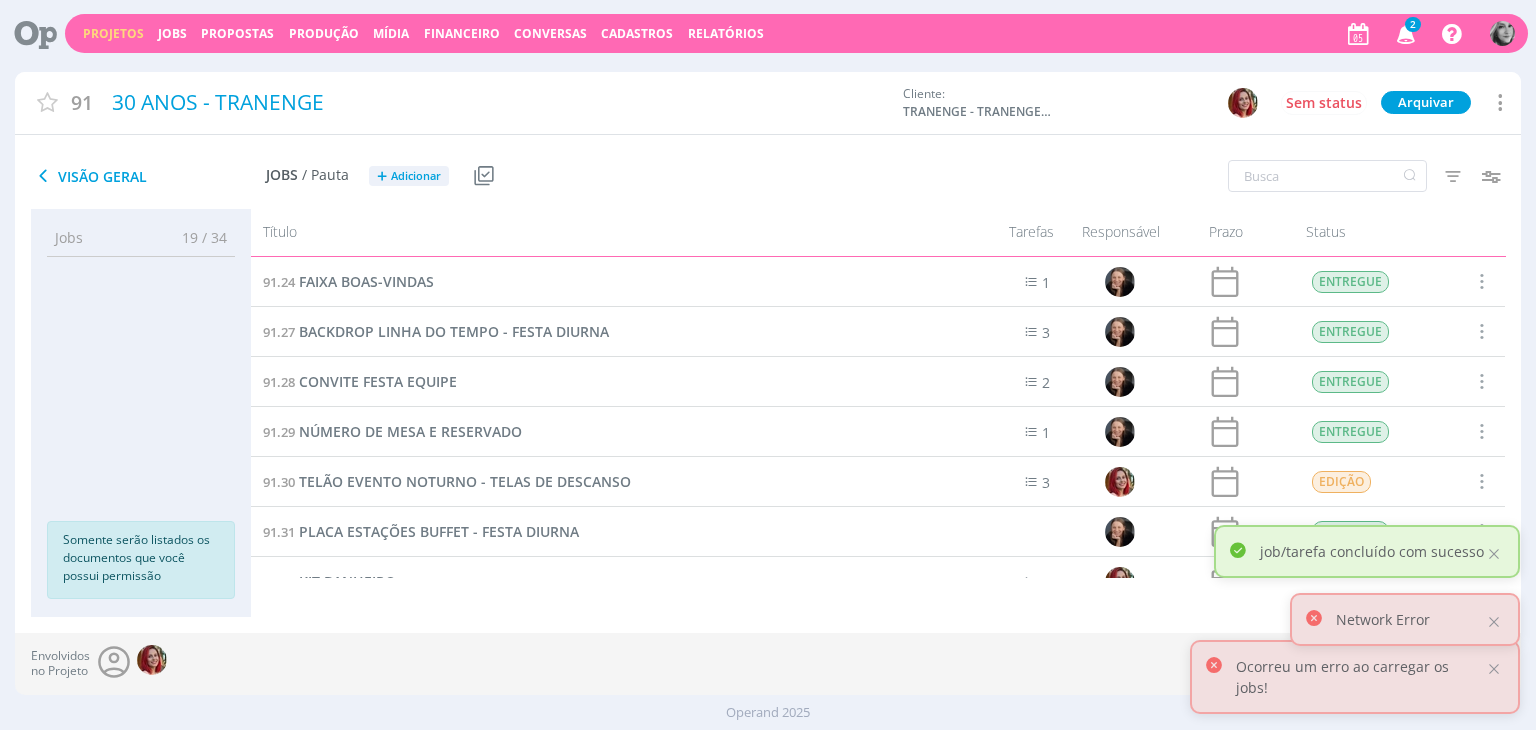 click at bounding box center [1481, 281] 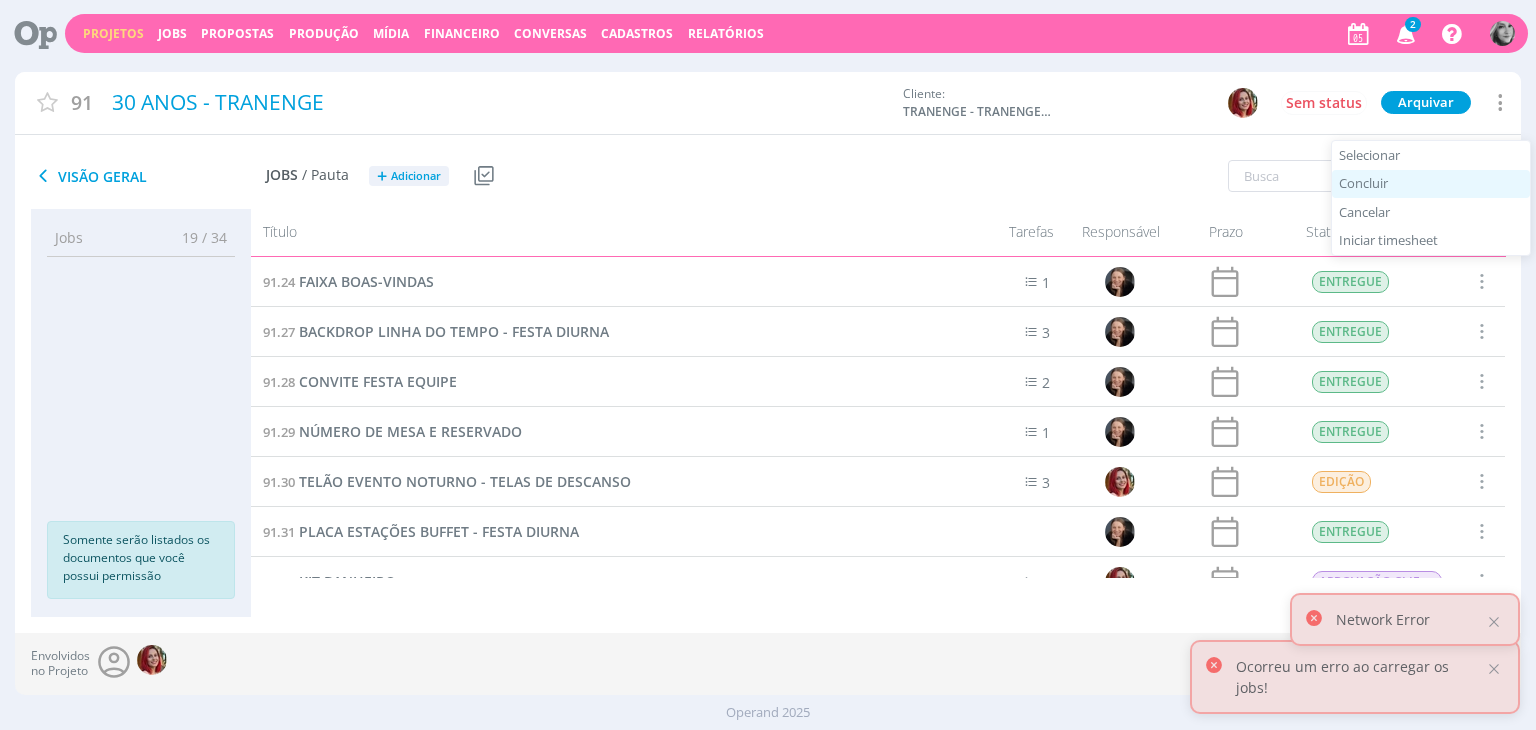 click on "Concluir" at bounding box center (1431, 184) 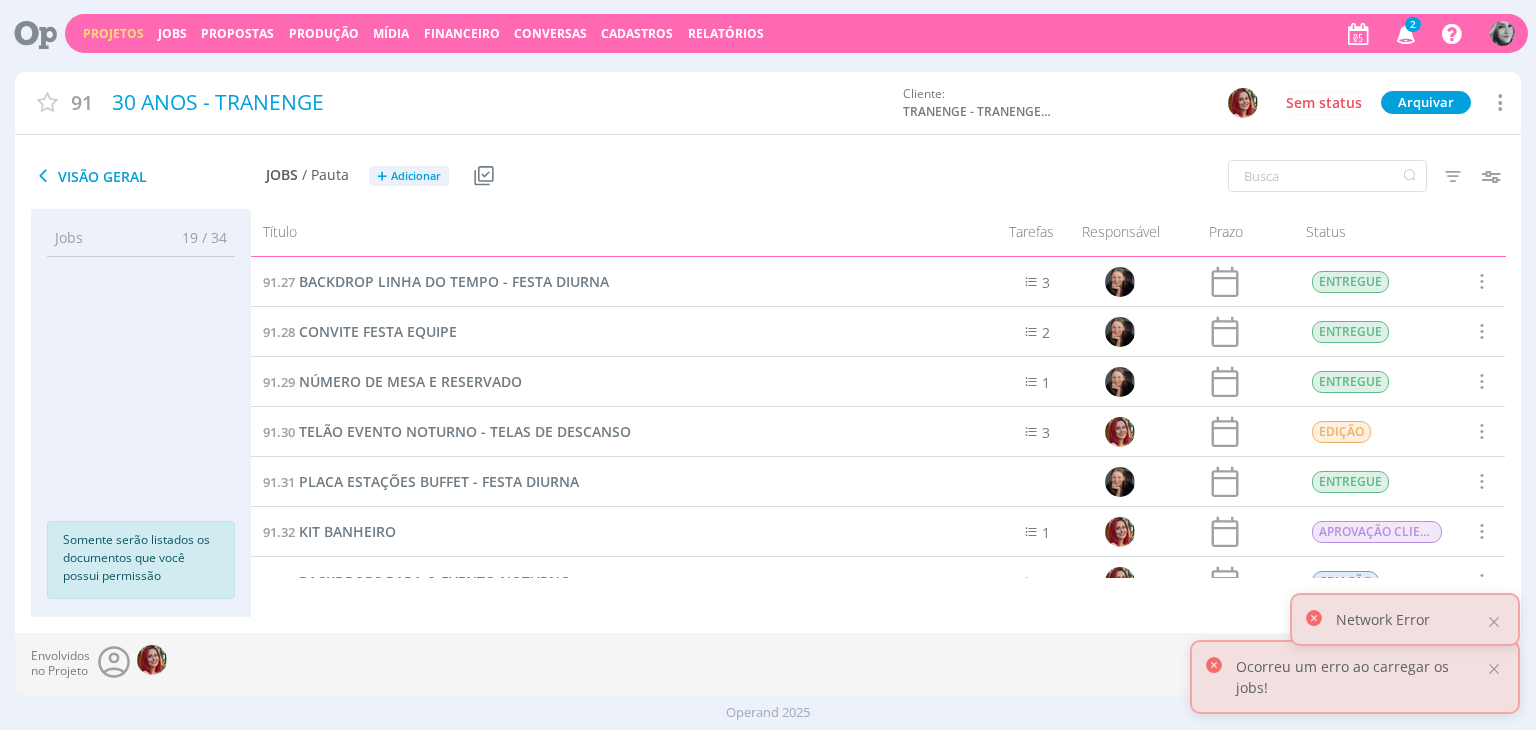 click at bounding box center (1481, 281) 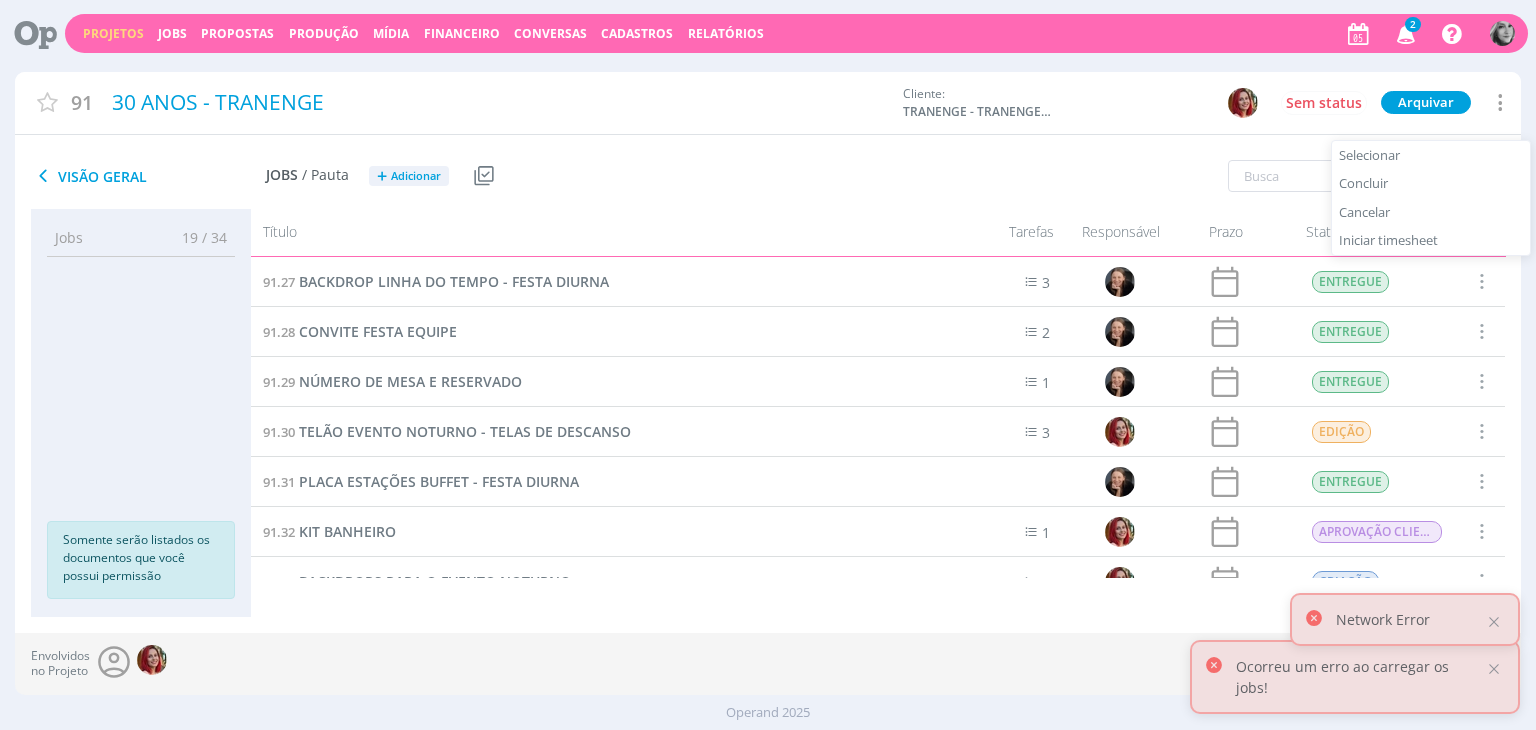 click at bounding box center (1481, 331) 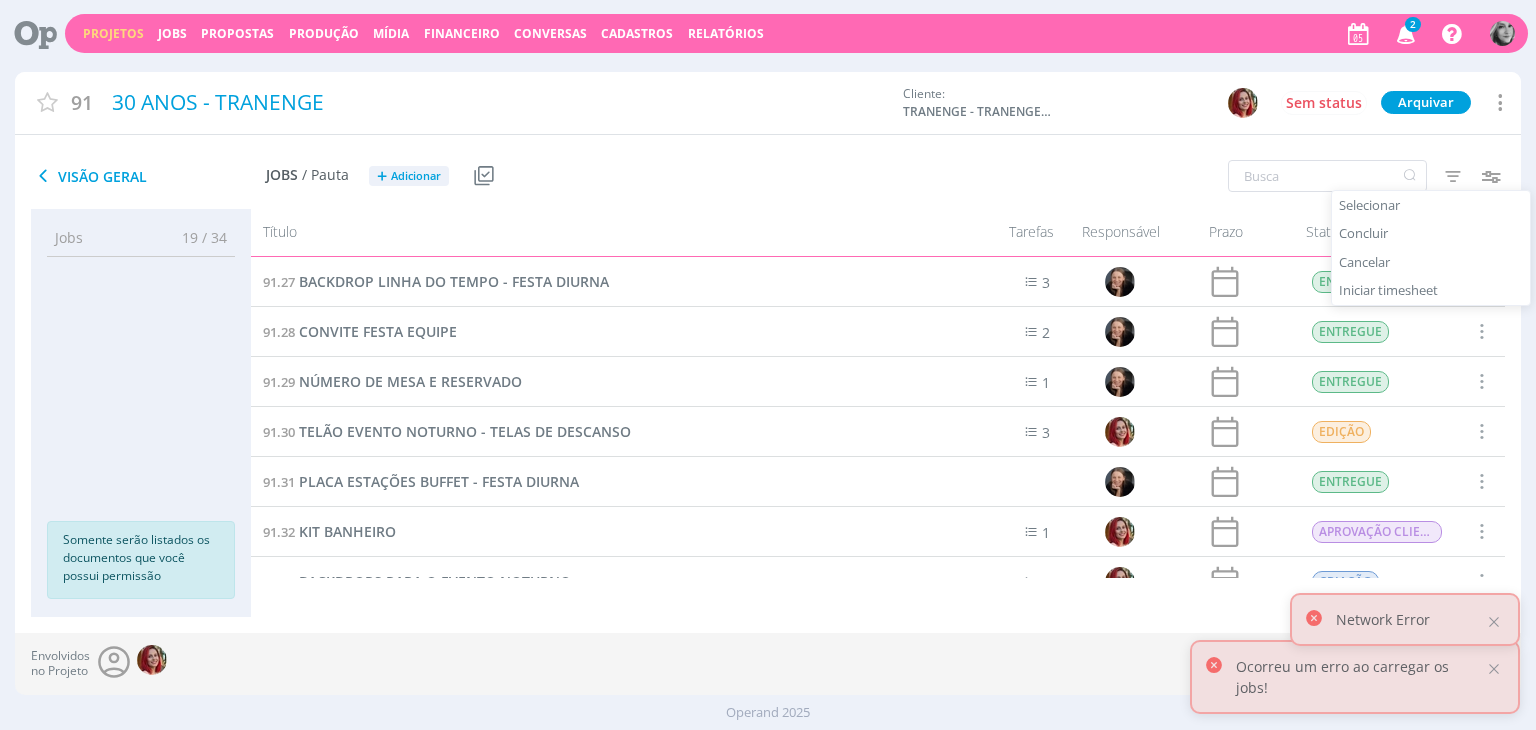 click at bounding box center (1481, 331) 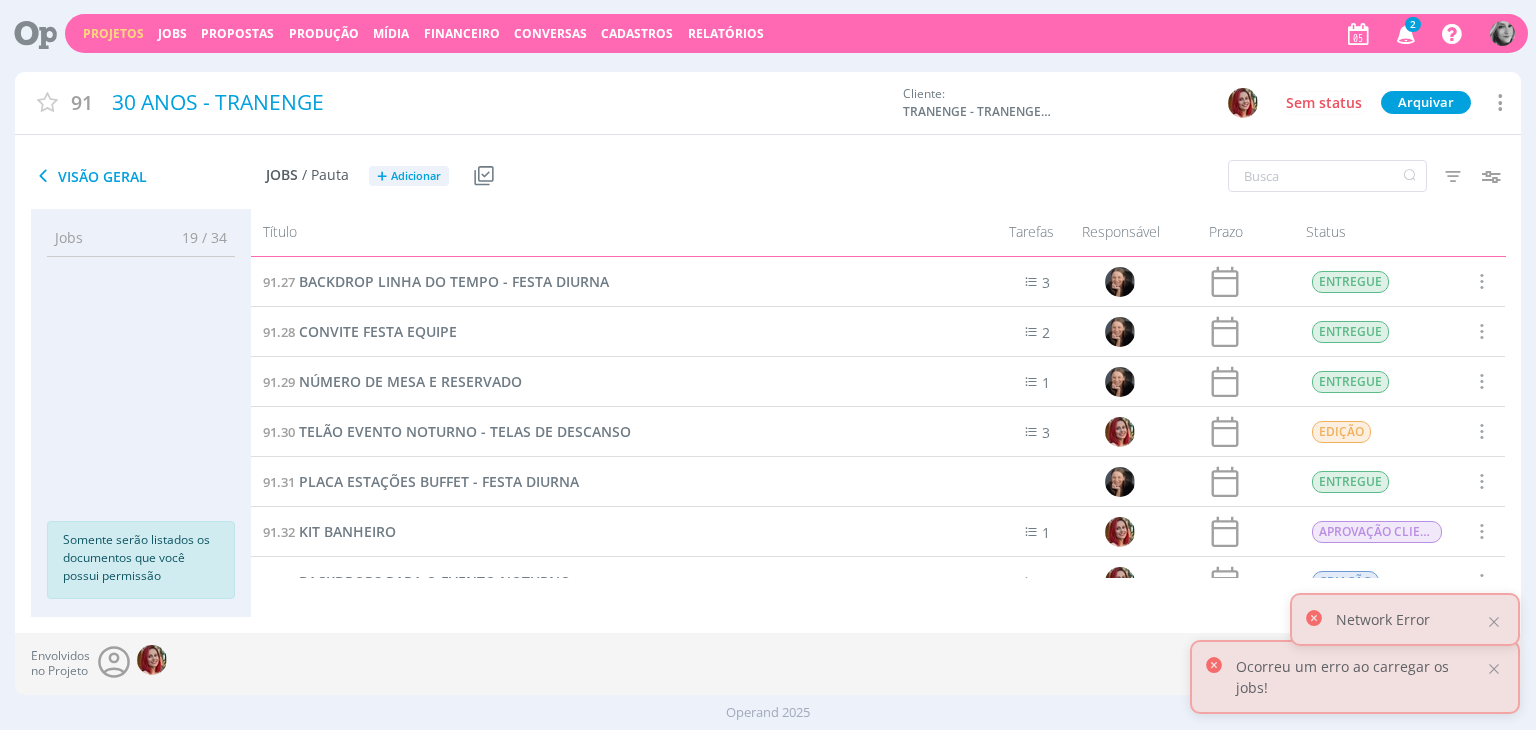 click at bounding box center (1481, 331) 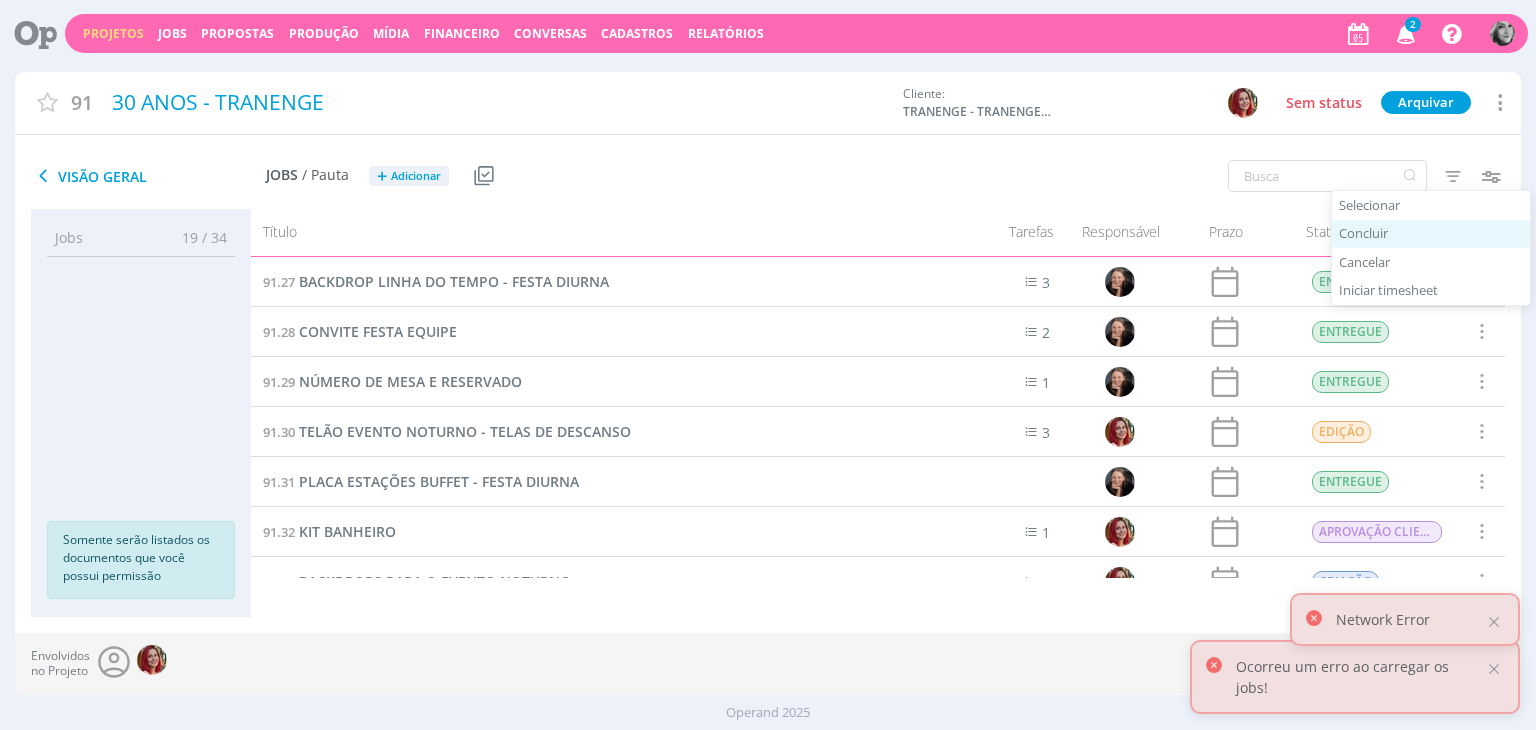 click on "Concluir" at bounding box center [1431, 234] 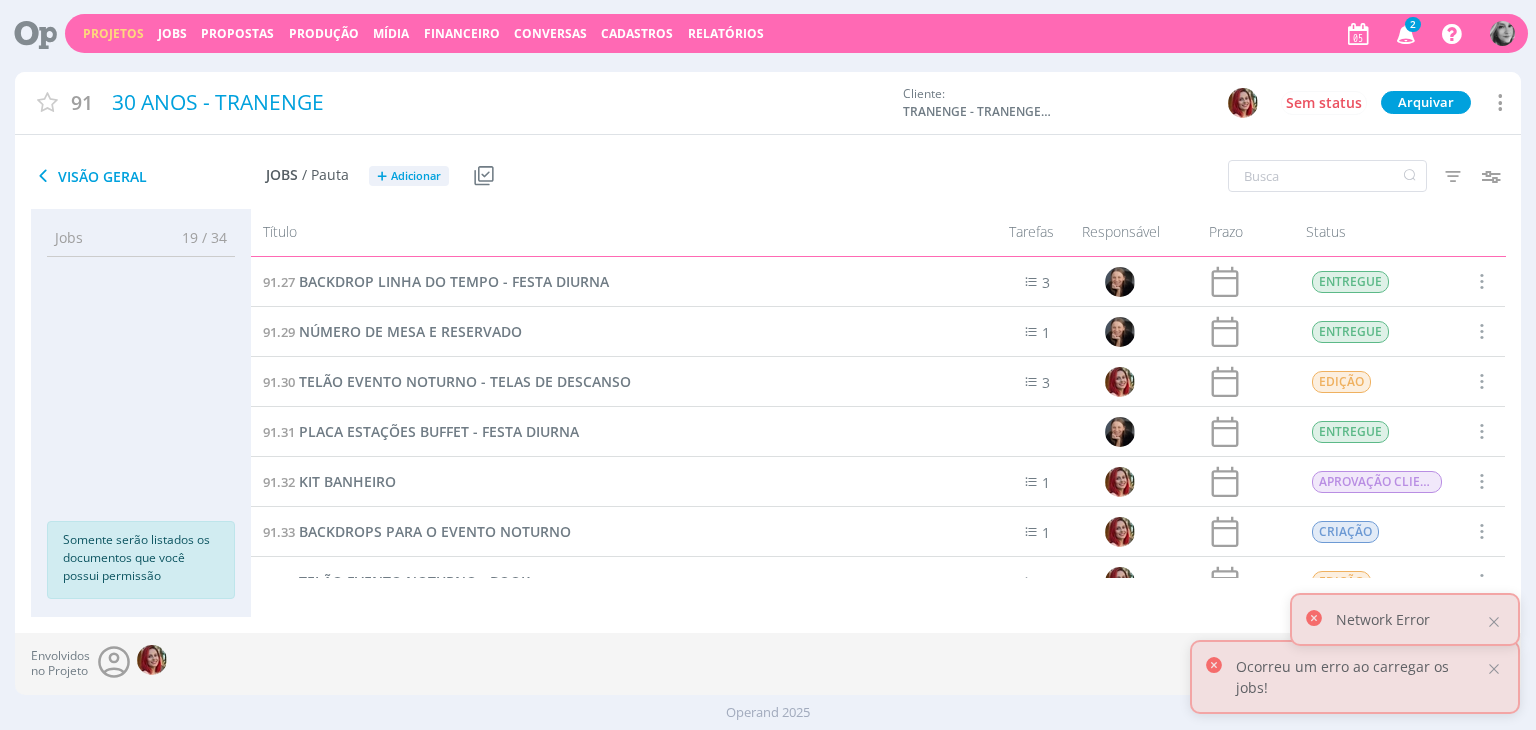 click at bounding box center [1481, 331] 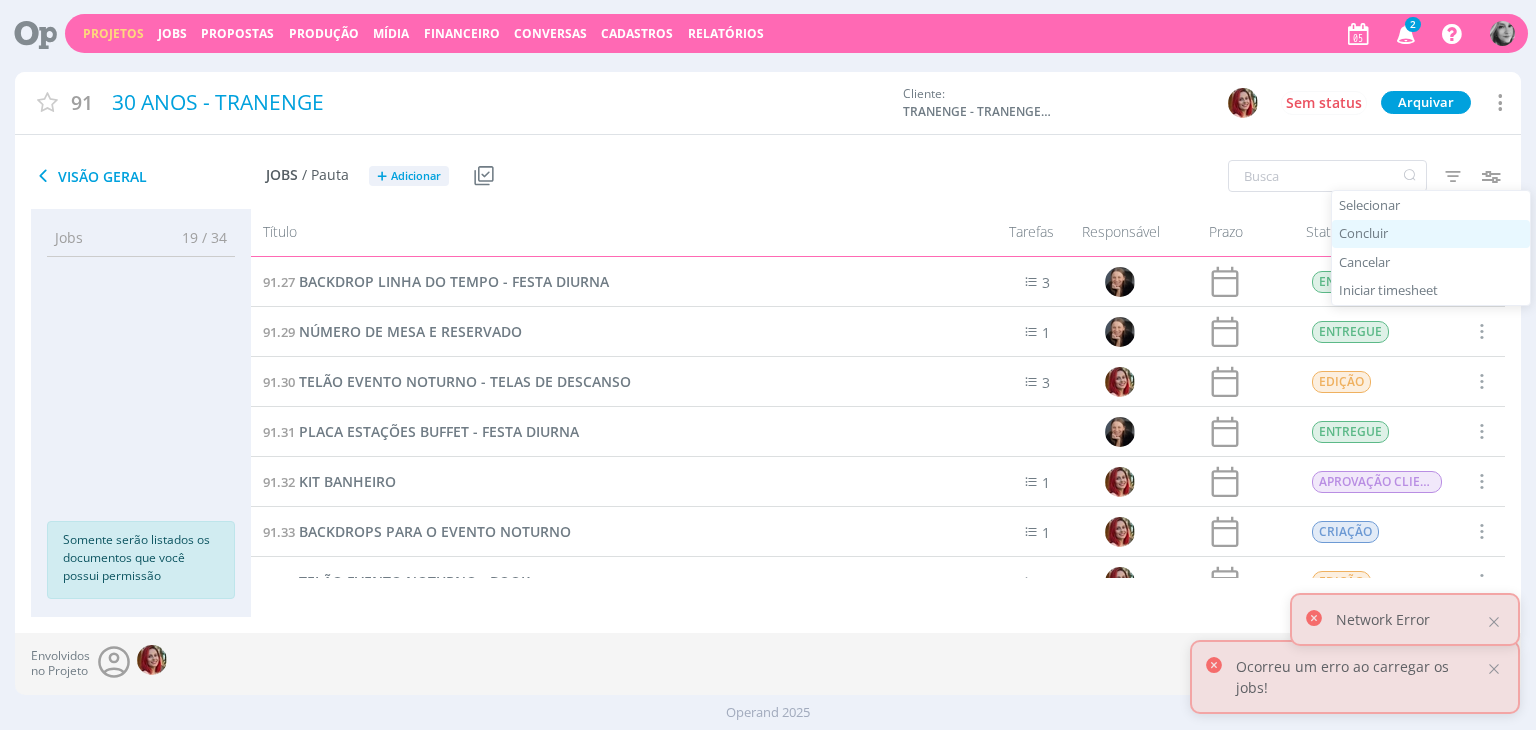 click on "Concluir" at bounding box center (1431, 234) 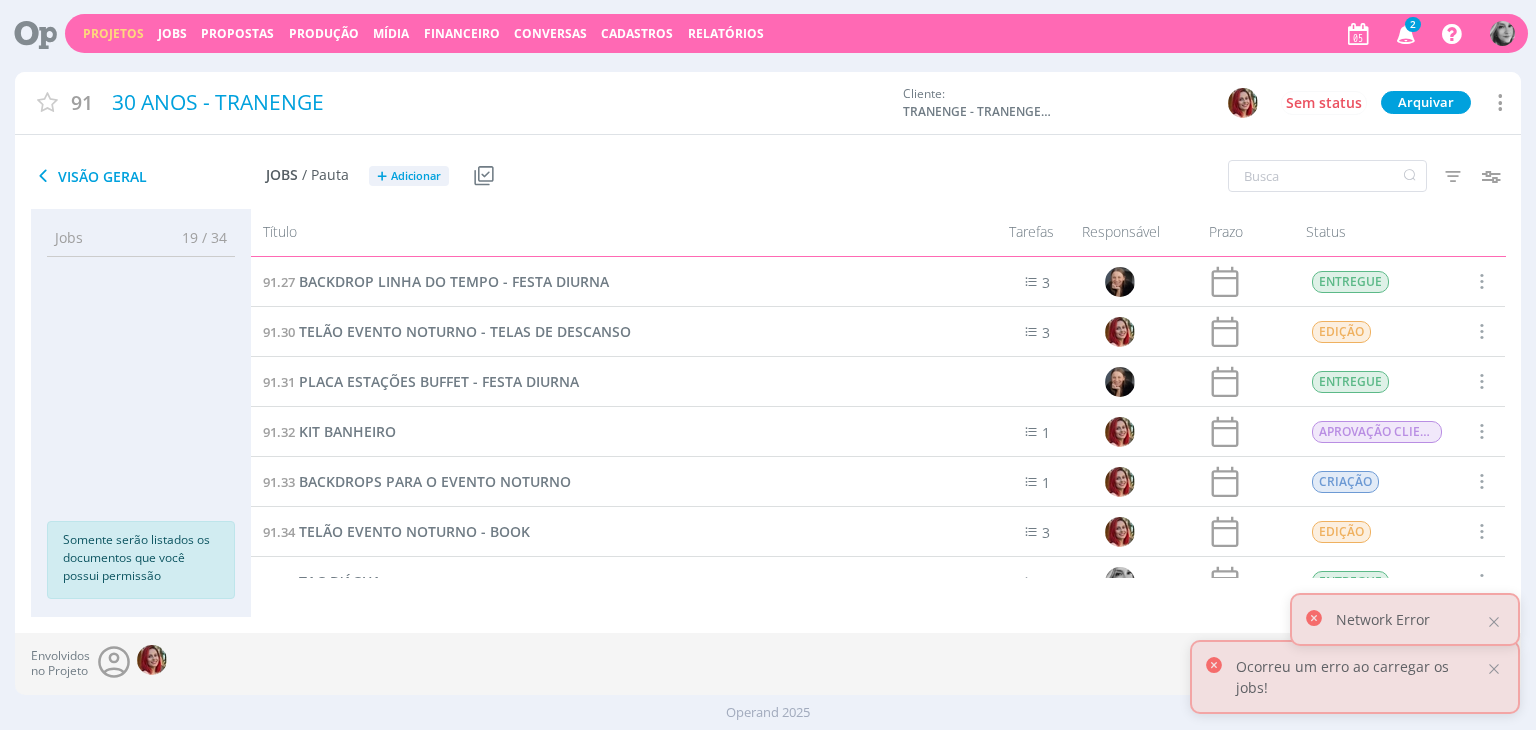 click at bounding box center (1481, 281) 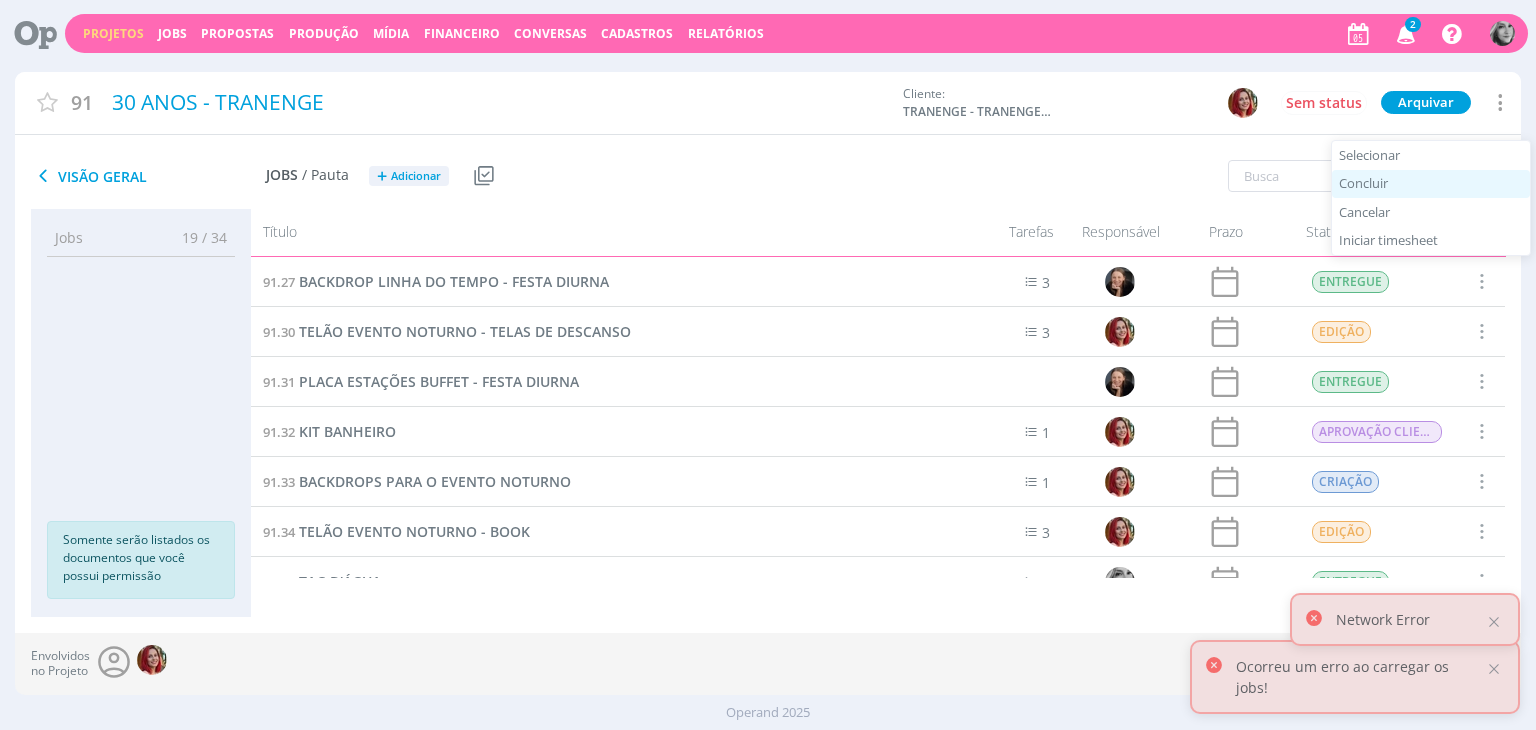 click on "Concluir" at bounding box center (1431, 184) 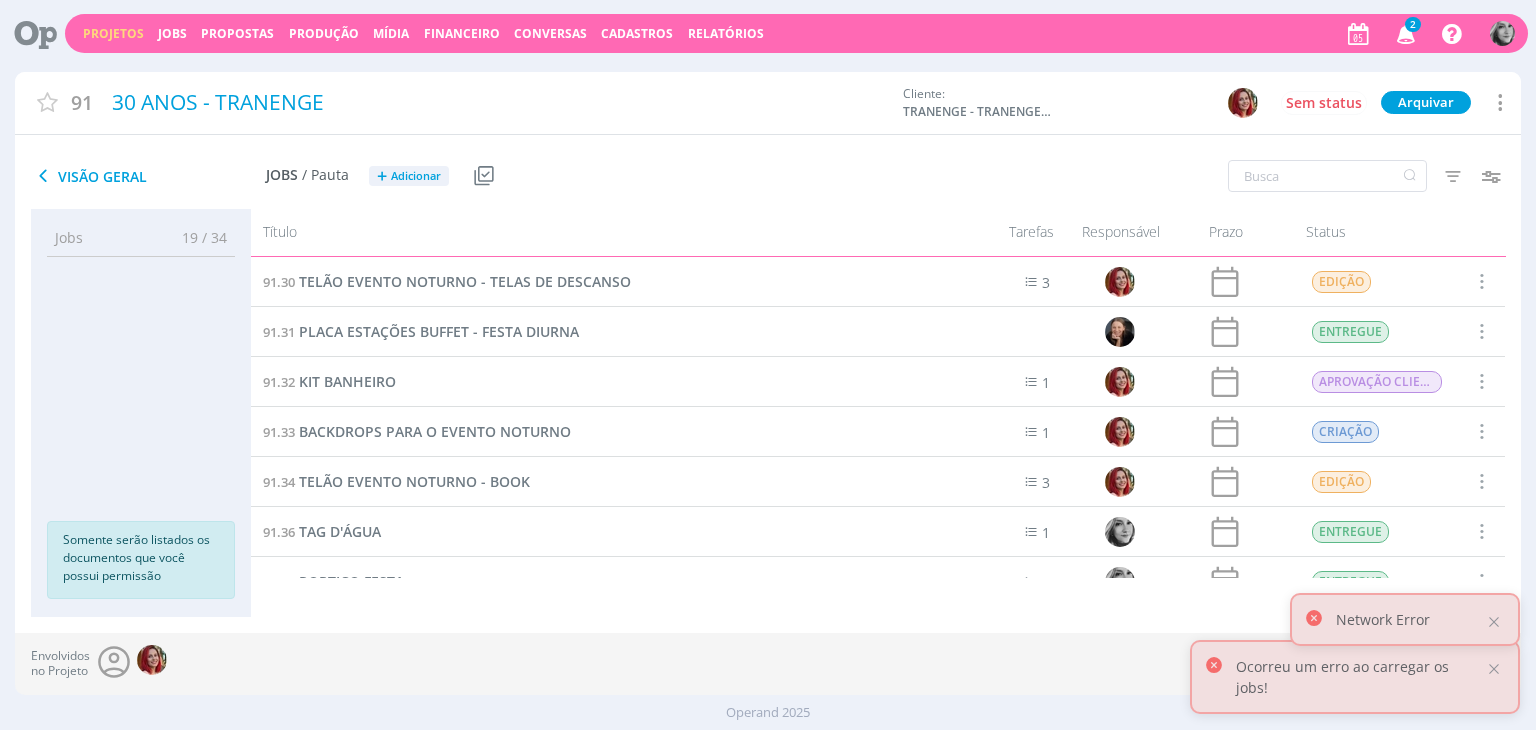 click at bounding box center (1481, 331) 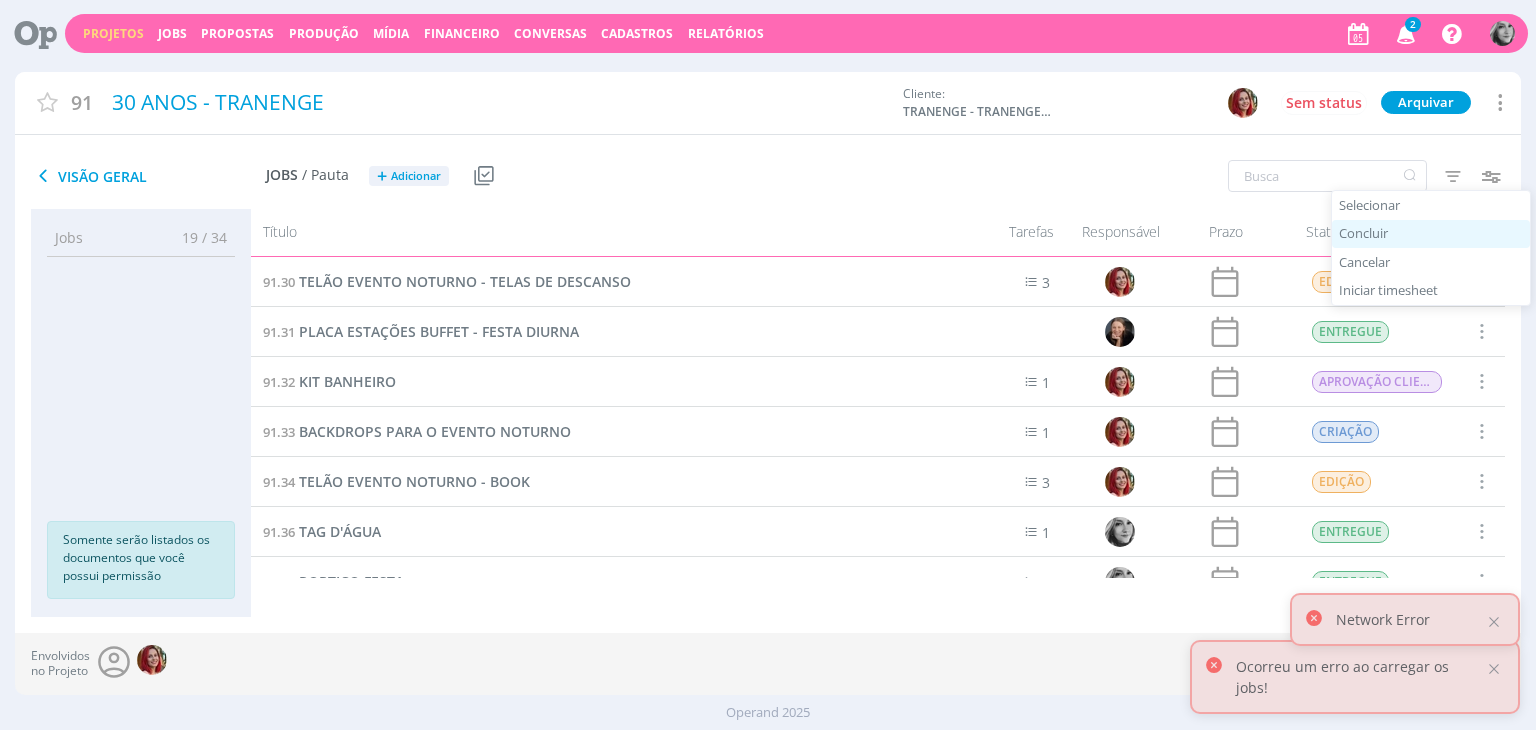 click on "Concluir" at bounding box center (1431, 234) 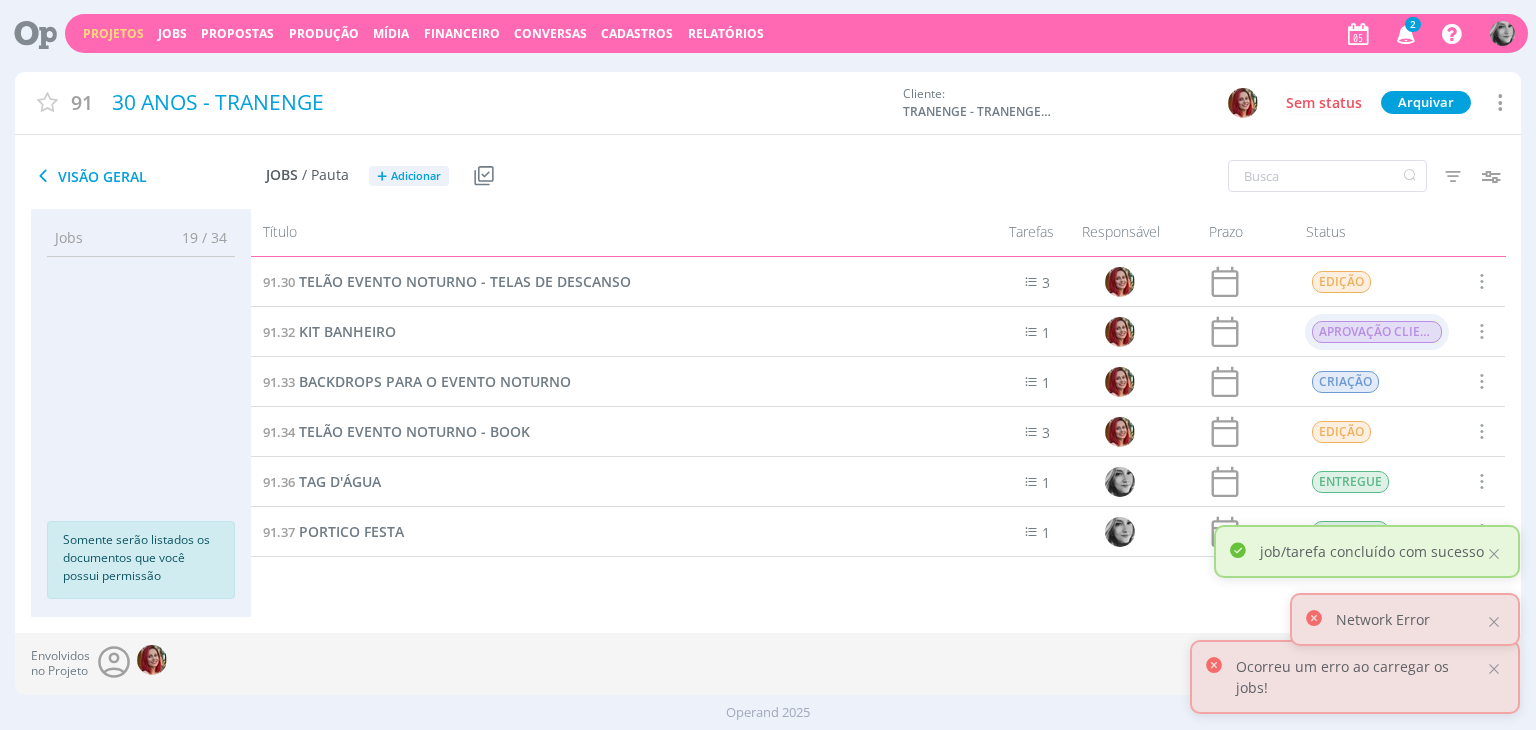 click on "APROVAÇÃO CLIENTE" at bounding box center (1378, 332) 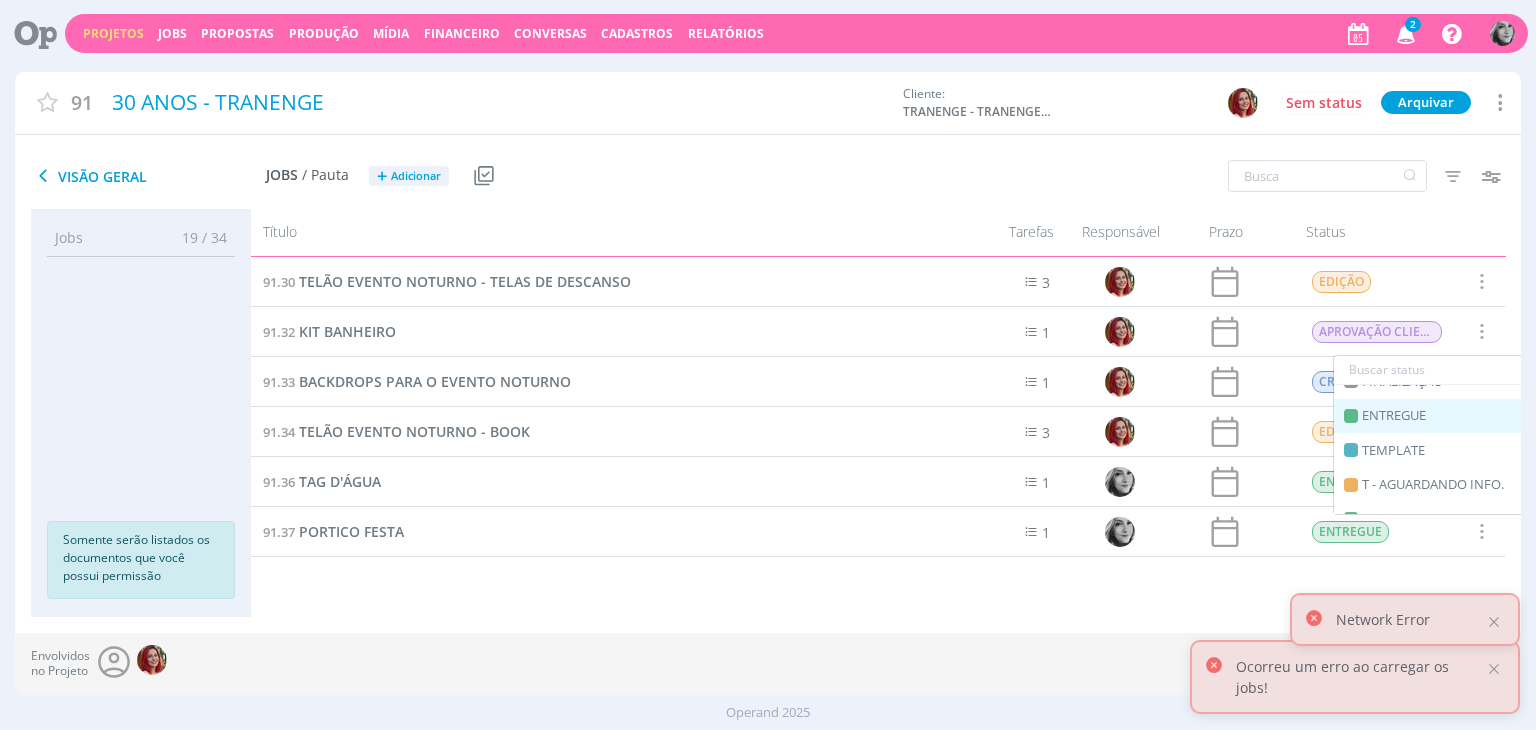click on "ENTREGUE" at bounding box center (1394, 416) 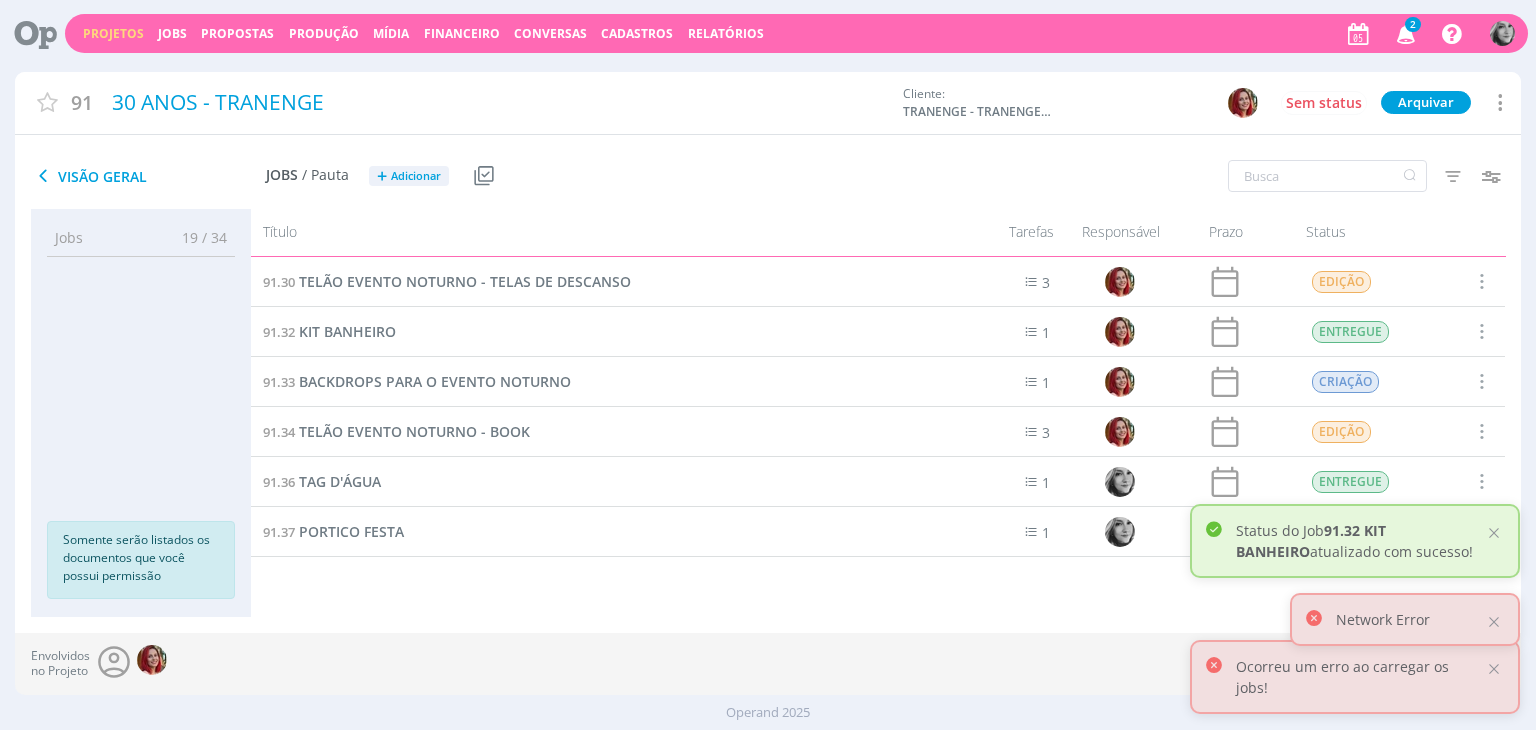 click at bounding box center [1481, 331] 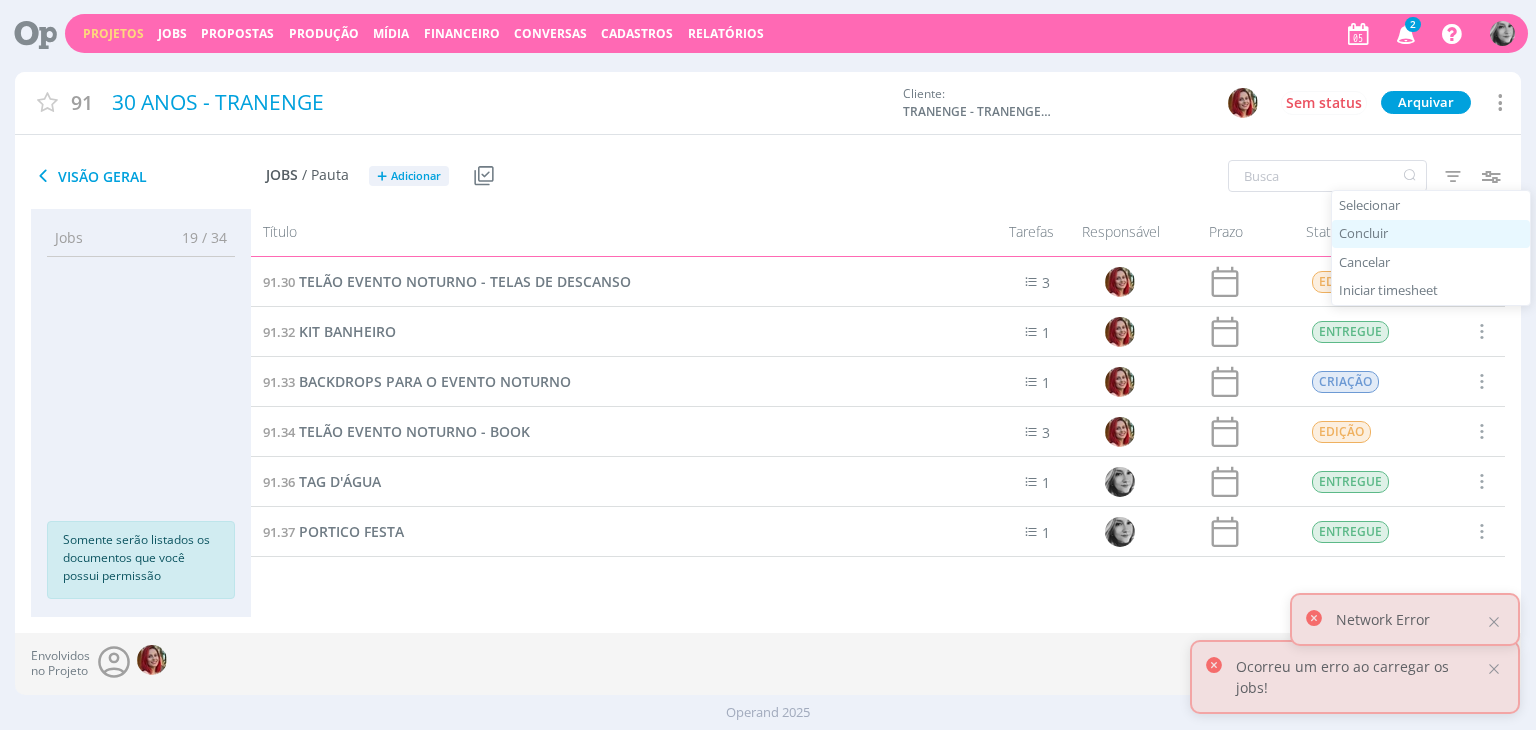 click on "Concluir" at bounding box center (1431, 234) 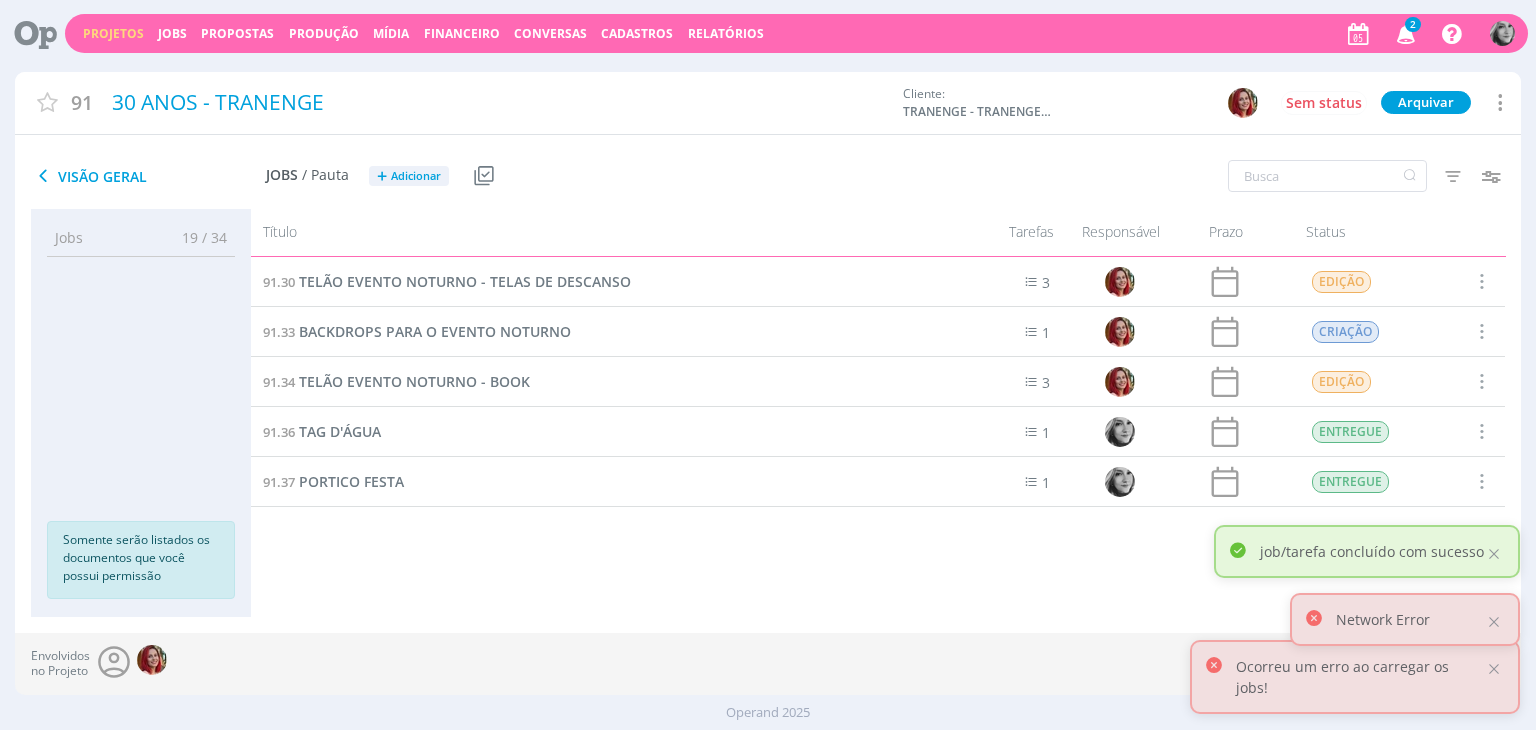 click at bounding box center [1481, 331] 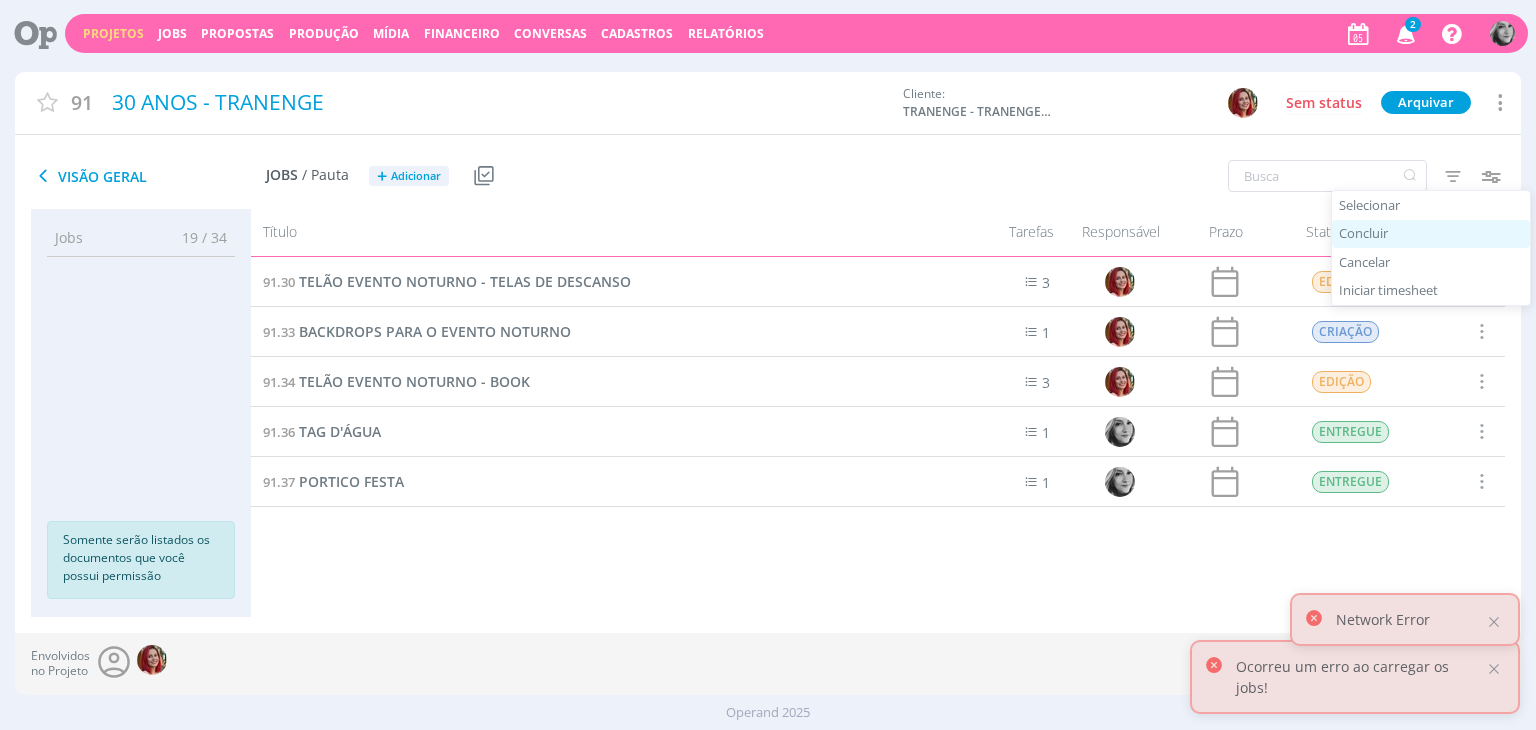 click on "Concluir" at bounding box center (1431, 234) 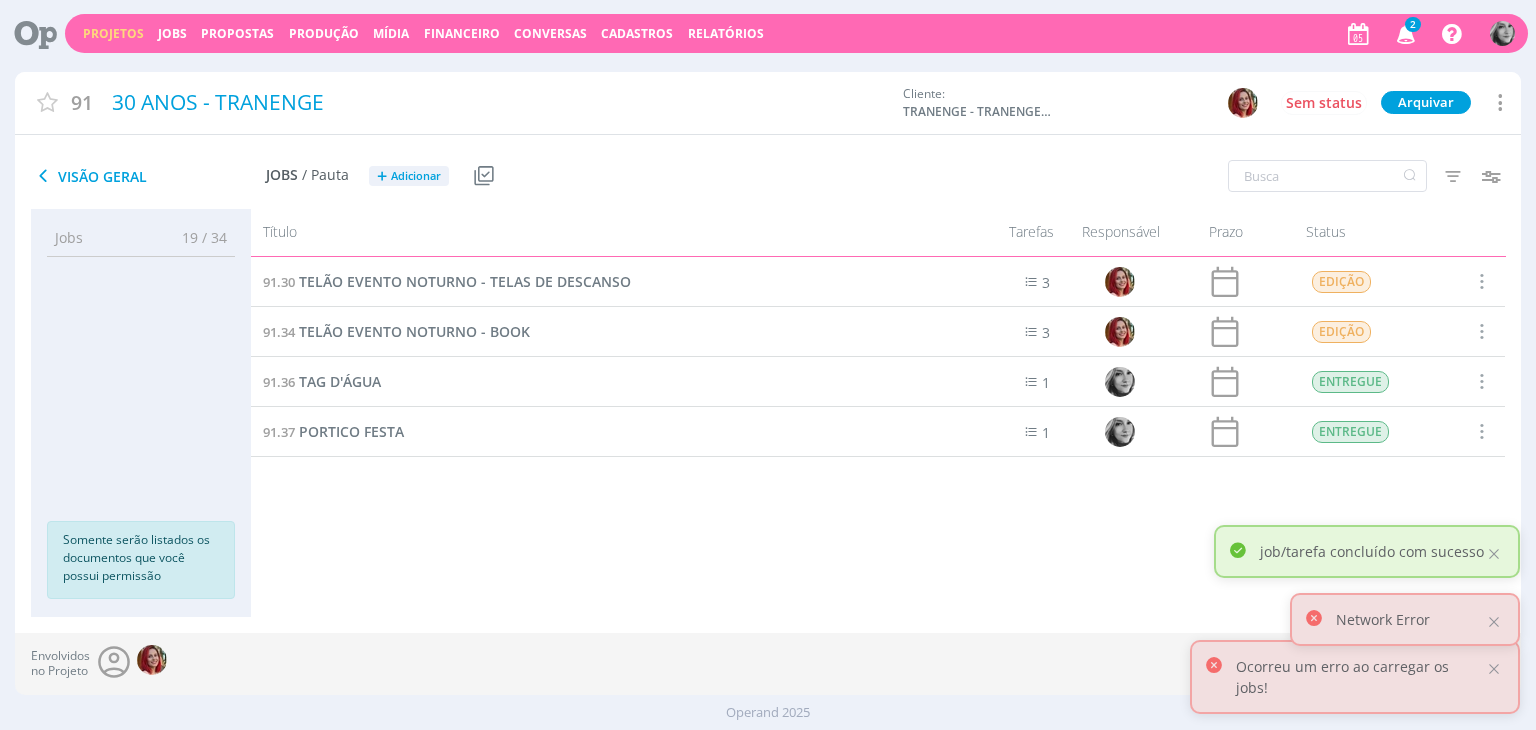 click at bounding box center [1481, 381] 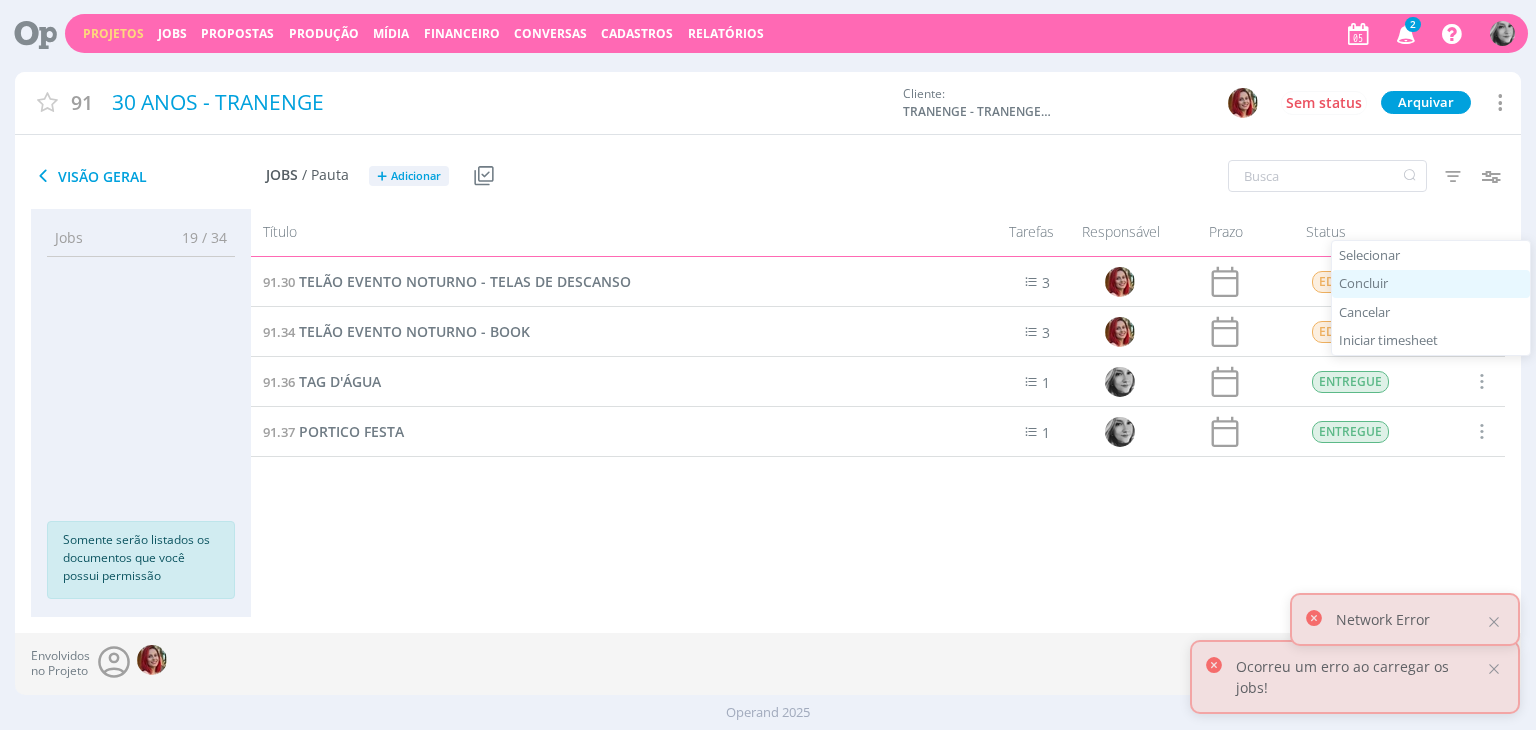 click on "Concluir" at bounding box center [1431, 284] 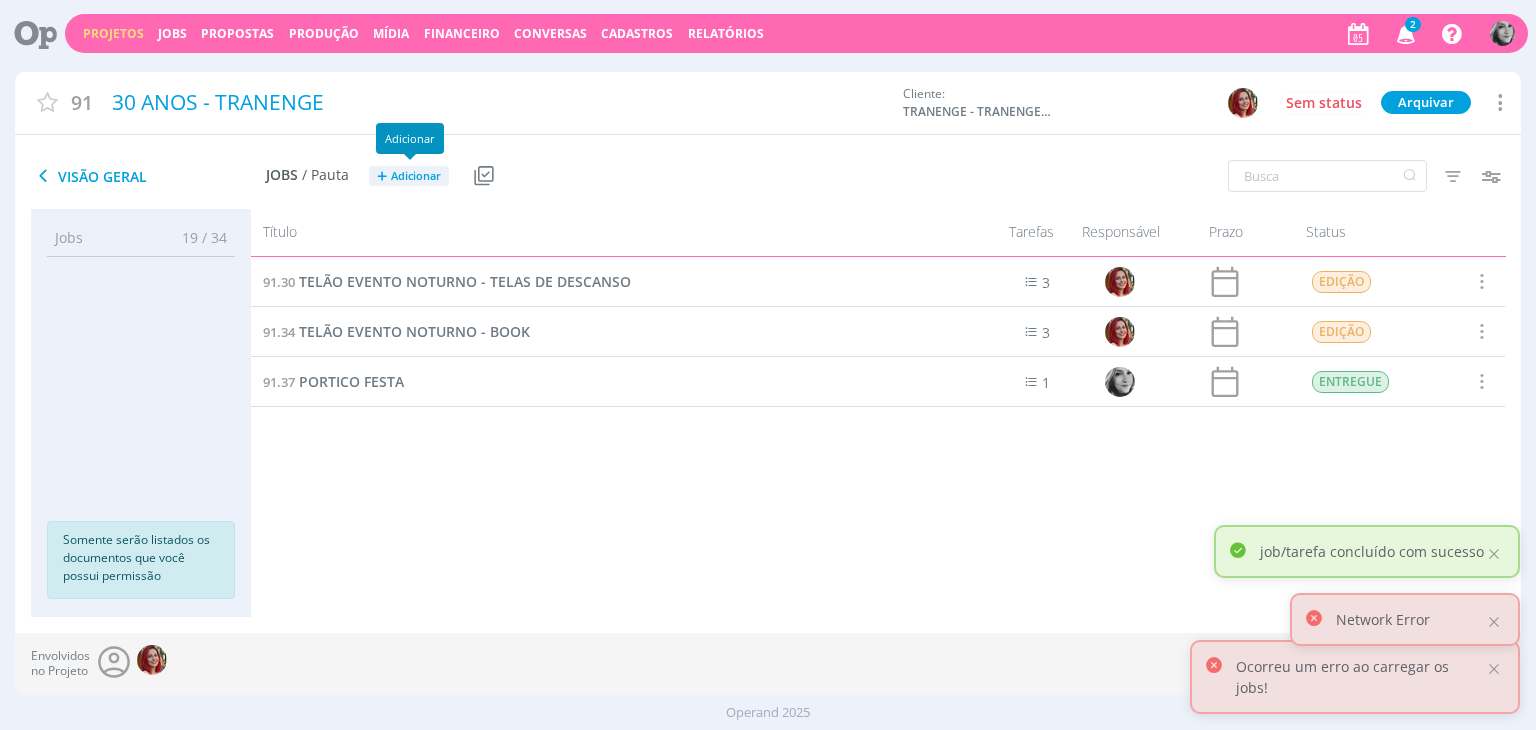 click on "Adicionar" at bounding box center [416, 176] 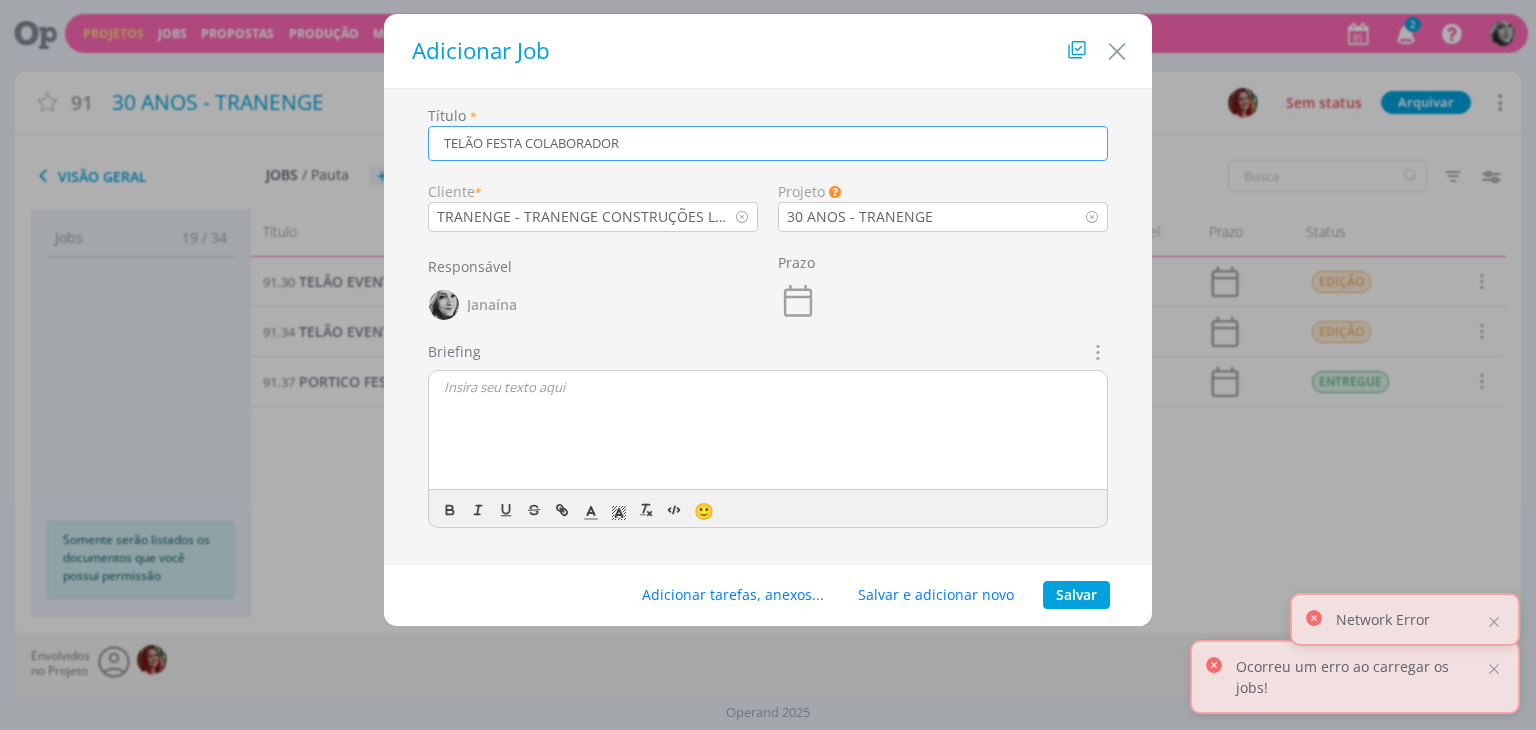 type on "TELÃO FESTA COLABORADOR" 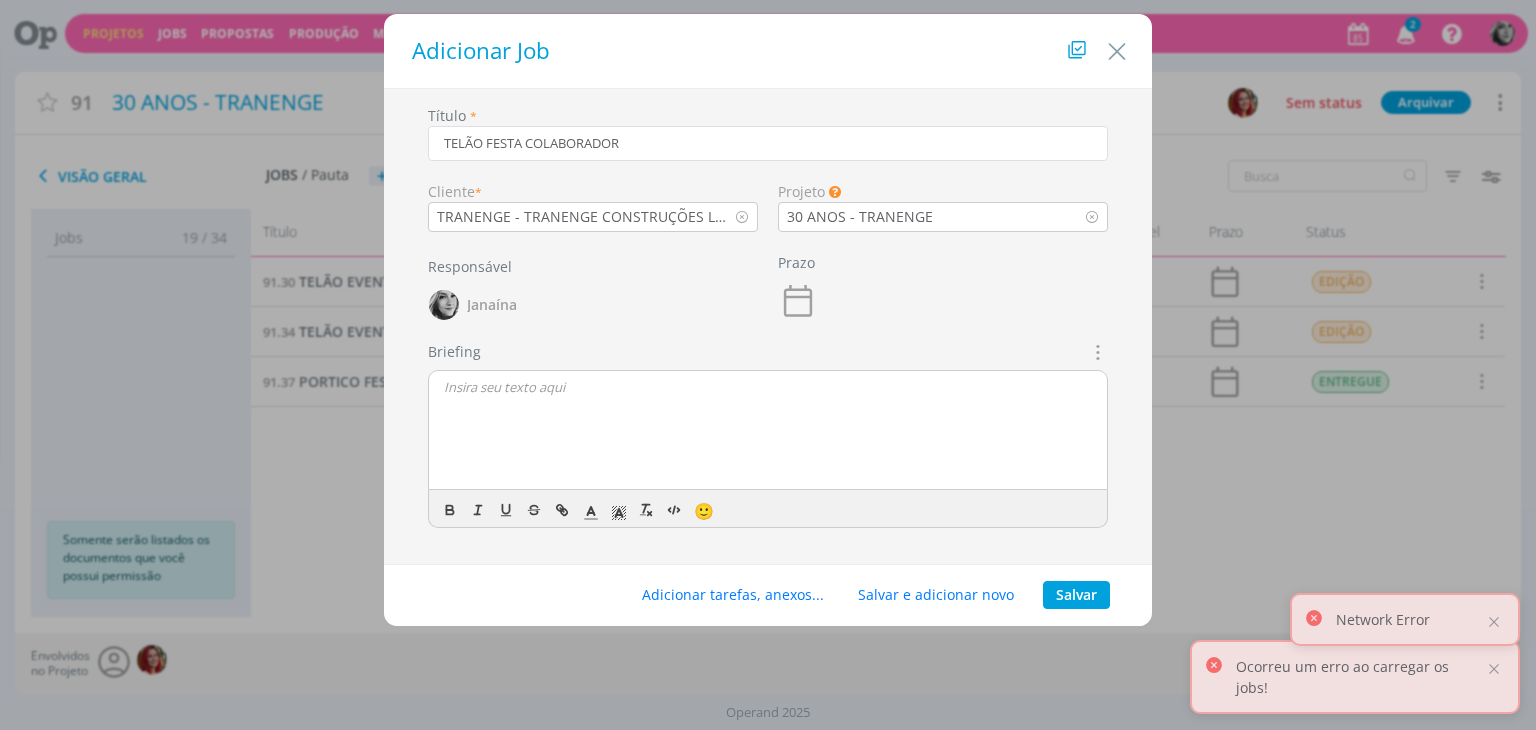 click at bounding box center (768, 431) 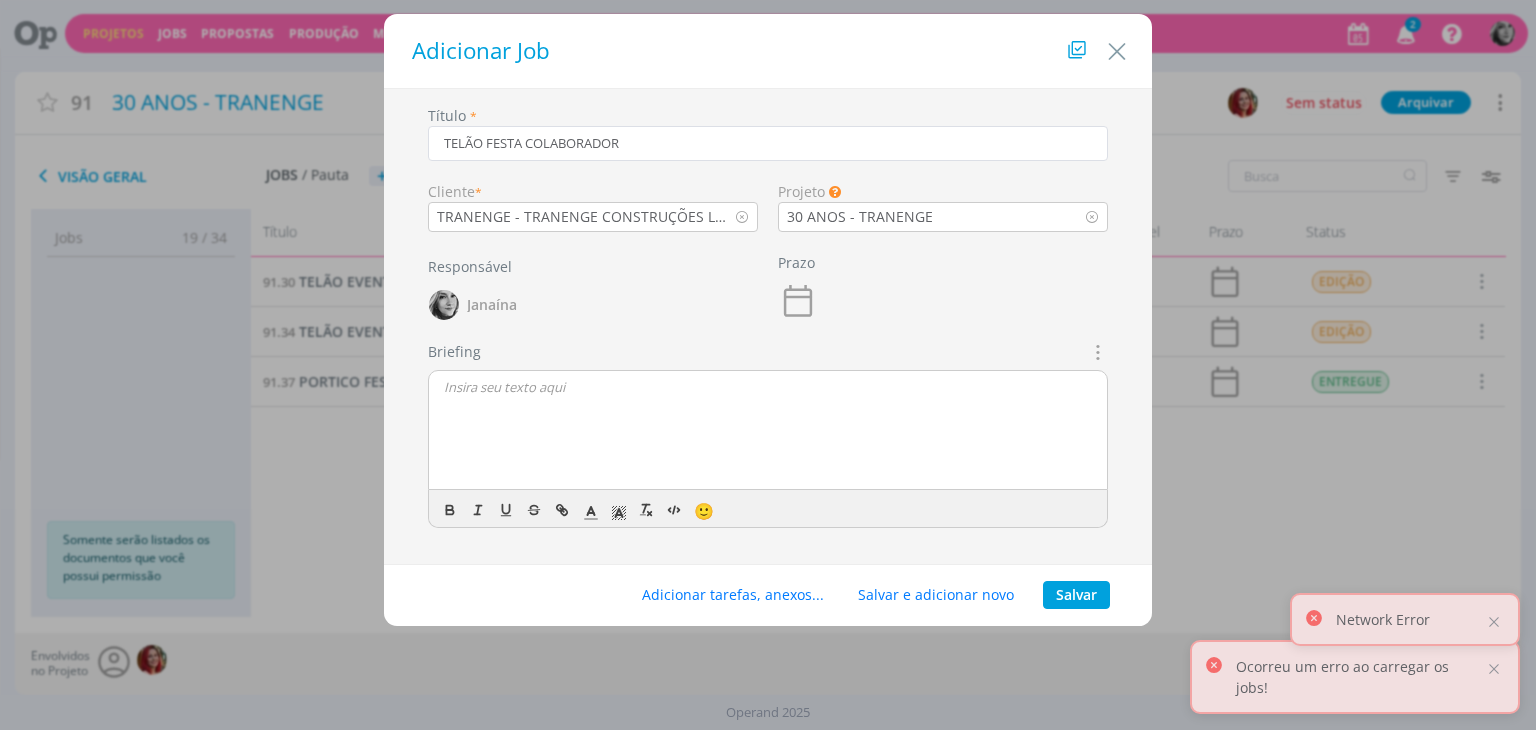type 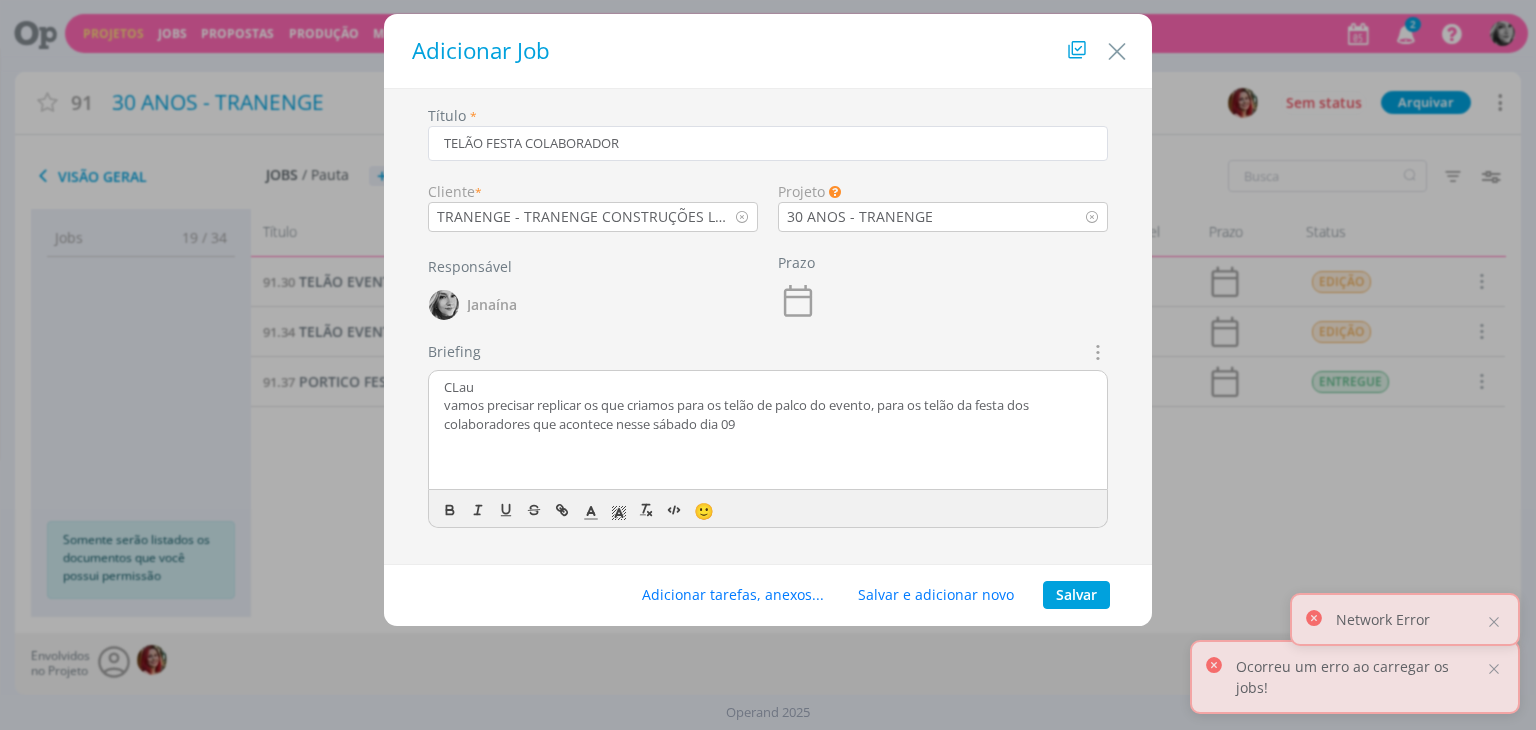 drag, startPoint x: 464, startPoint y: 385, endPoint x: 513, endPoint y: 410, distance: 55.00909 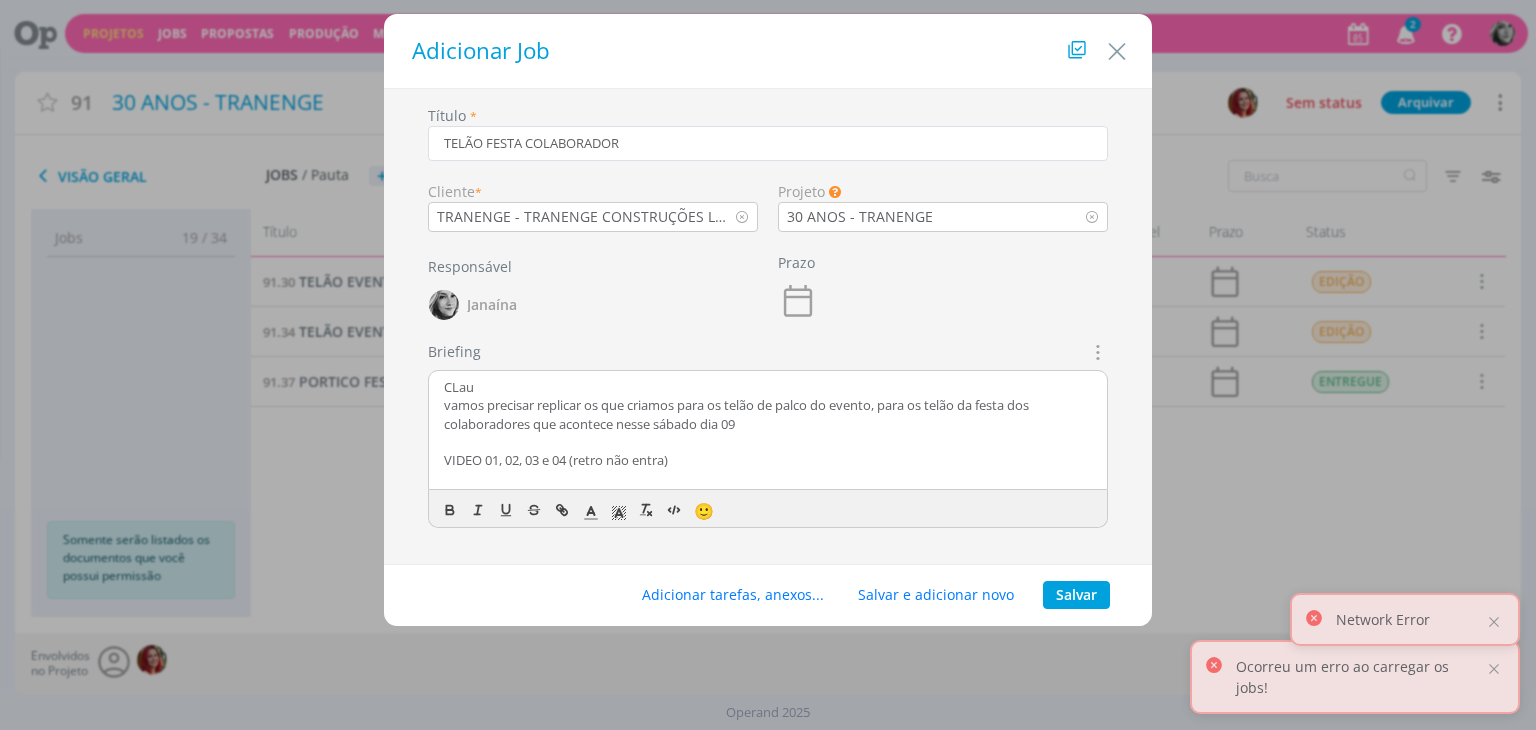 click on "VIDEO 01, 02, 03 e 04 (retro não entra)" at bounding box center [768, 460] 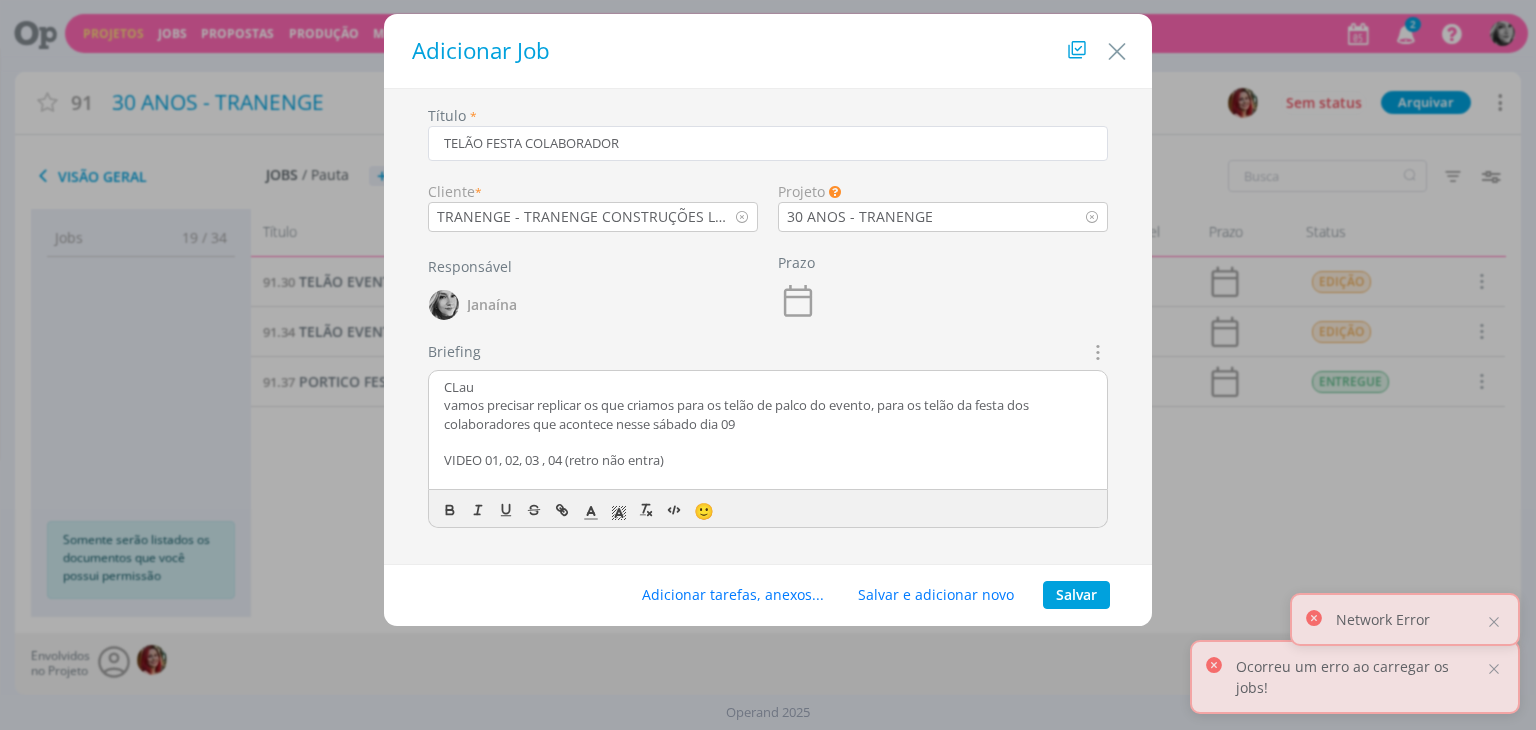 click on "VIDEO 01, 02, 03 , 04 (retro não entra)" at bounding box center [768, 460] 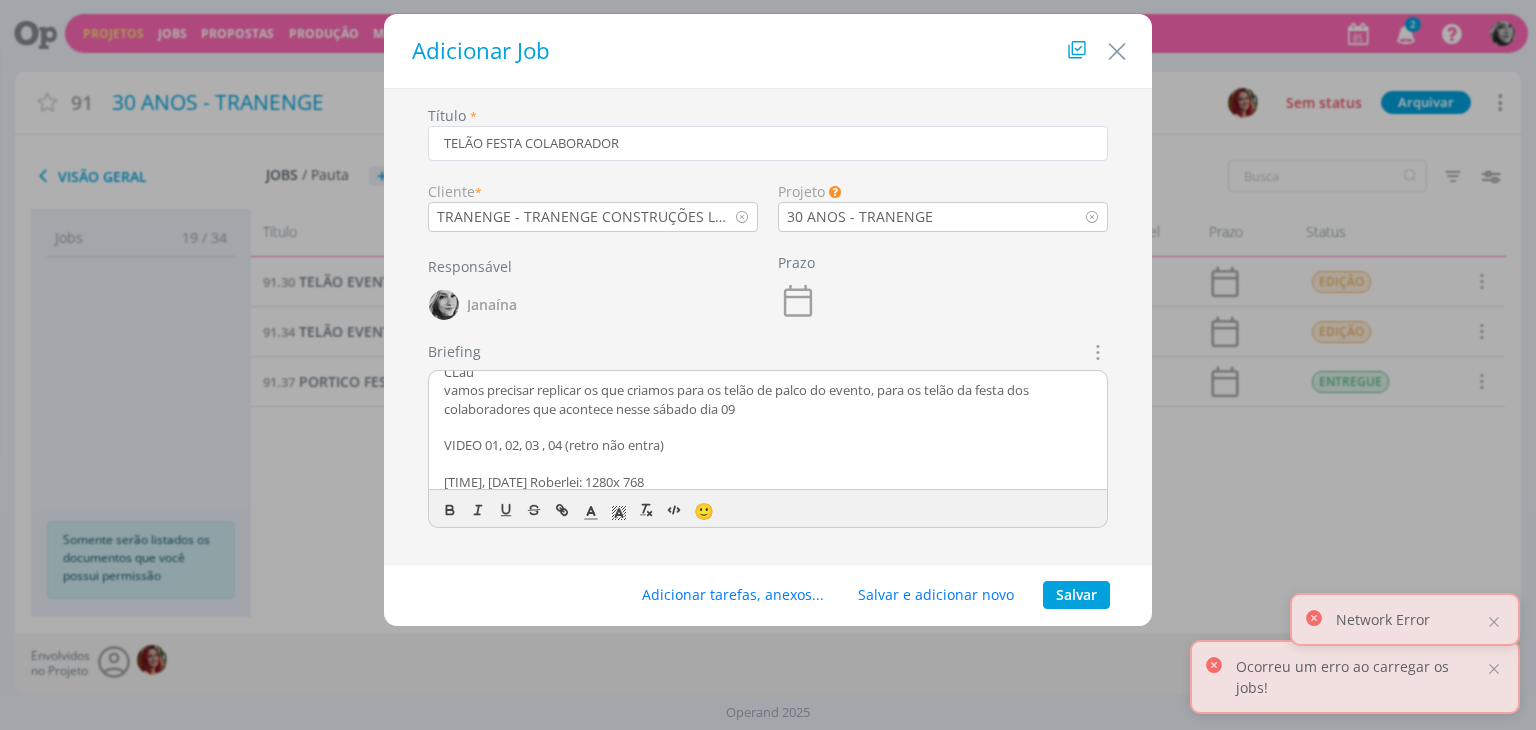 scroll, scrollTop: 33, scrollLeft: 0, axis: vertical 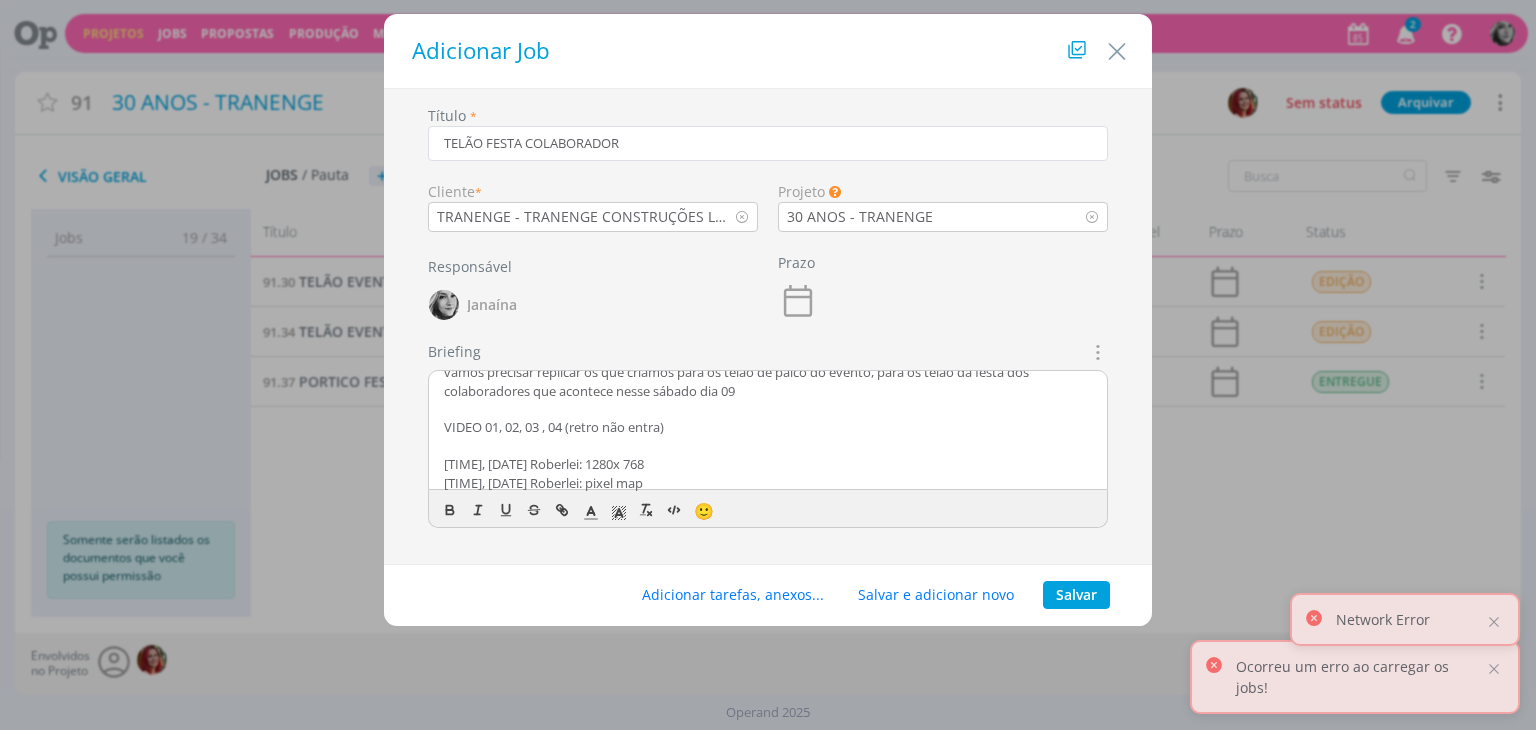 drag, startPoint x: 497, startPoint y: 460, endPoint x: 680, endPoint y: 457, distance: 183.02458 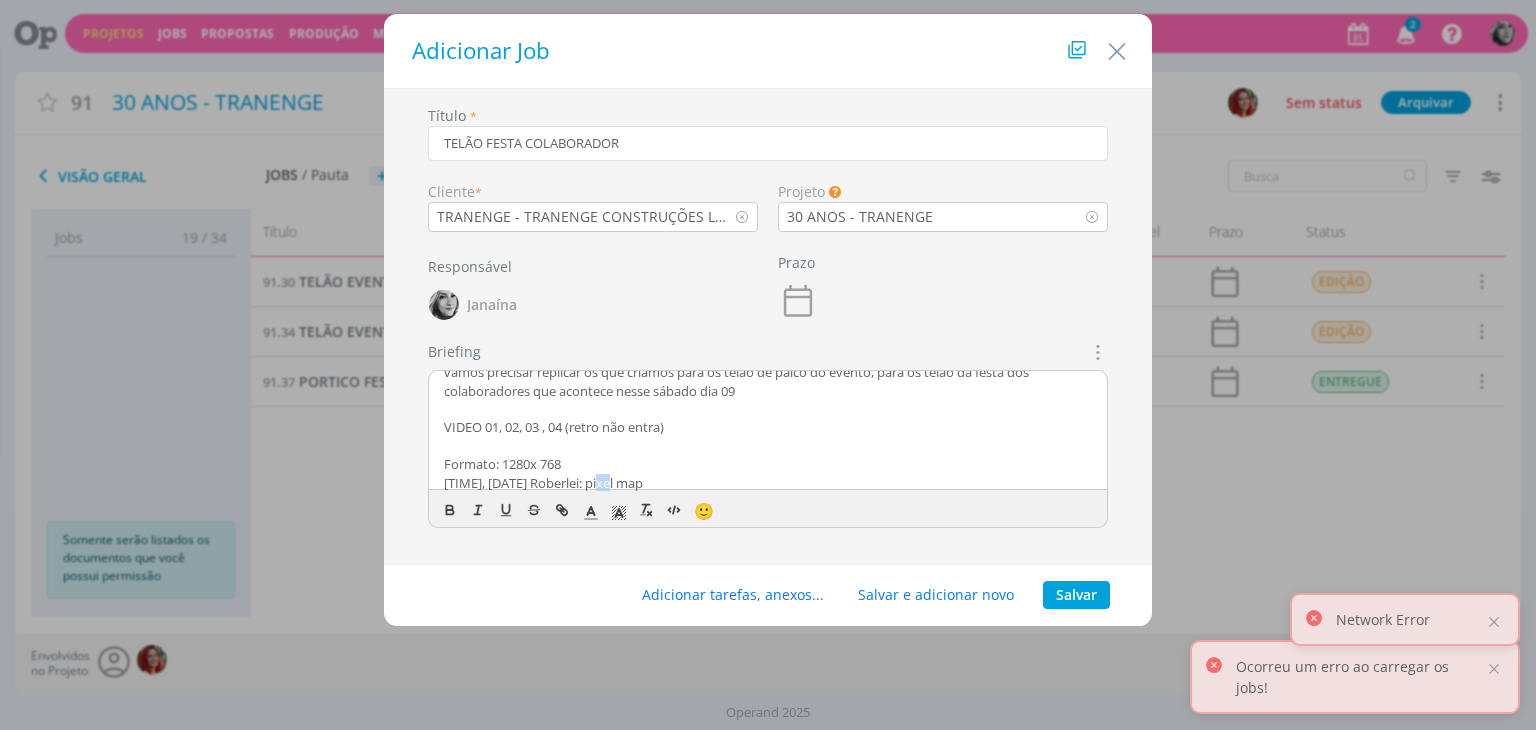 scroll, scrollTop: 41, scrollLeft: 0, axis: vertical 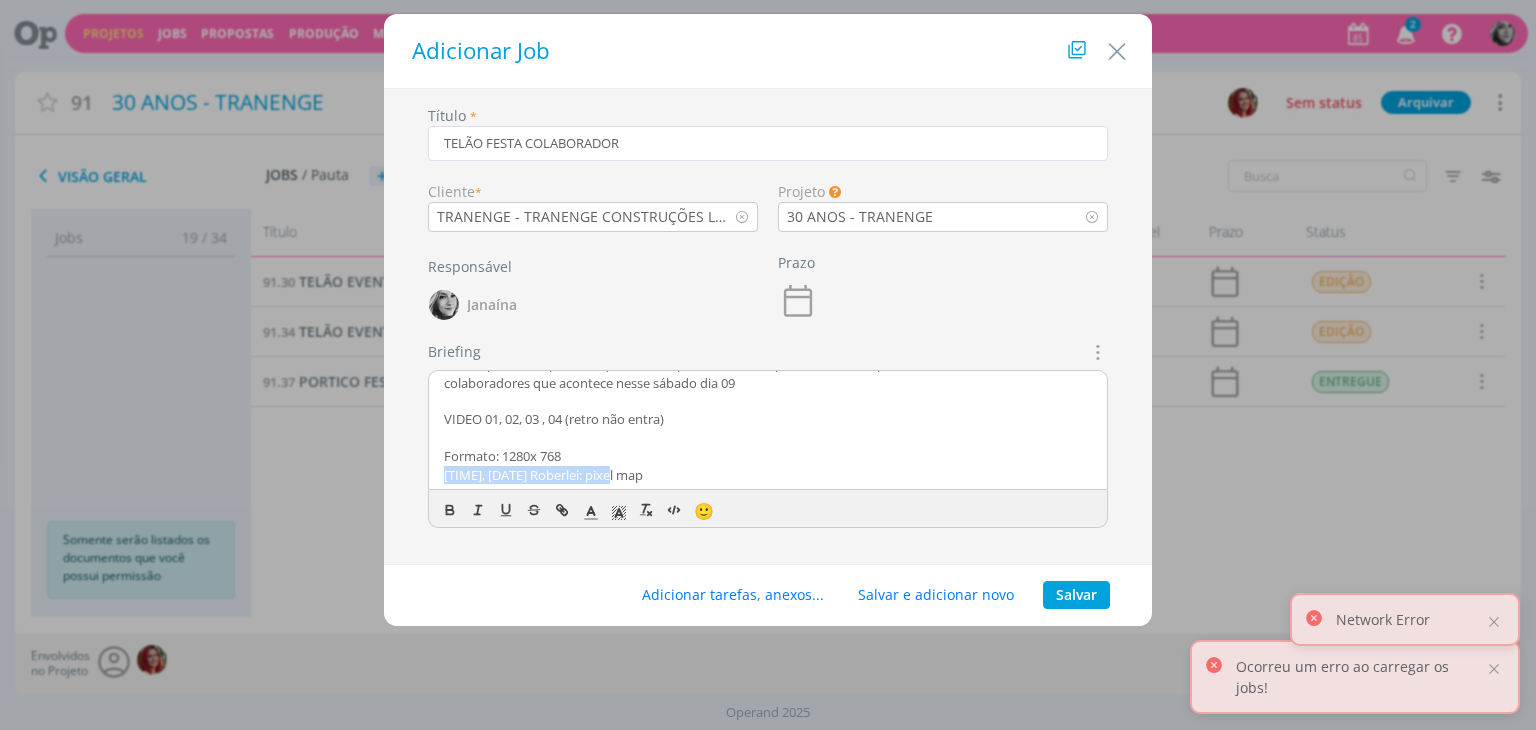 drag, startPoint x: 618, startPoint y: 477, endPoint x: 413, endPoint y: 481, distance: 205.03902 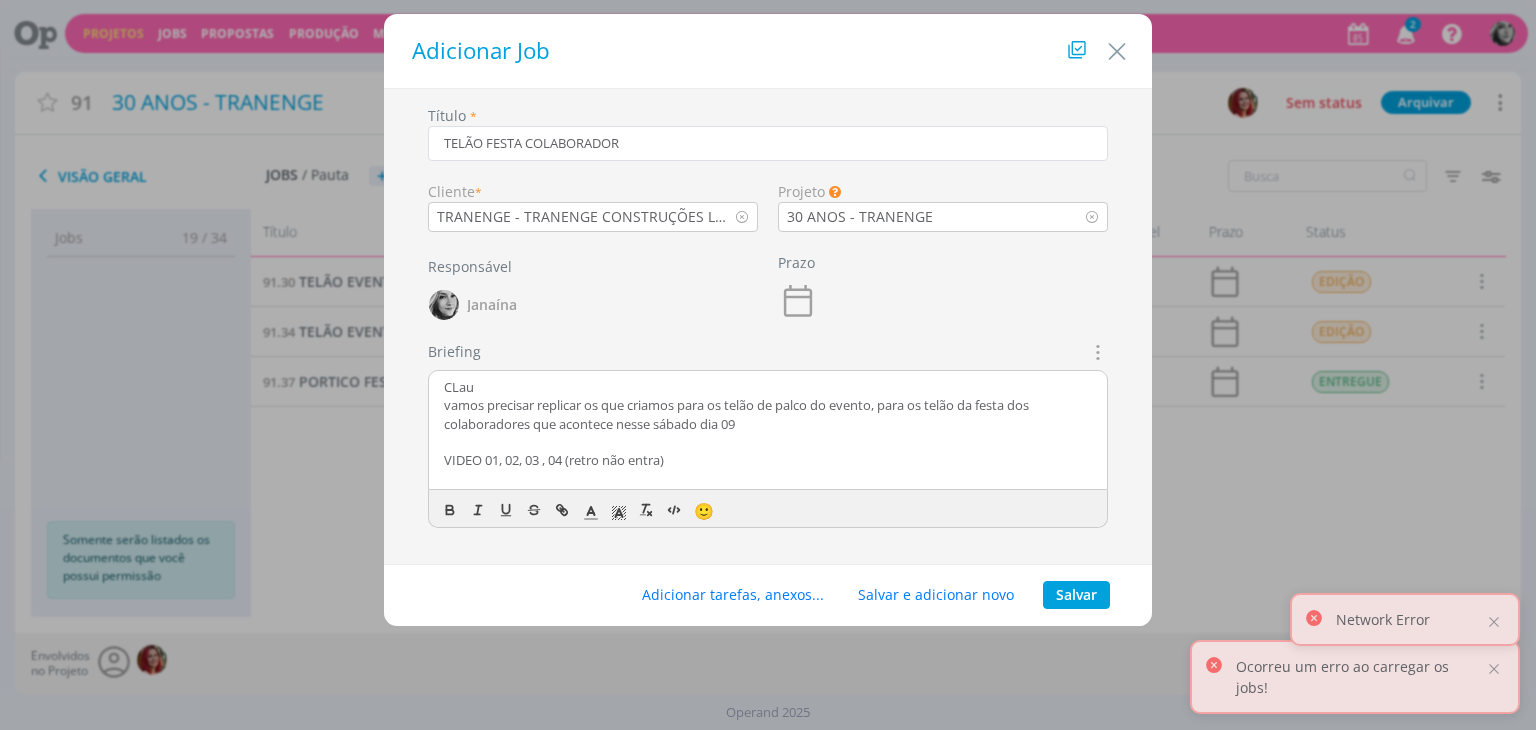 scroll, scrollTop: 23, scrollLeft: 0, axis: vertical 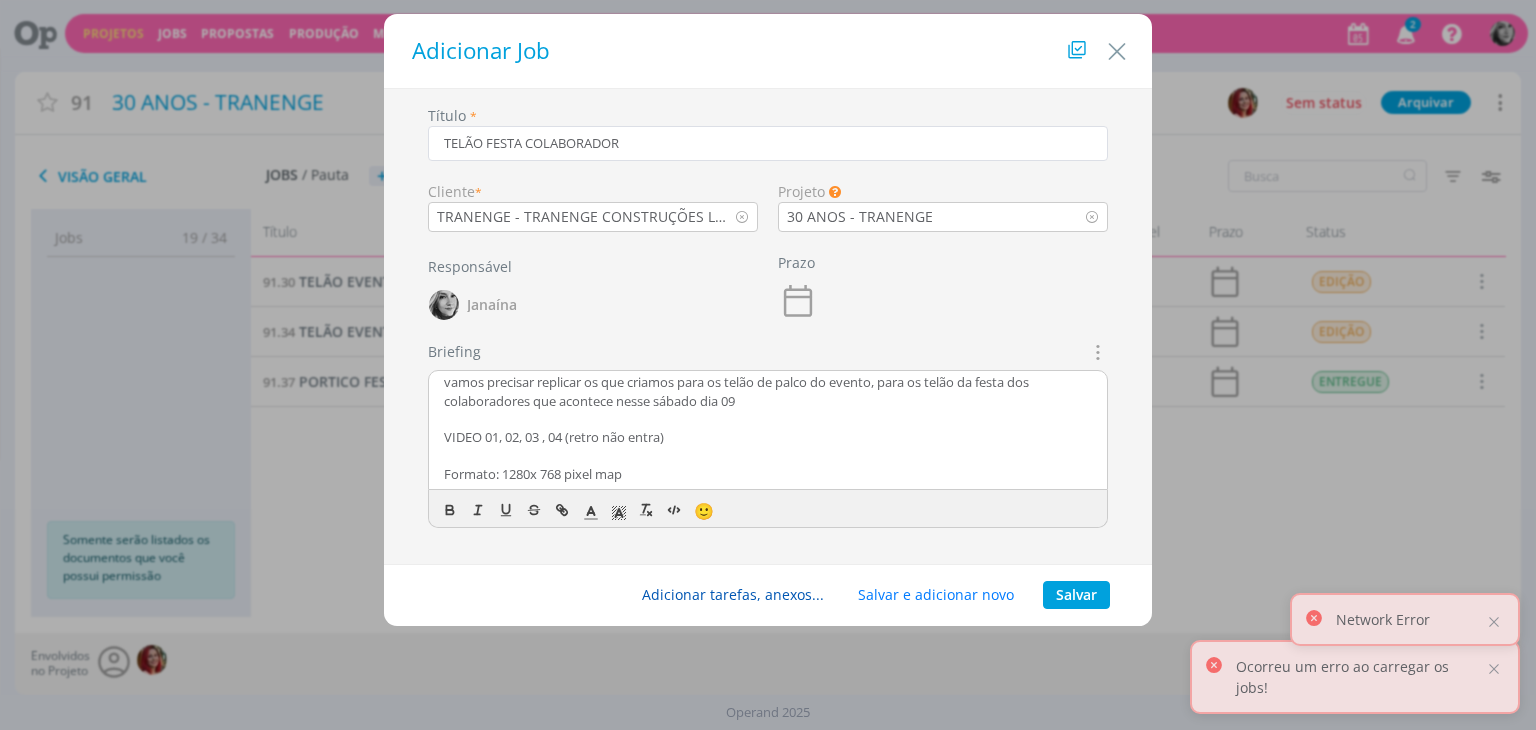 click on "Adicionar tarefas, anexos..." at bounding box center [733, 595] 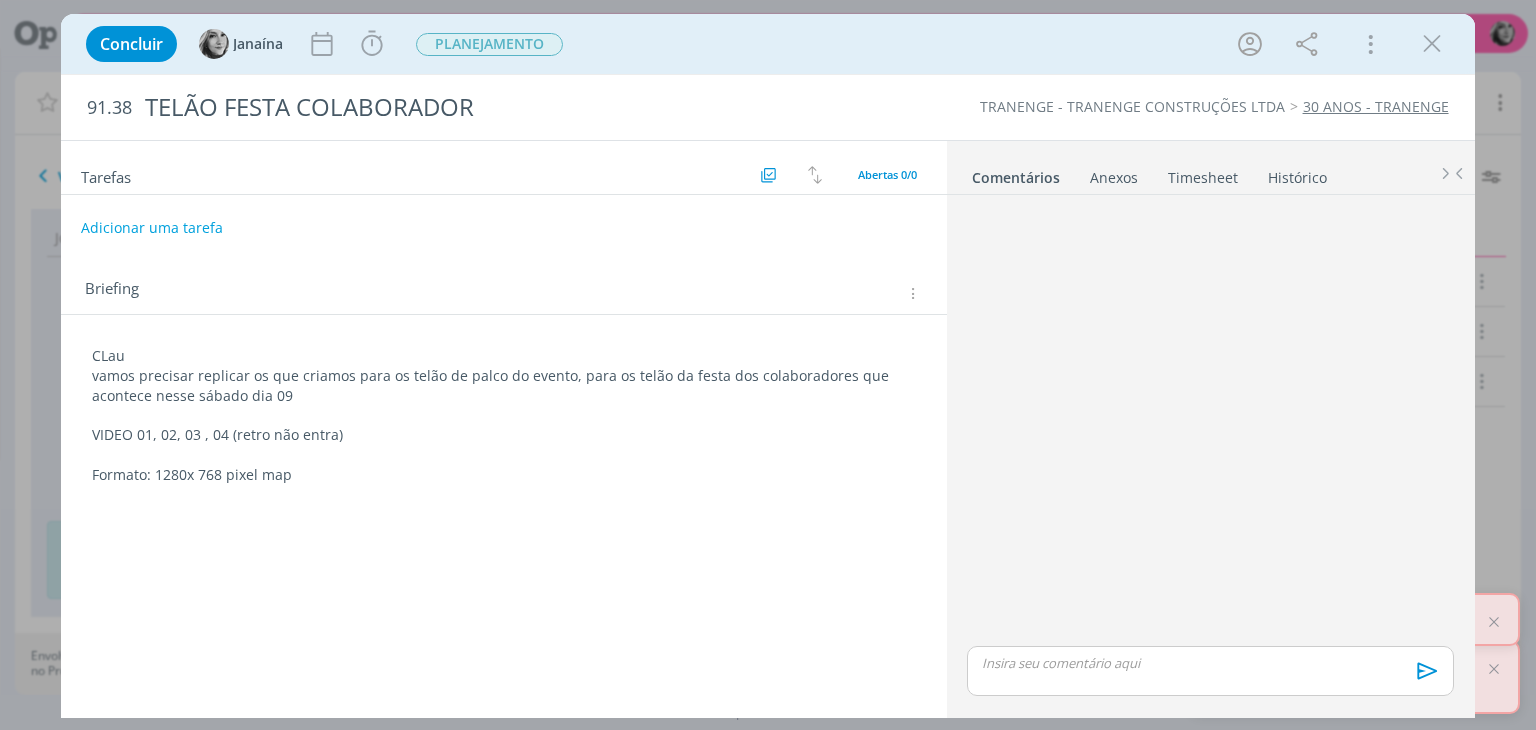 click on "Adicionar uma tarefa" at bounding box center (152, 228) 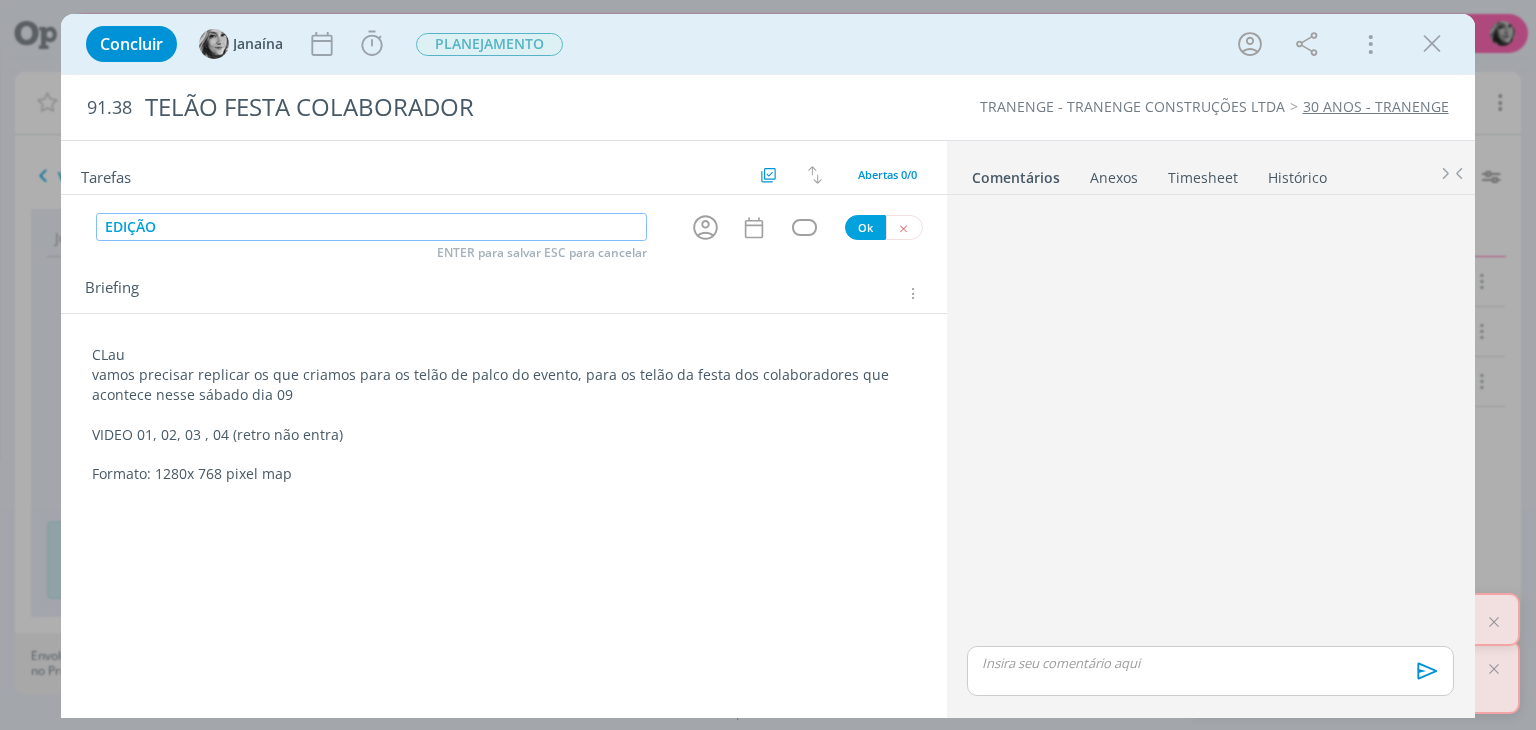 type on "EDIÇÃO" 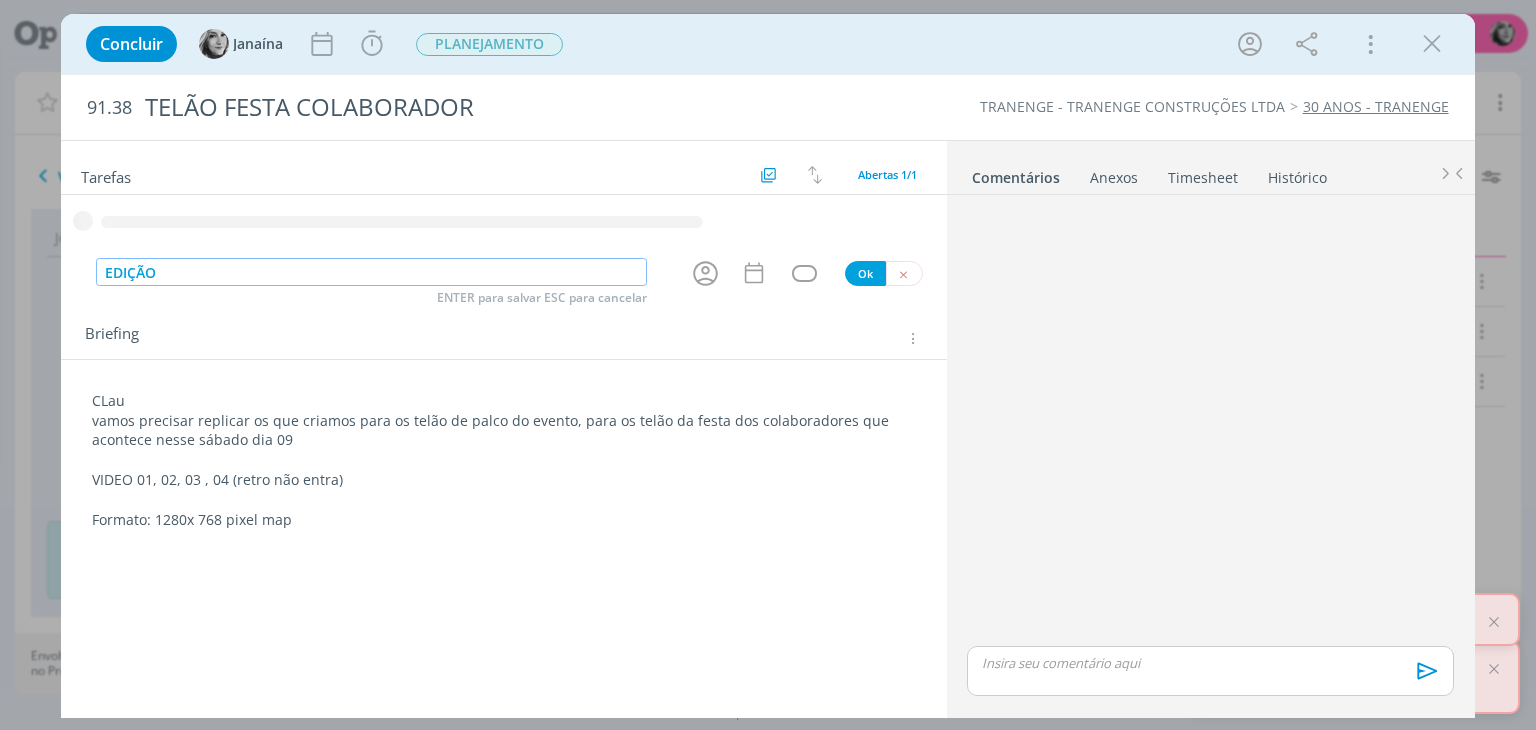 type 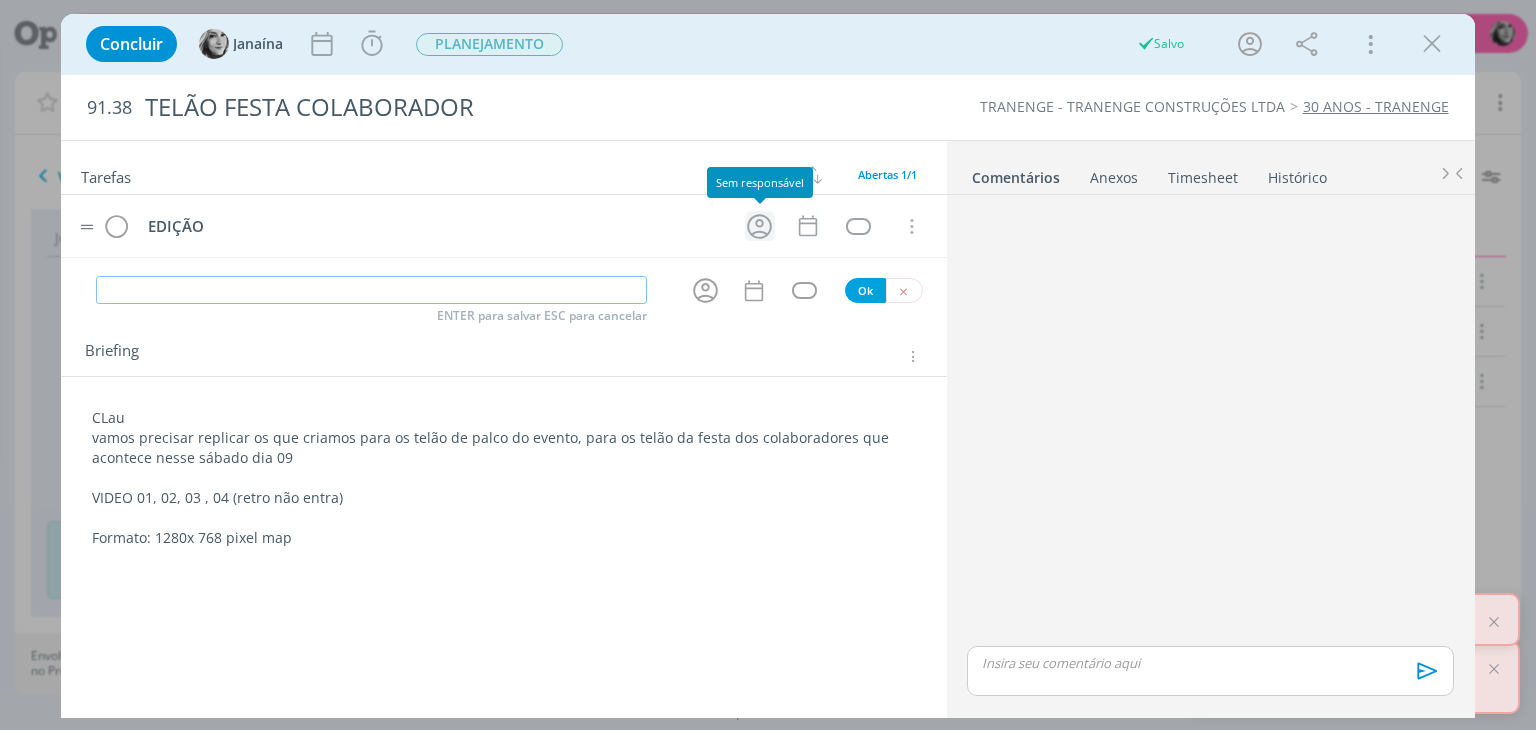 click 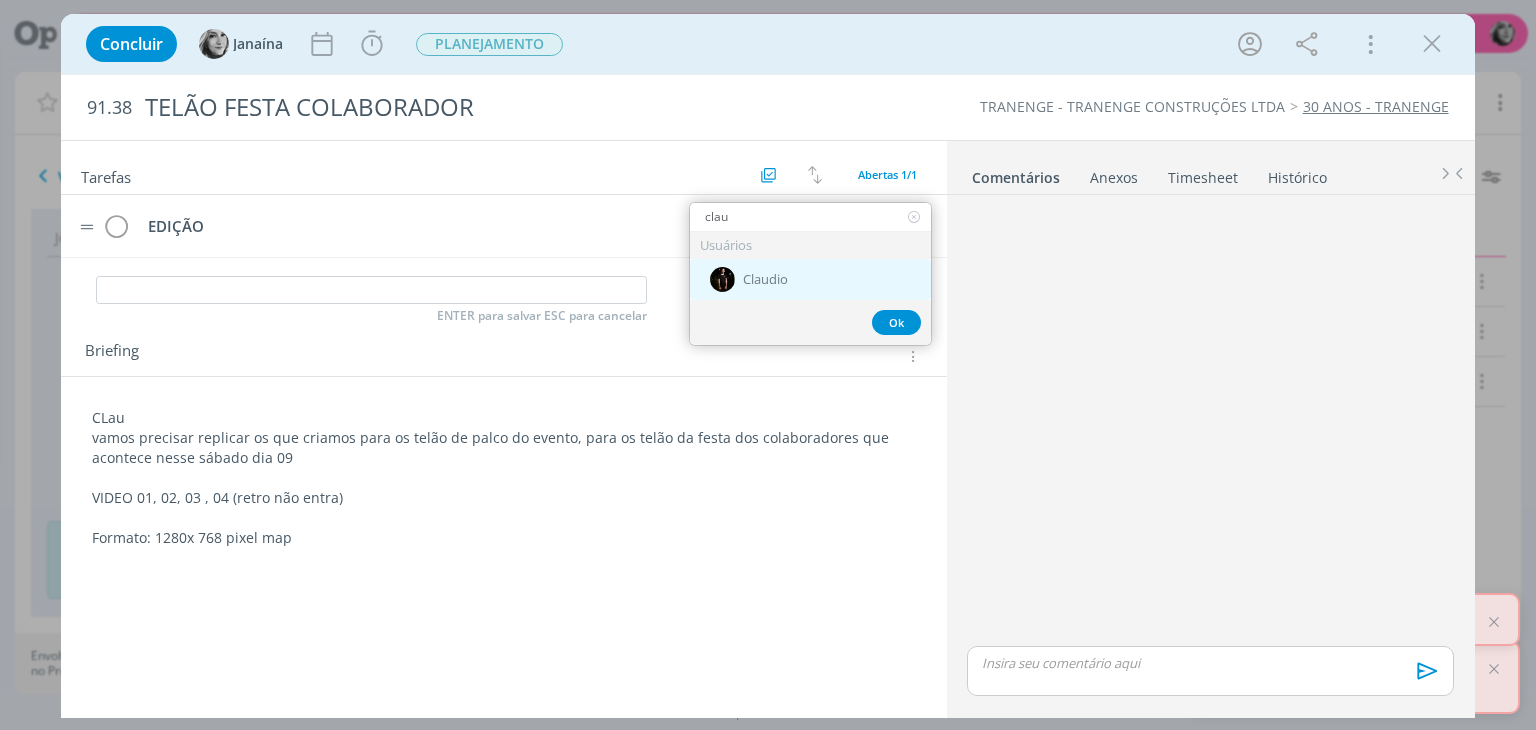 type on "clau" 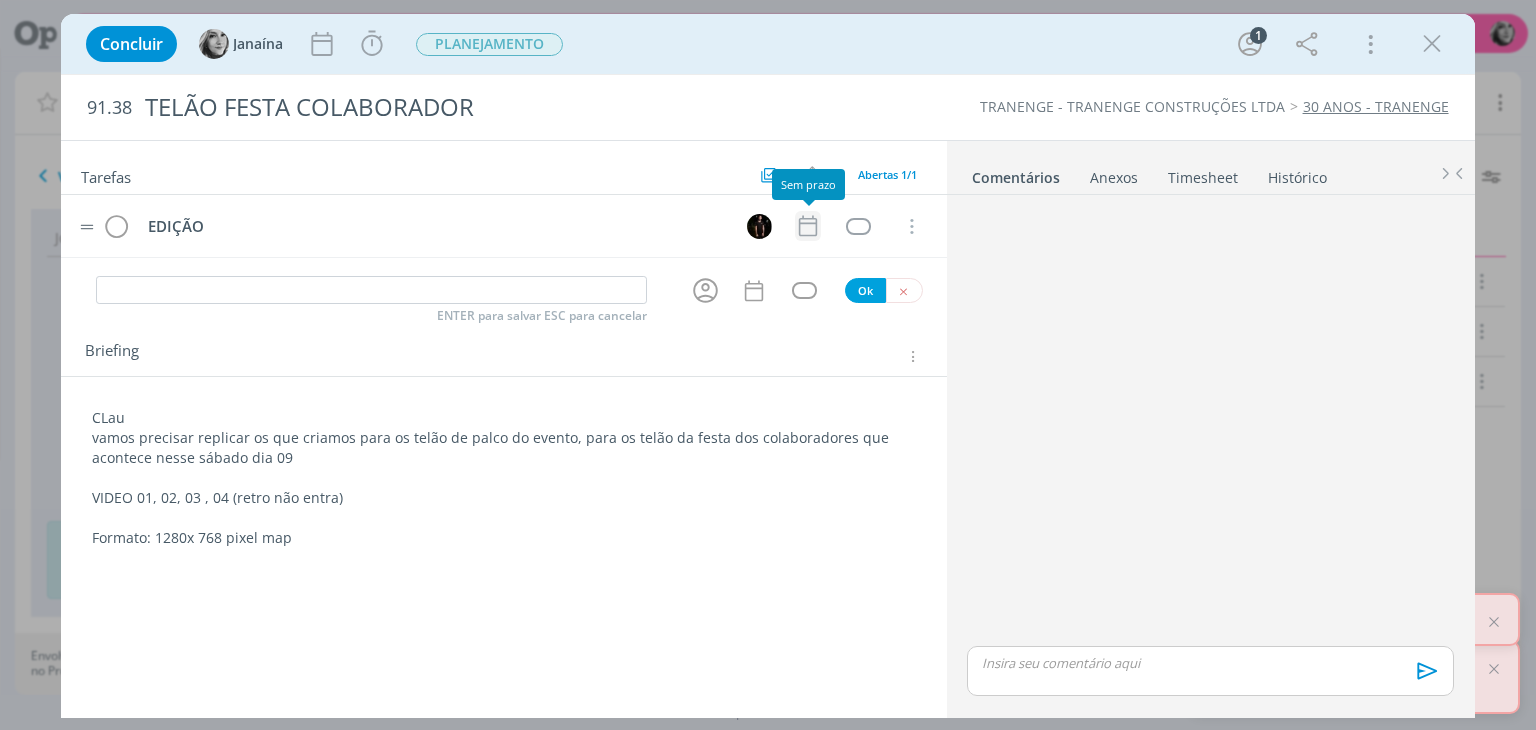 click 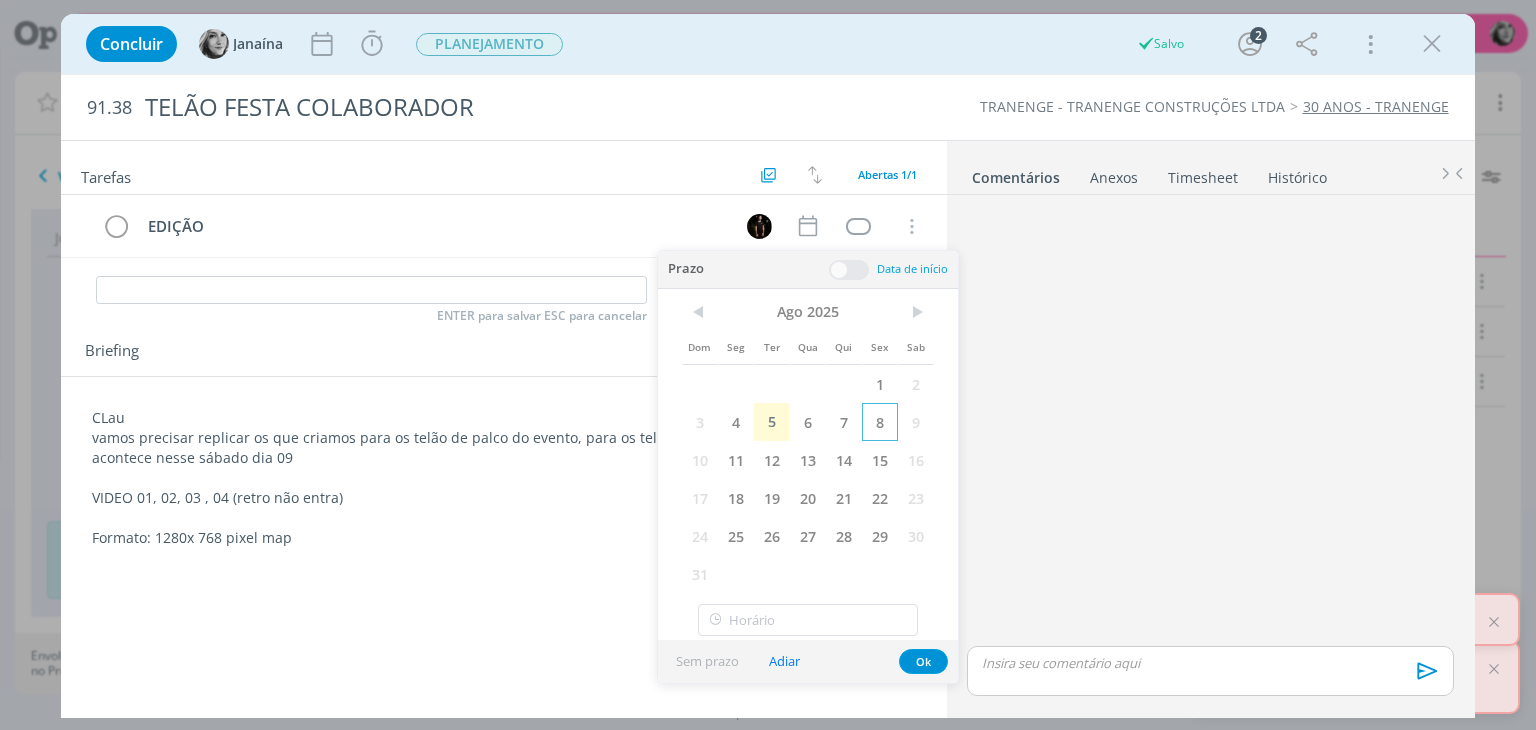 click on "8" at bounding box center [880, 422] 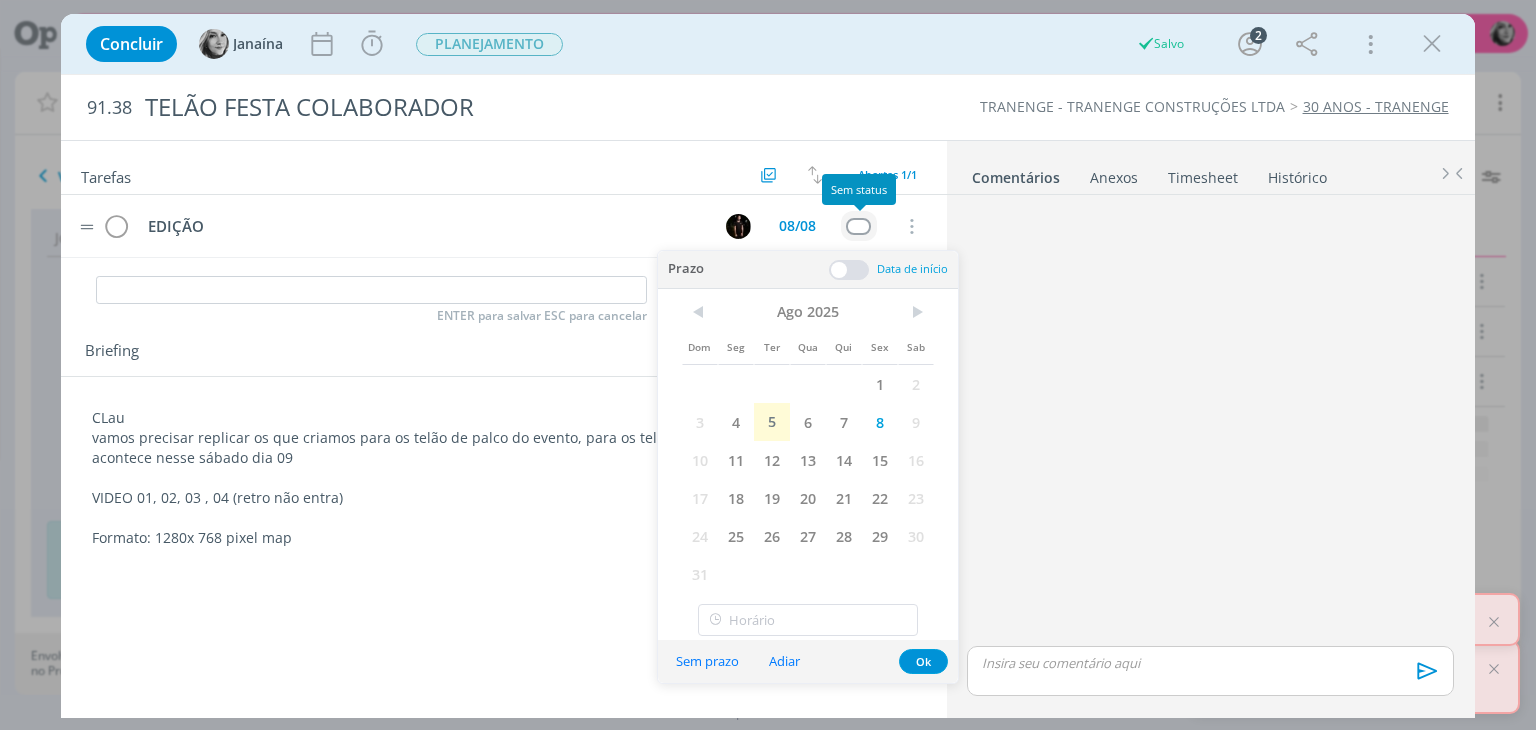 click at bounding box center [858, 226] 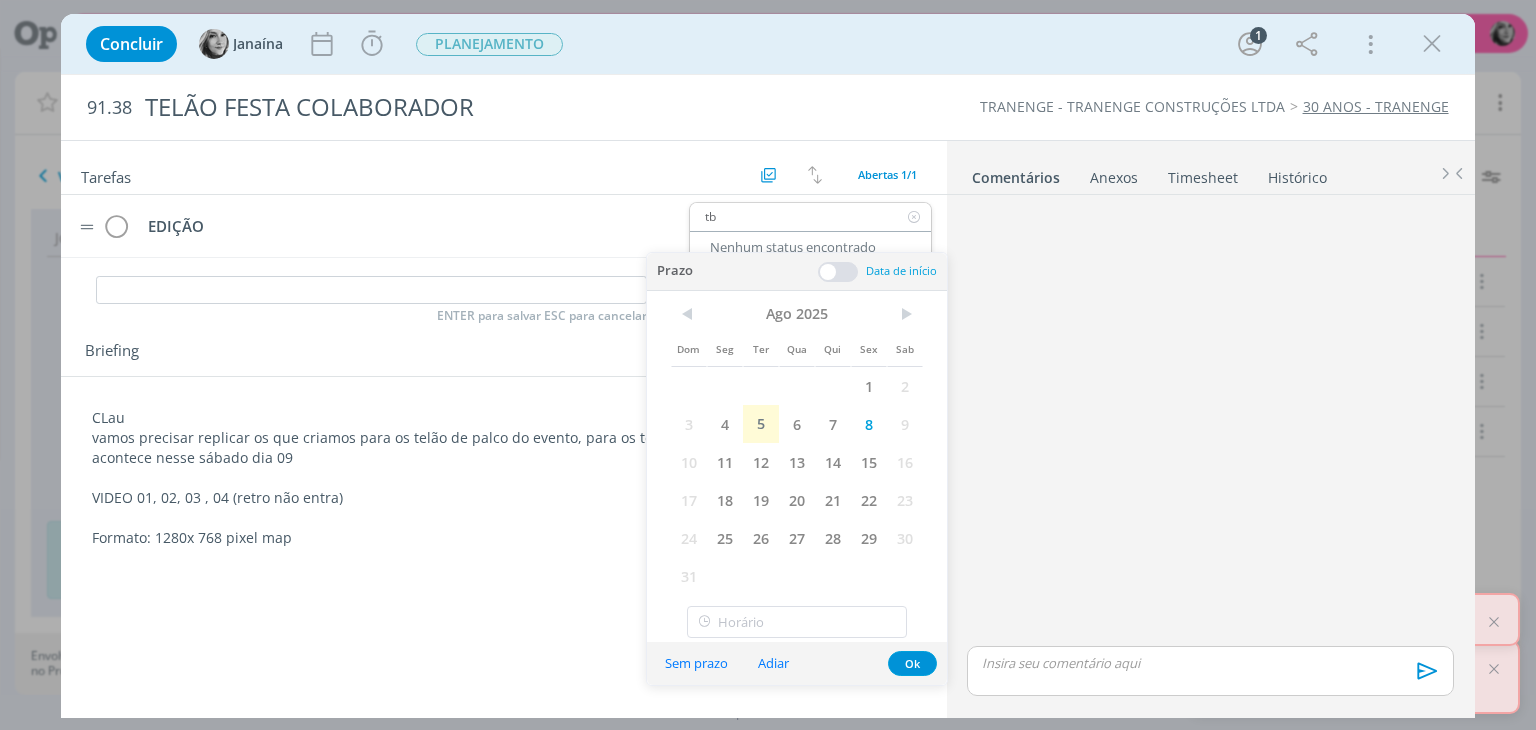 type on "t" 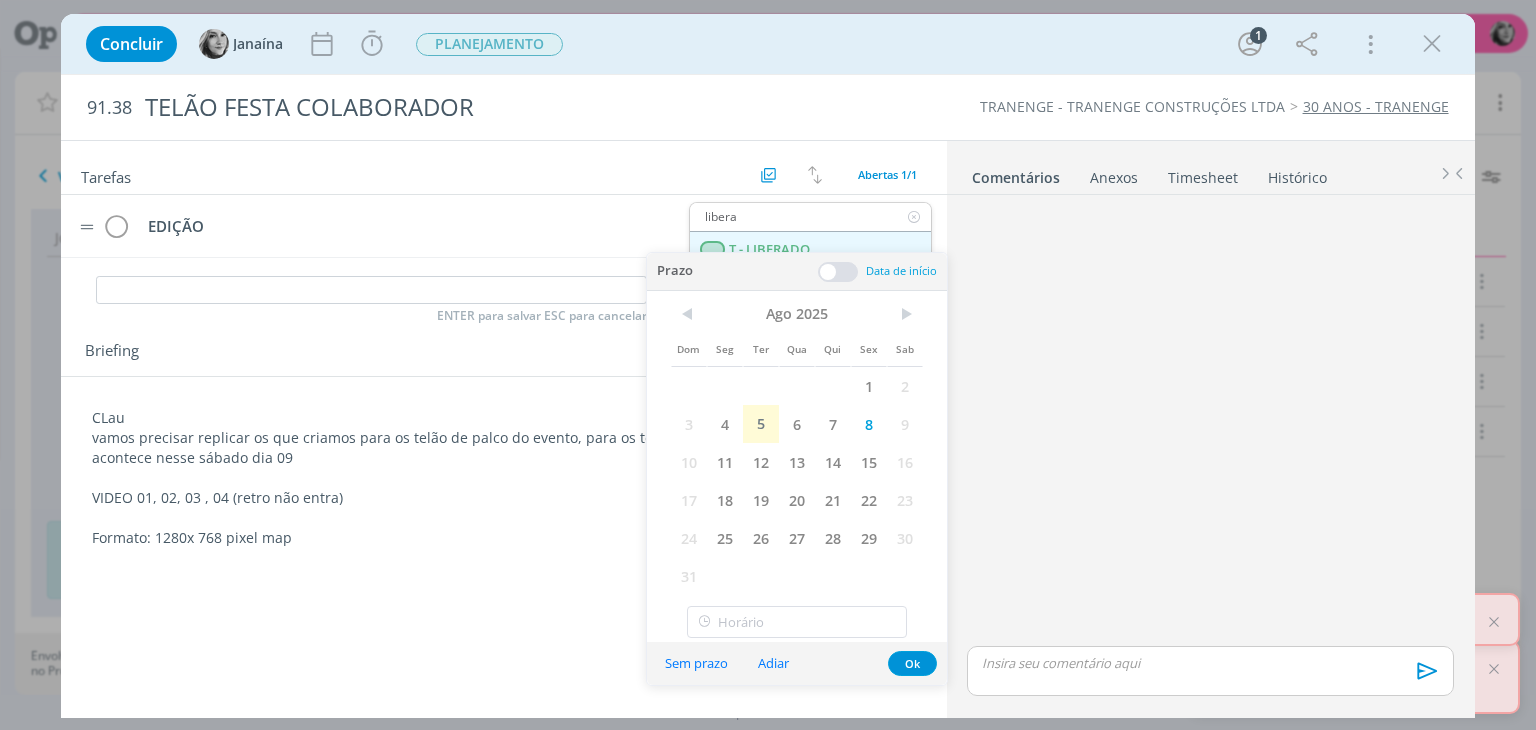 type on "libera" 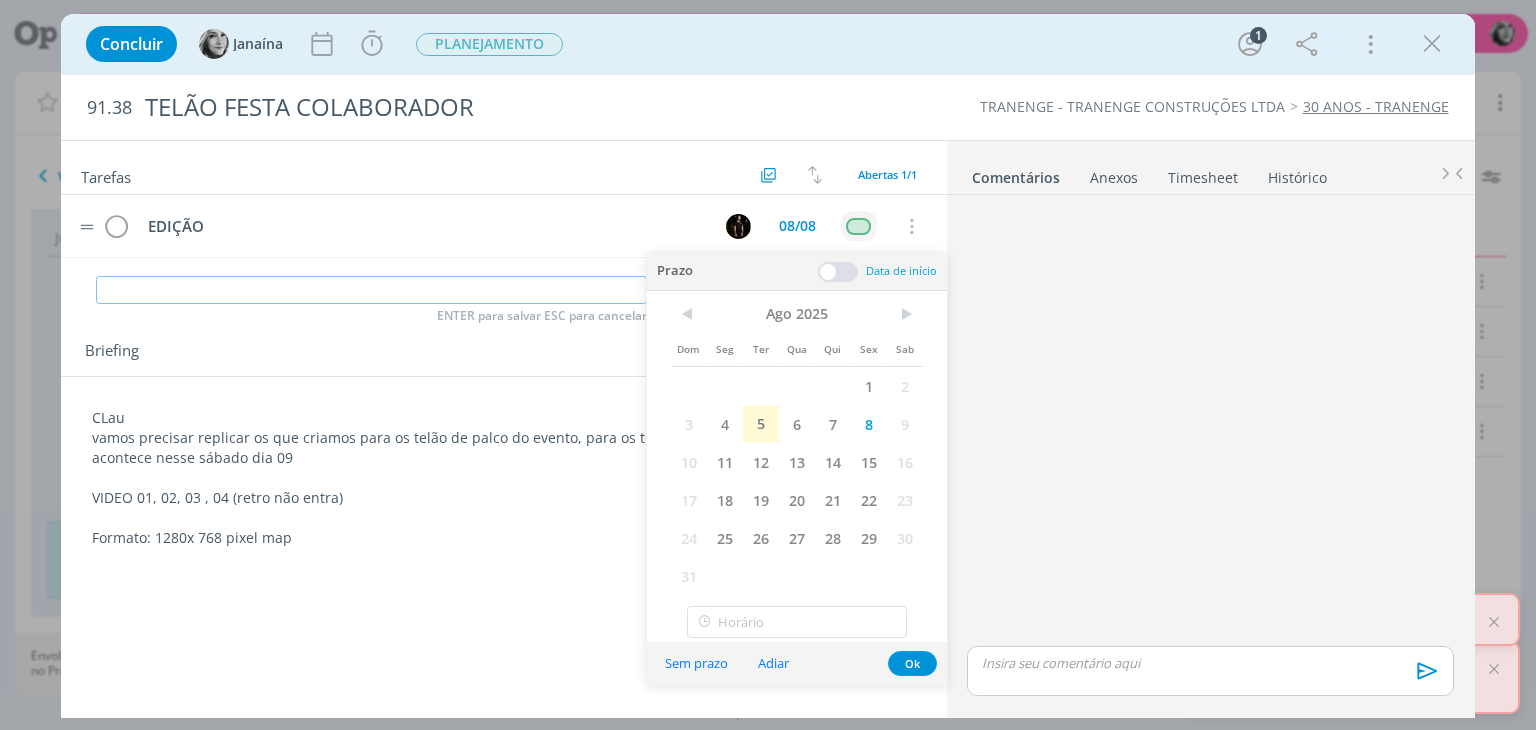 click at bounding box center (371, 290) 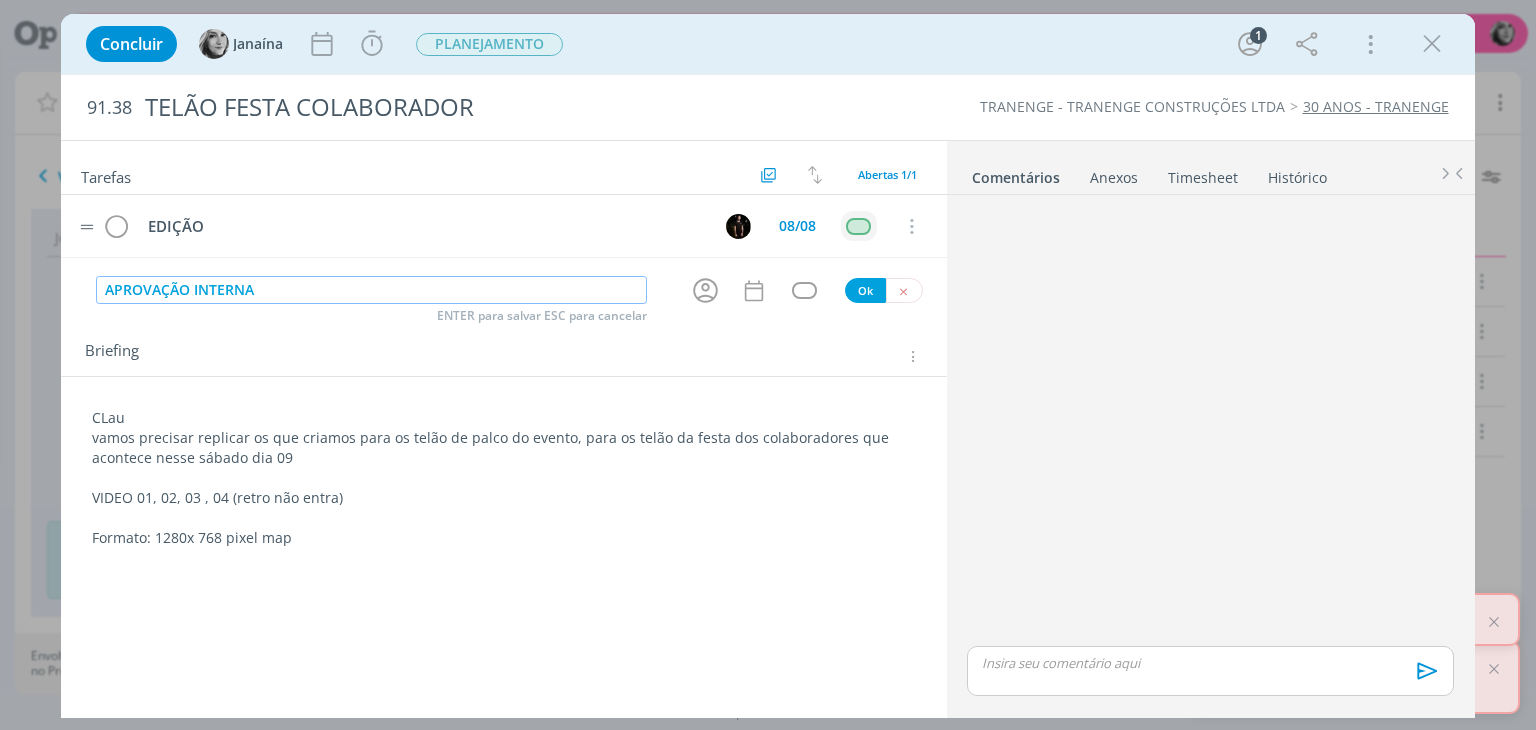 type on "APROVAÇÃO INTERNA" 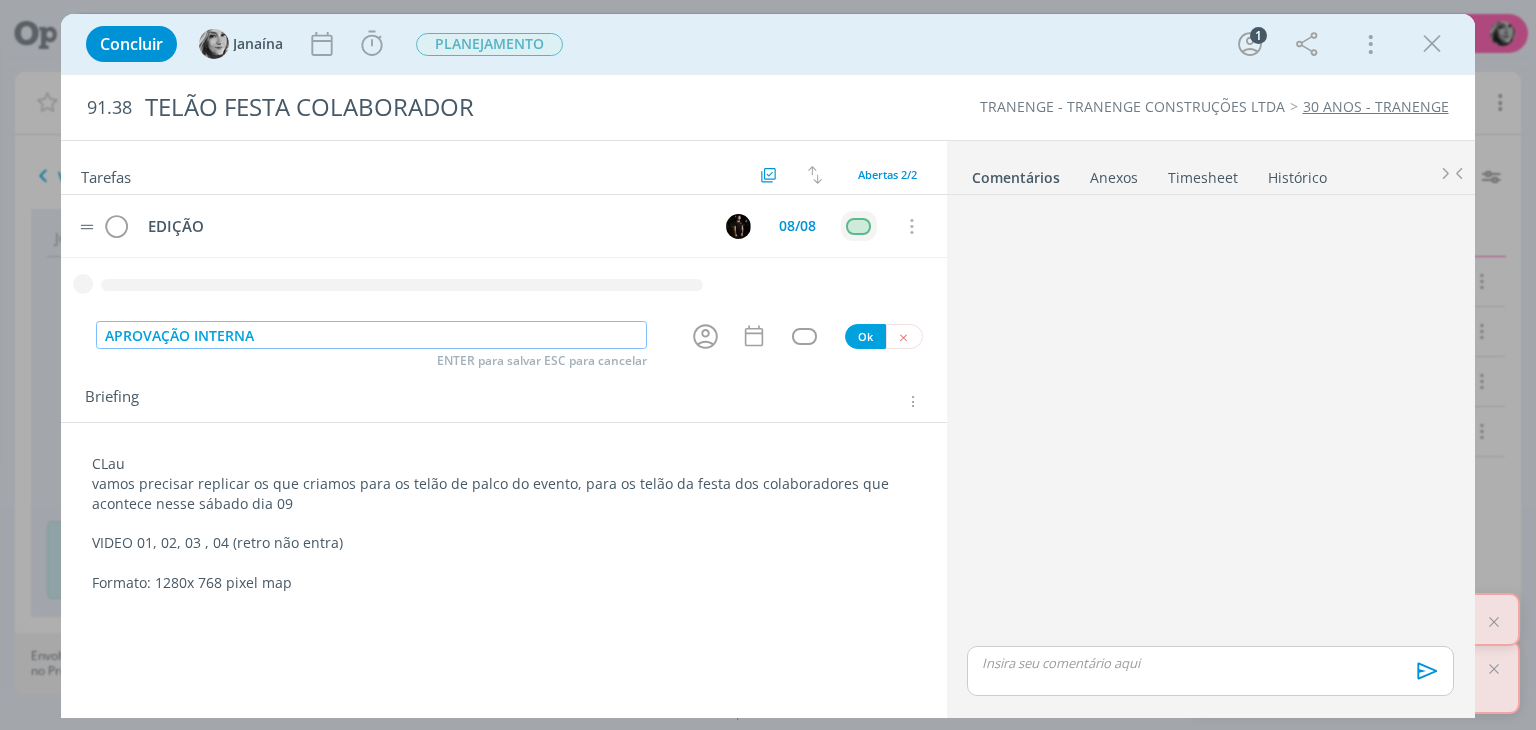 type 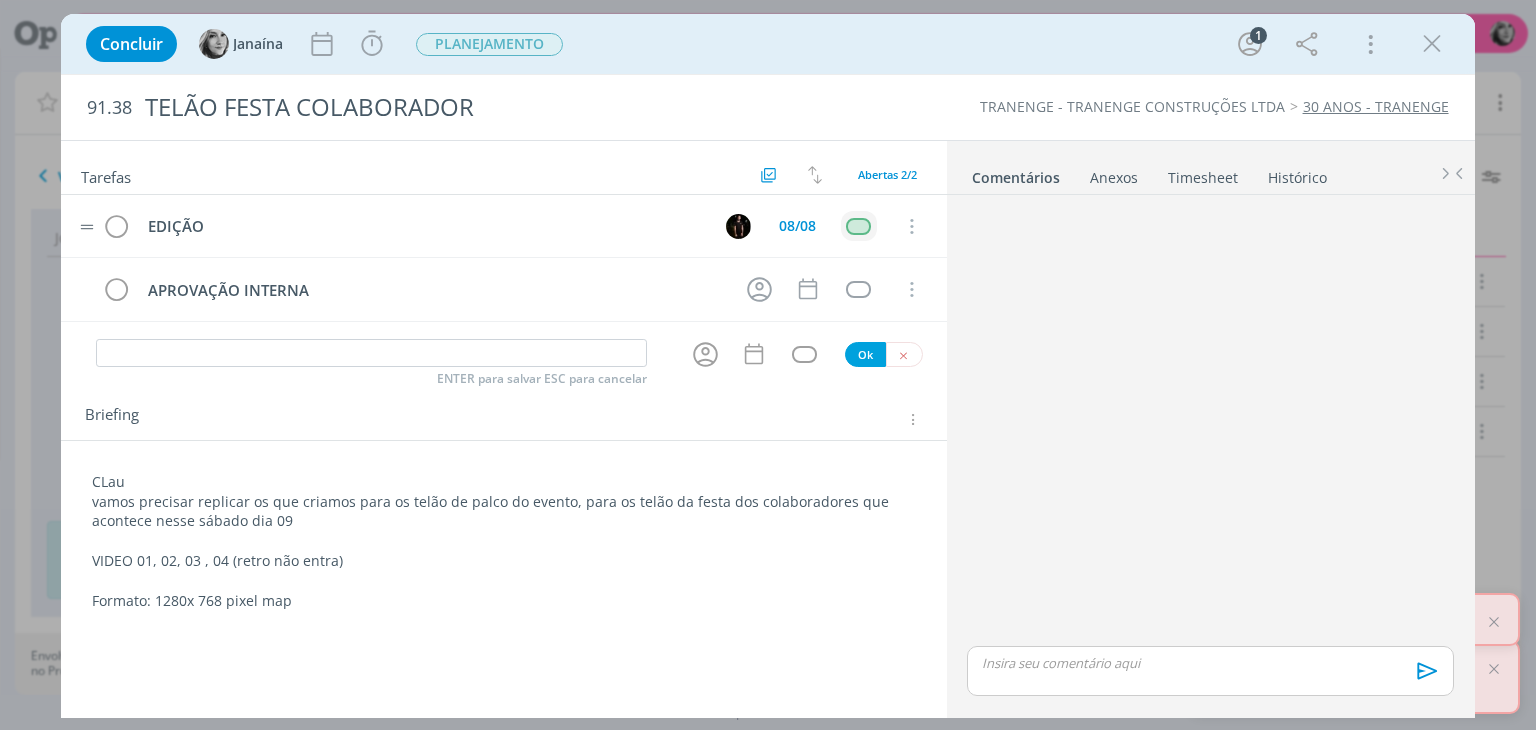 click on "CLau vamos precisar replicar os que criamos para os telão de palco do evento, para os telão da festa dos colaboradores que acontece nesse sábado dia 09 VIDEO 01, 02, 03 , 04 (retro não entra) Formato: 1280x 768 pixel map 🙂" at bounding box center [503, 545] 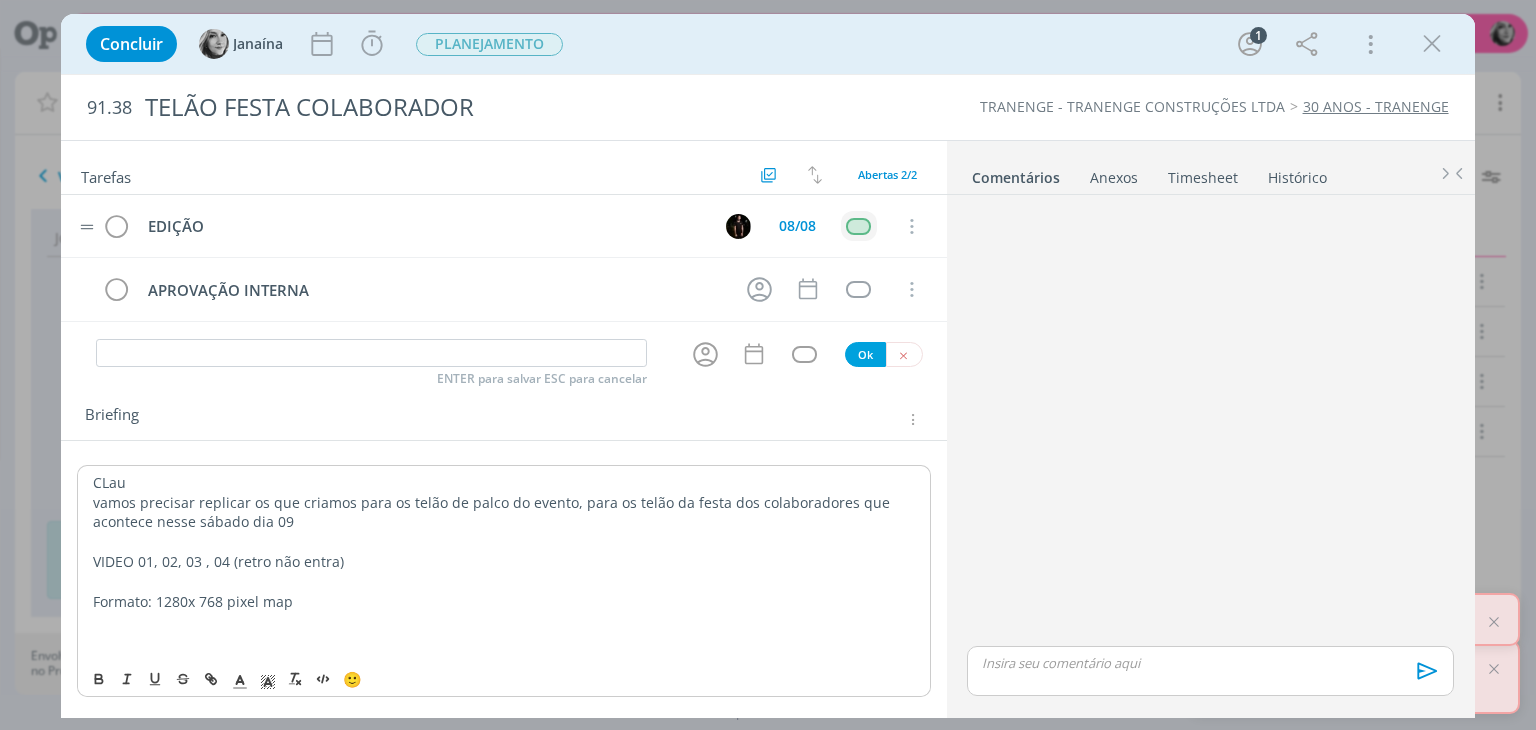 type 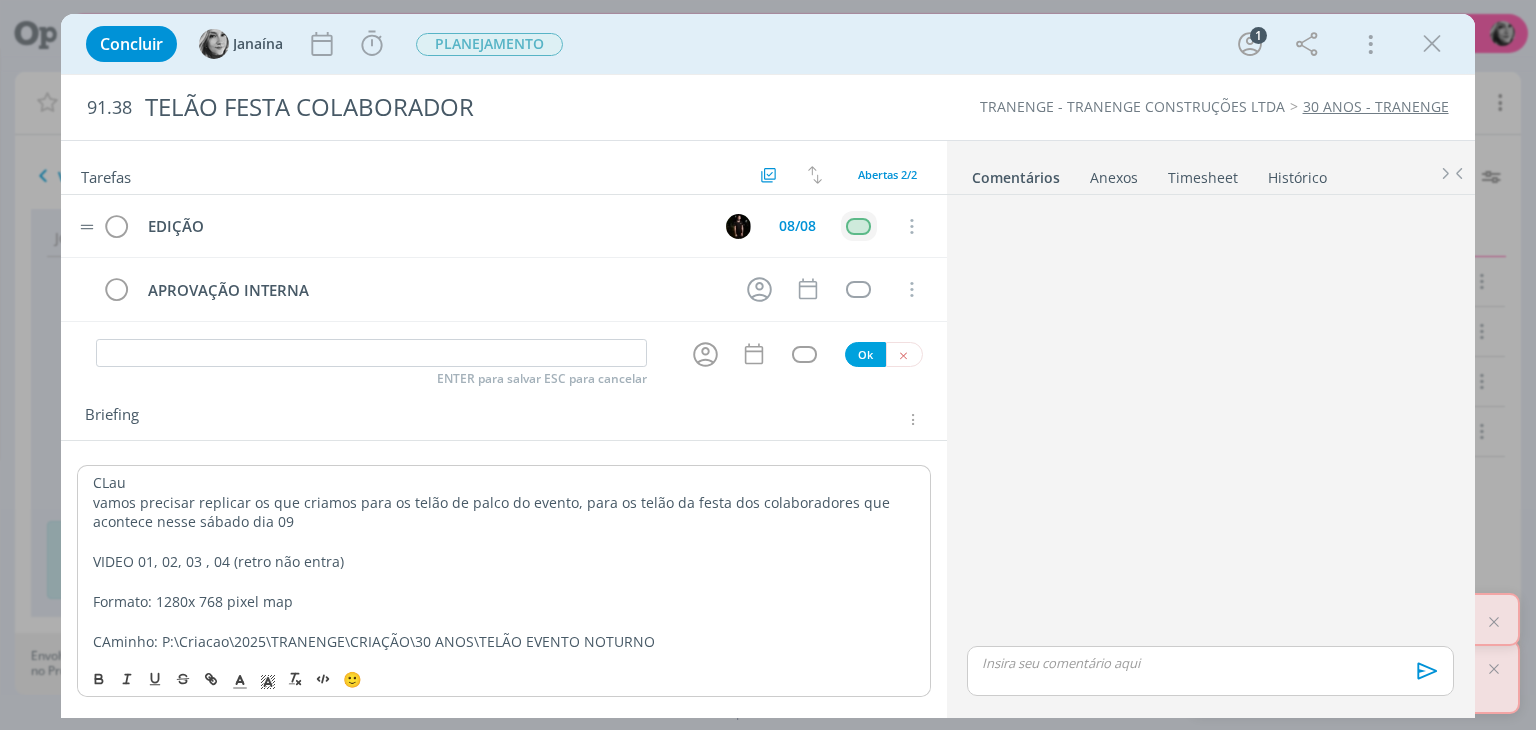 click on "Briefing
Briefings Predefinidos
Versões do Briefing
Ver Briefing do Projeto" at bounding box center (506, 420) 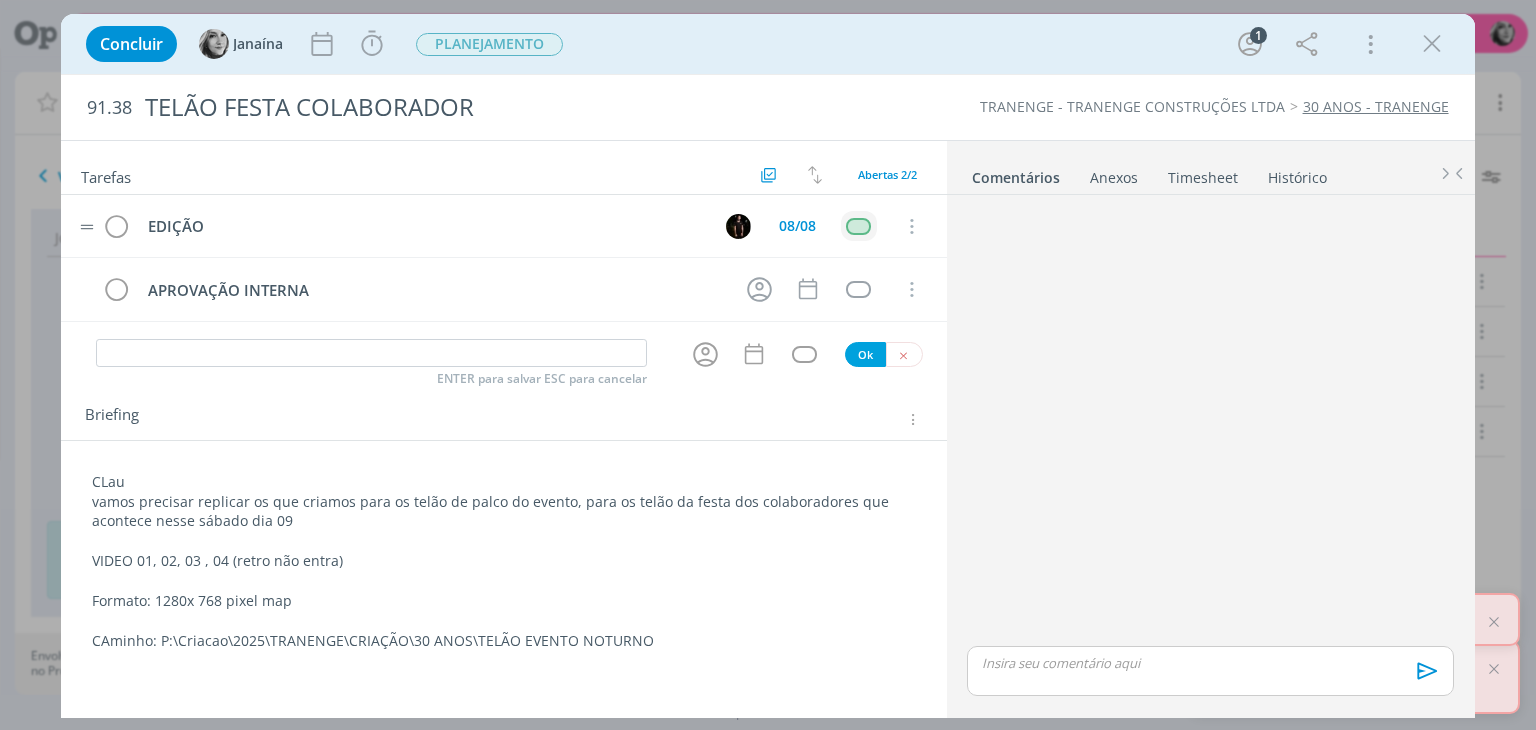 click on "VIDEO 01, 02, 03 , 04 (retro não entra)" at bounding box center [503, 561] 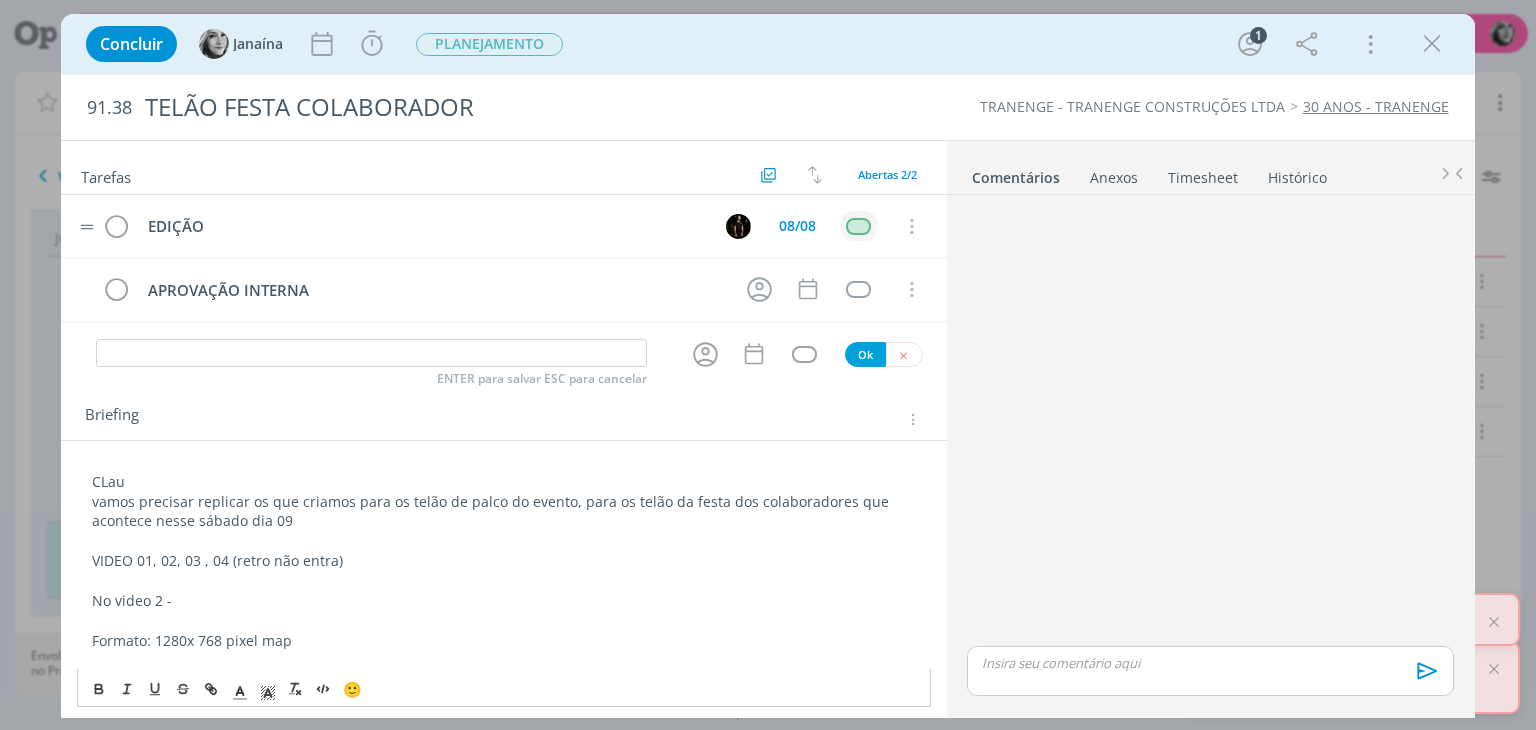 click on "No video 2 -" at bounding box center [503, 601] 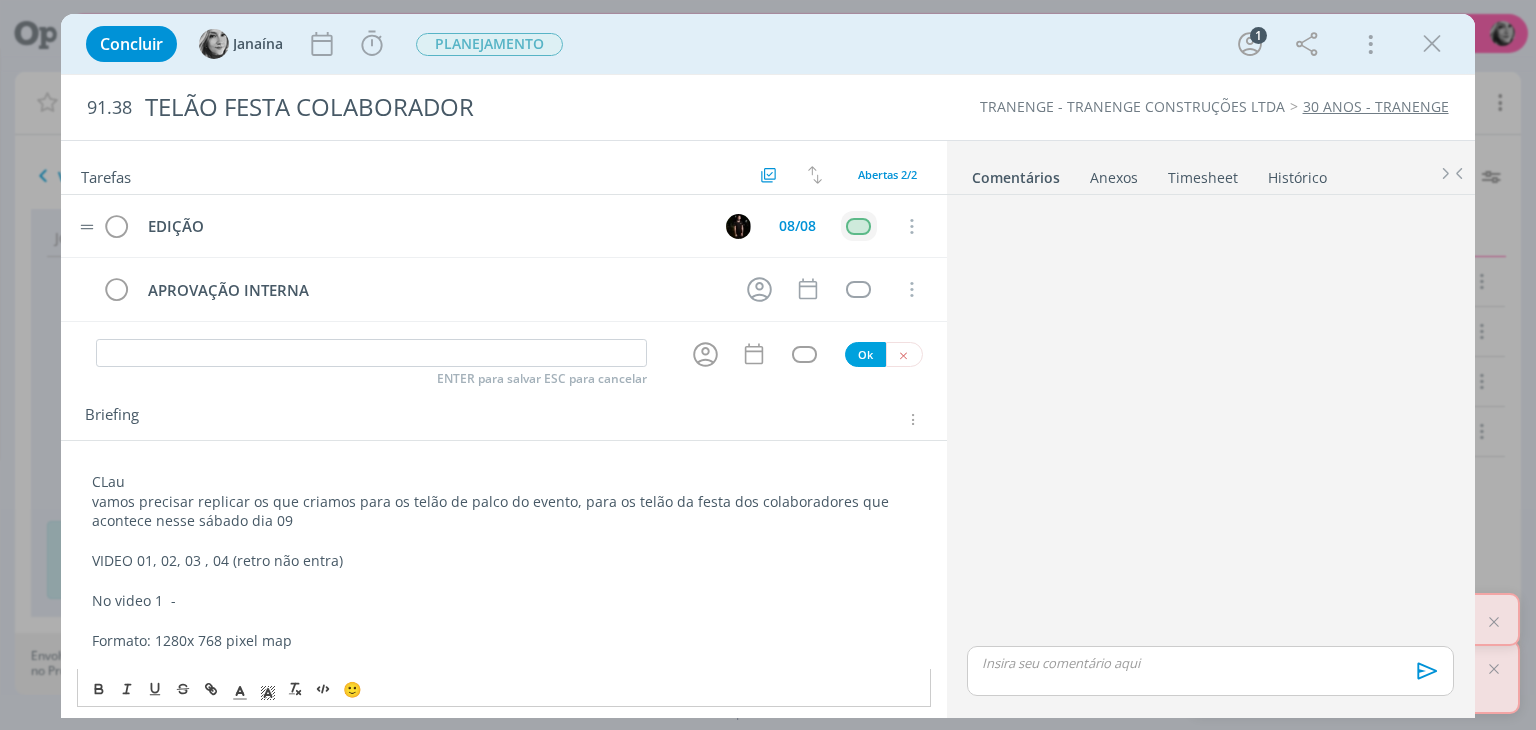 click on "No video 1  -" at bounding box center (503, 601) 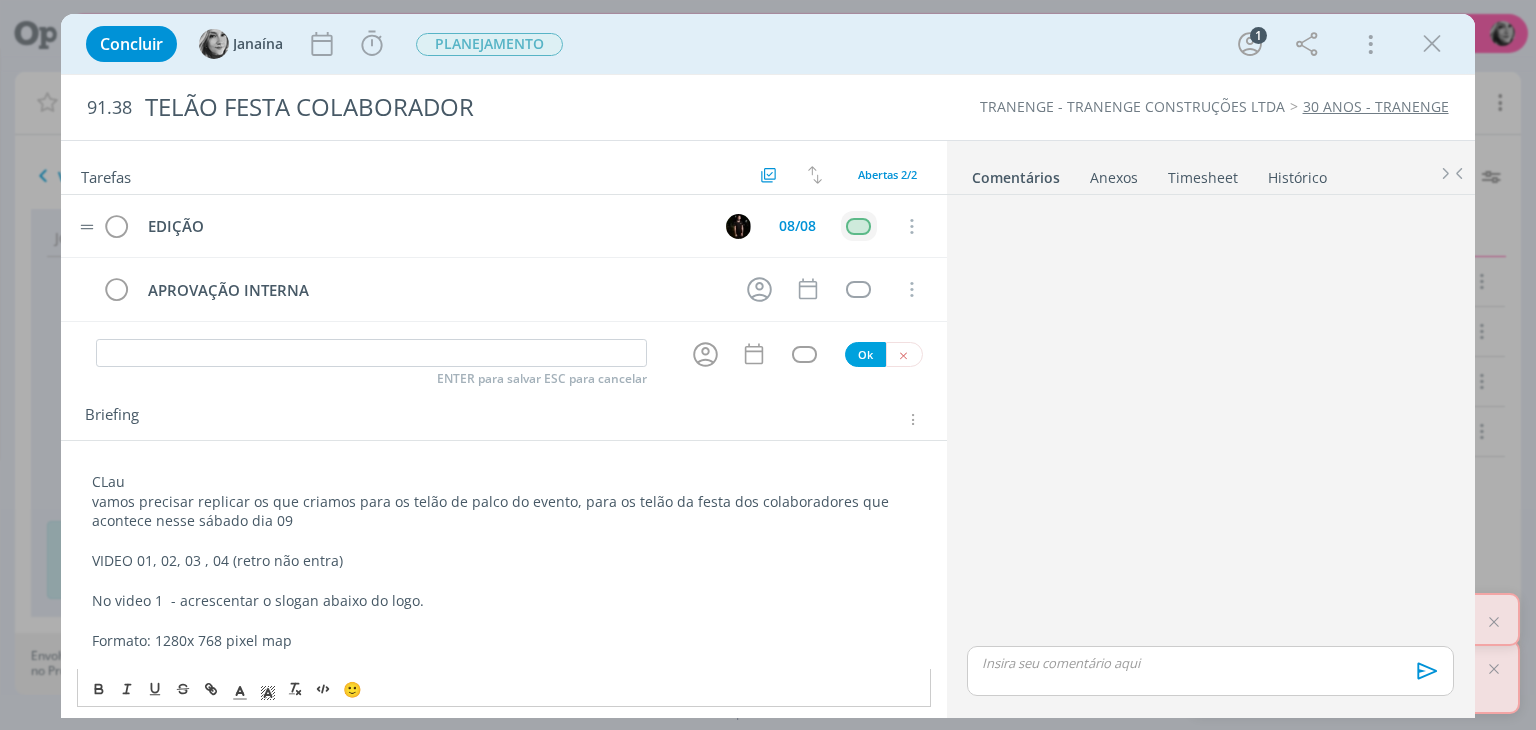 click on "No video 1  - acrescentar o slogan abaixo do logo." at bounding box center (503, 601) 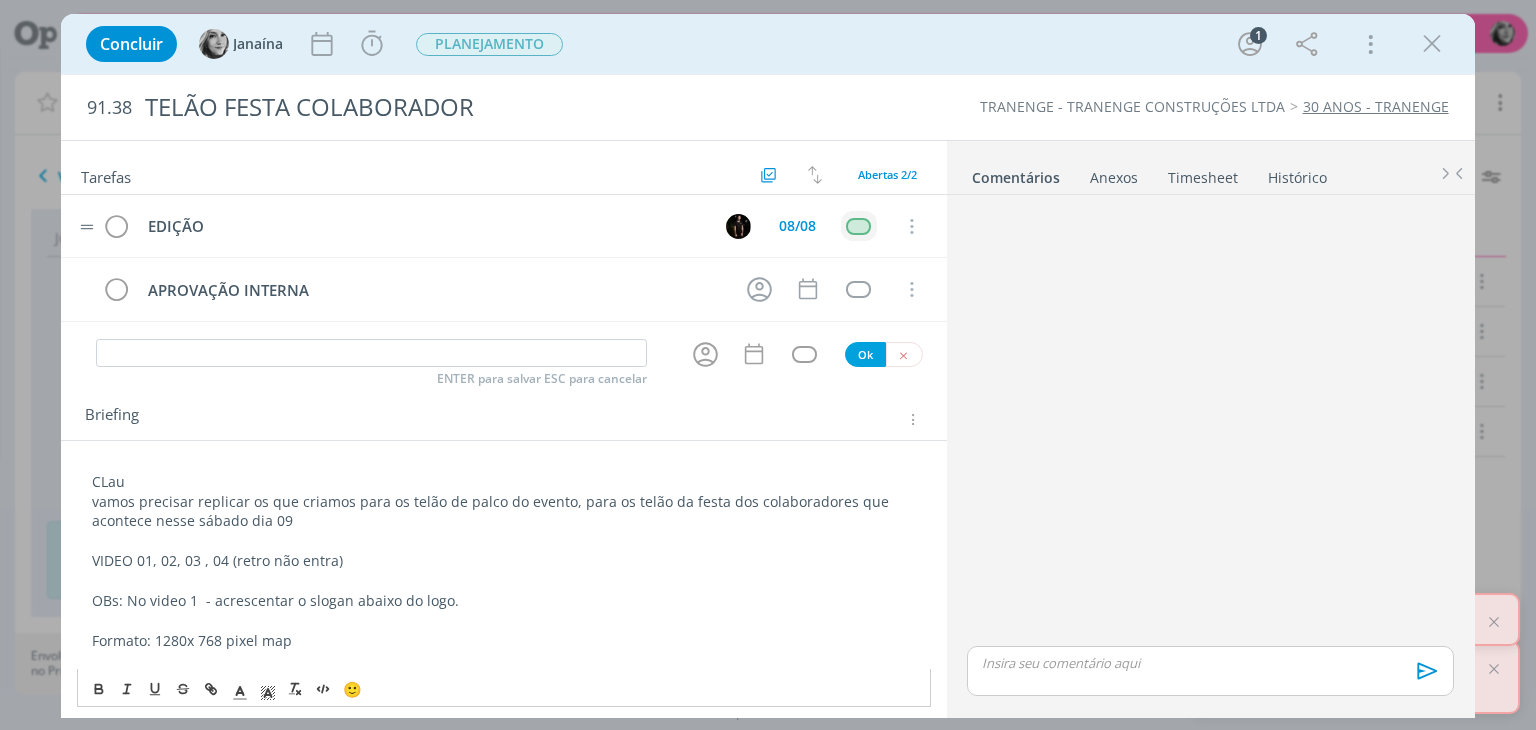 click on "OBs: No video 1  - acrescentar o slogan abaixo do logo." at bounding box center (503, 601) 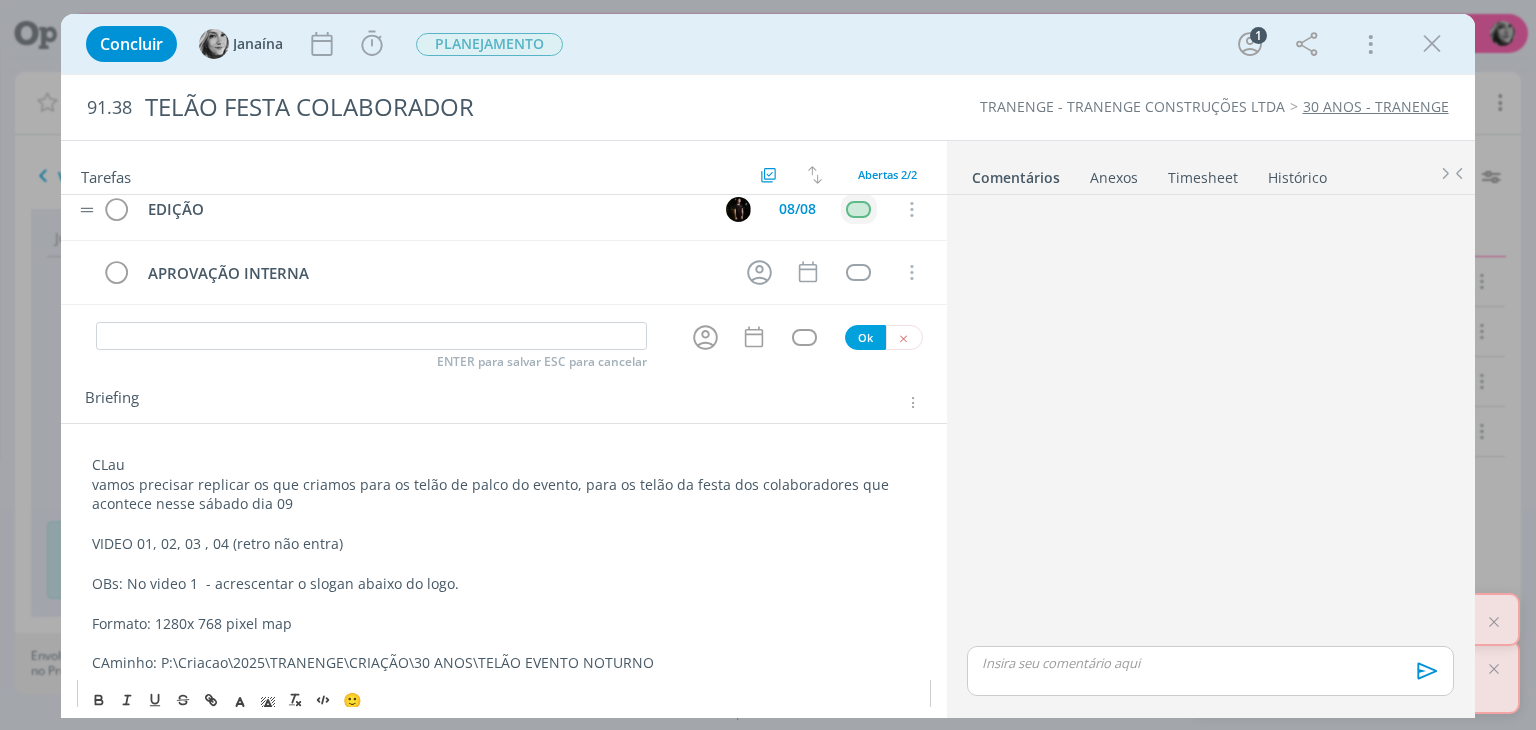 scroll, scrollTop: 33, scrollLeft: 0, axis: vertical 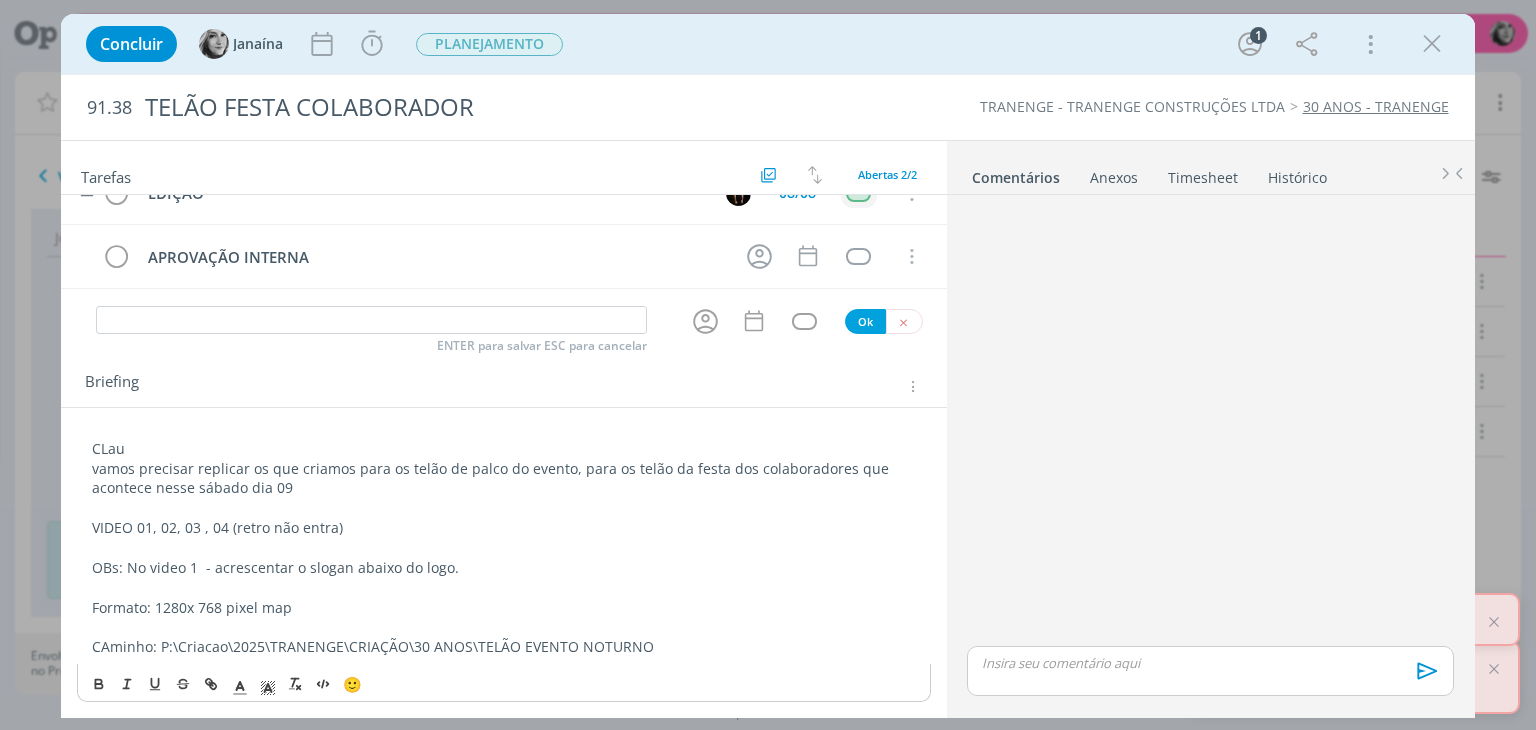 click on "vamos precisar replicar os que criamos para os telão de palco do evento, para os telão da festa dos colaboradores que acontece nesse sábado dia 09" at bounding box center [503, 479] 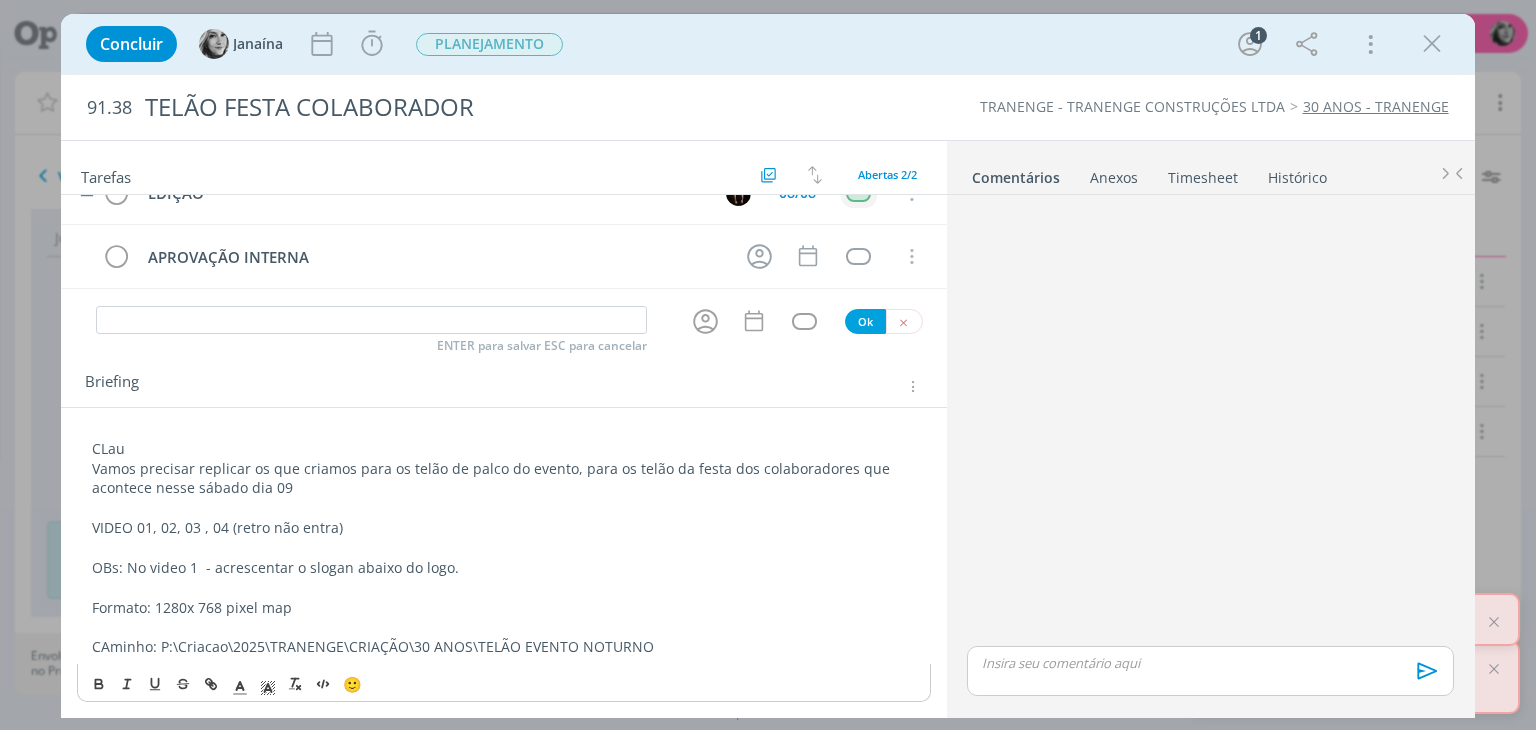 drag, startPoint x: 250, startPoint y: 369, endPoint x: 661, endPoint y: 5, distance: 549.0146 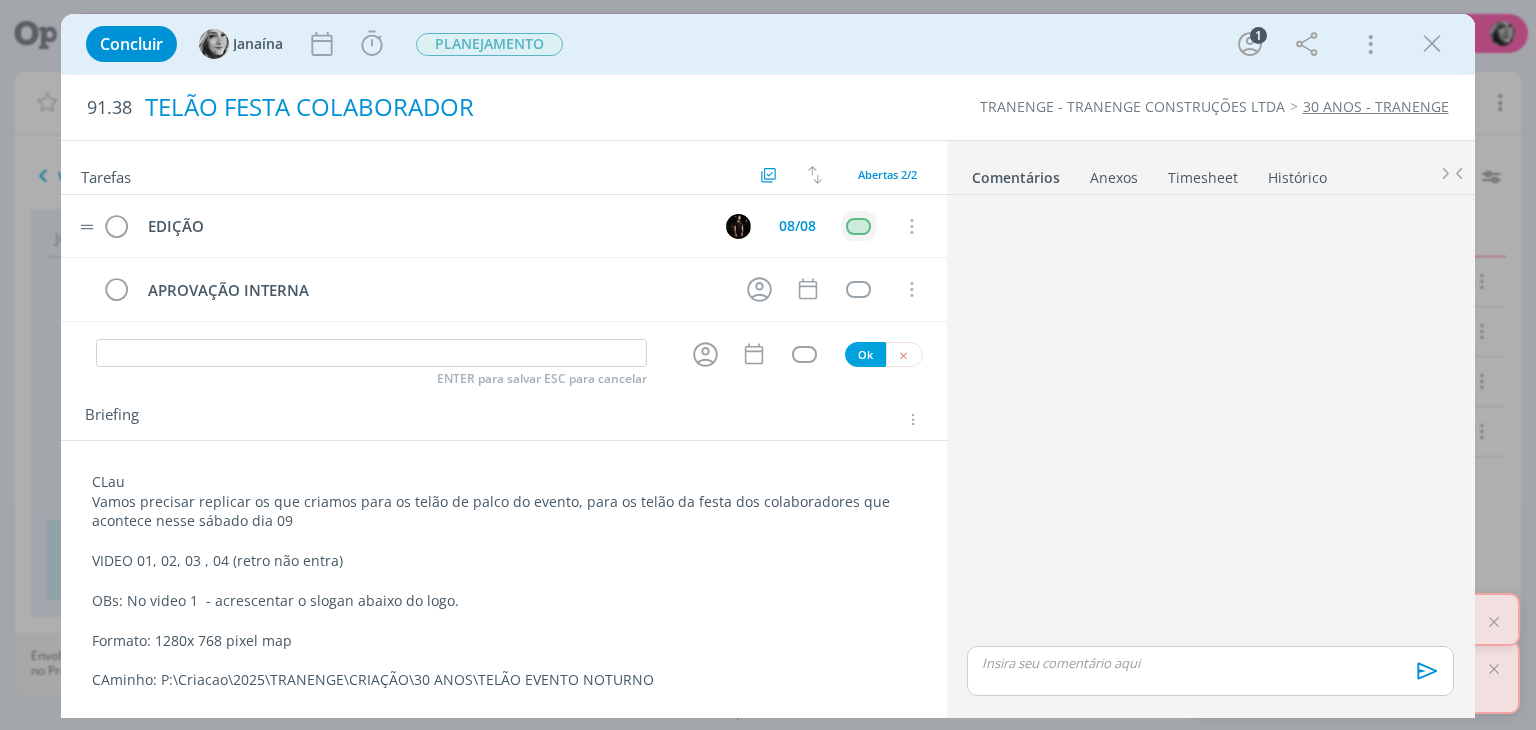 scroll, scrollTop: 0, scrollLeft: 0, axis: both 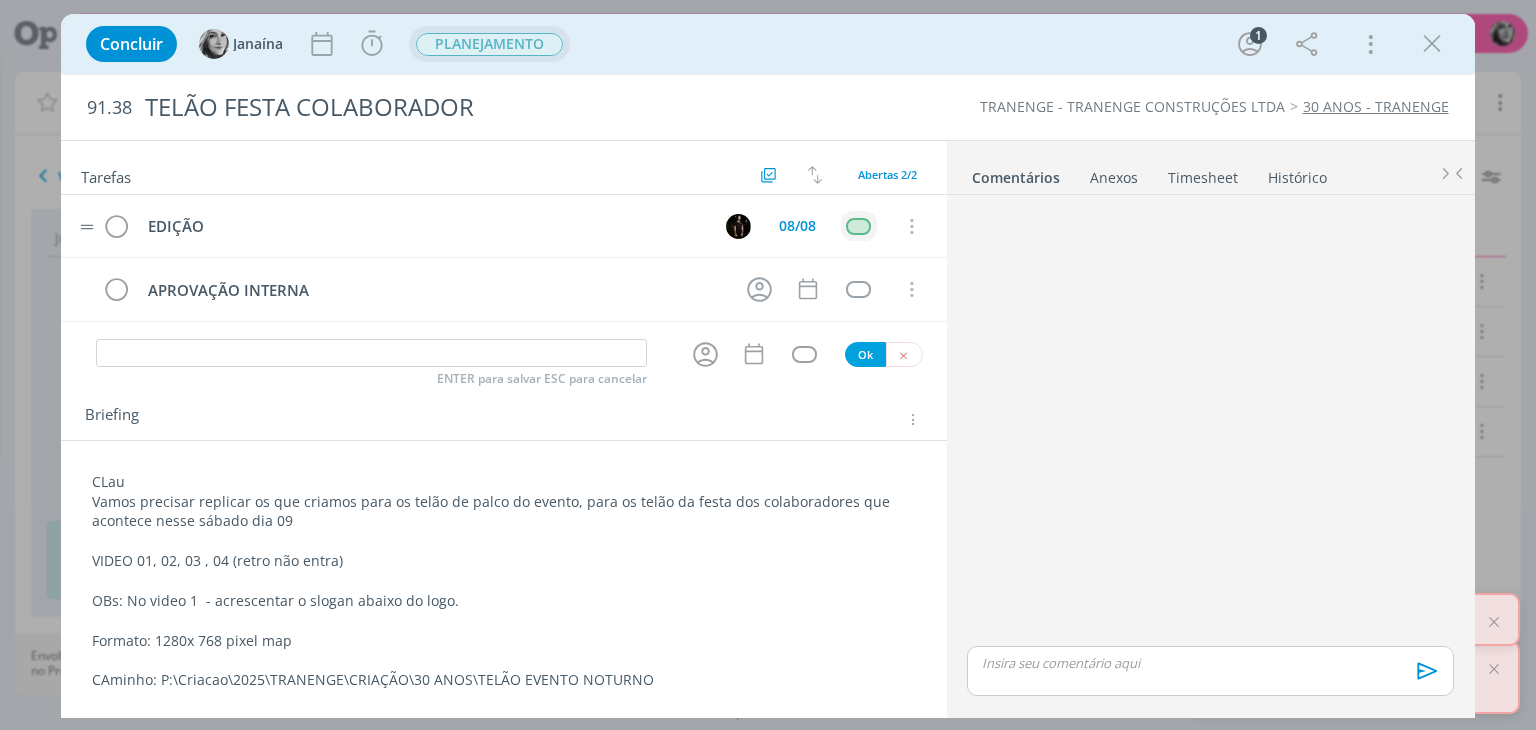 click on "PLANEJAMENTO" at bounding box center [489, 44] 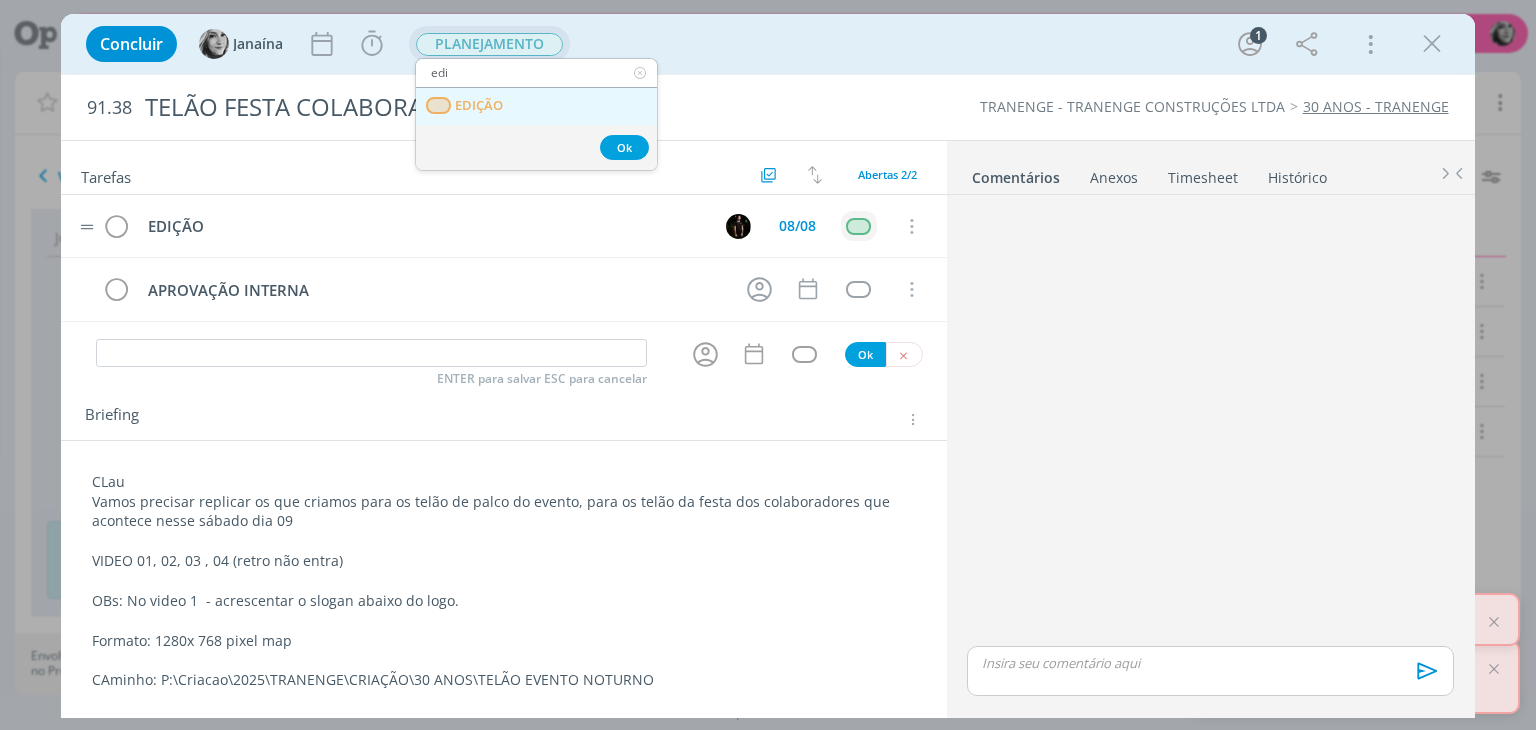 type on "edi" 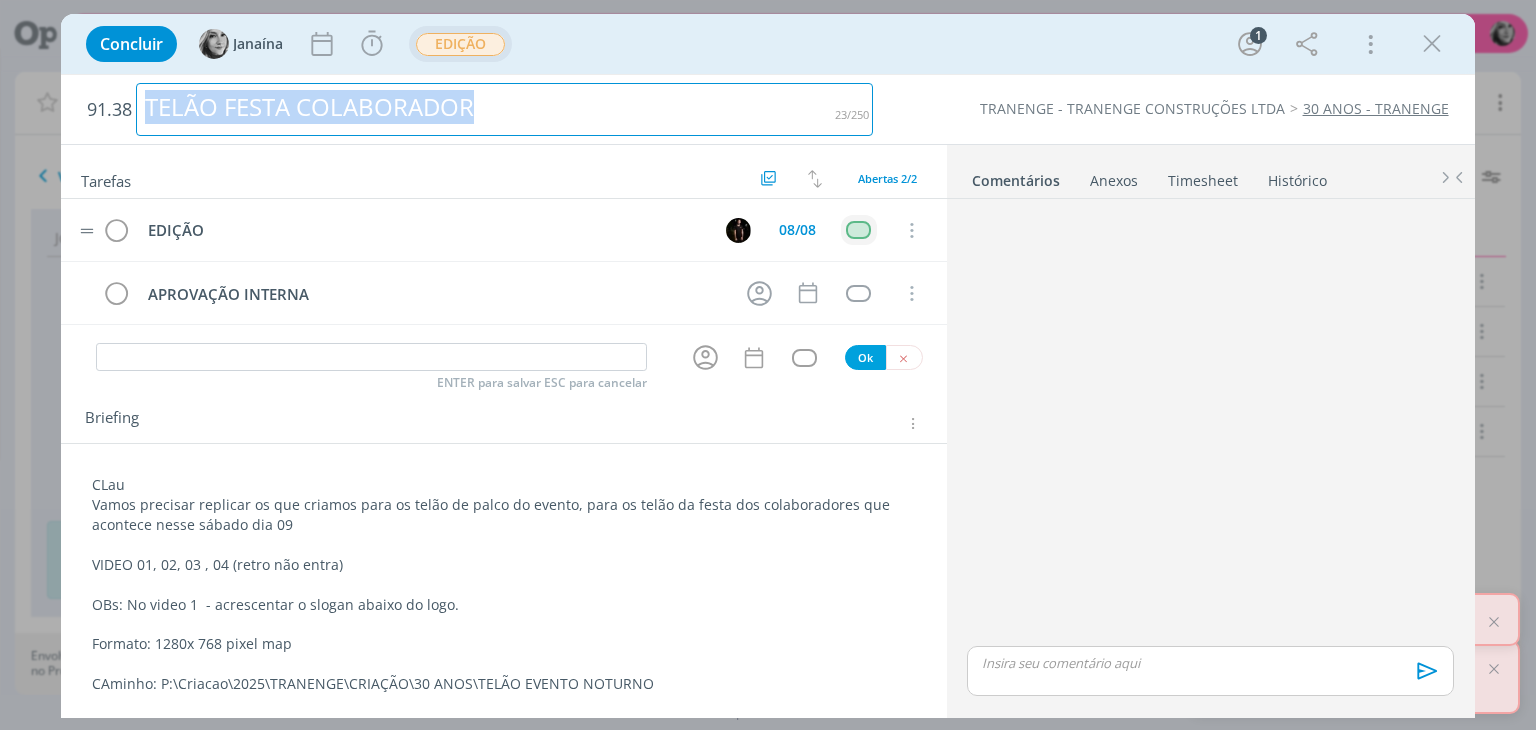 drag, startPoint x: 484, startPoint y: 109, endPoint x: 126, endPoint y: 106, distance: 358.01257 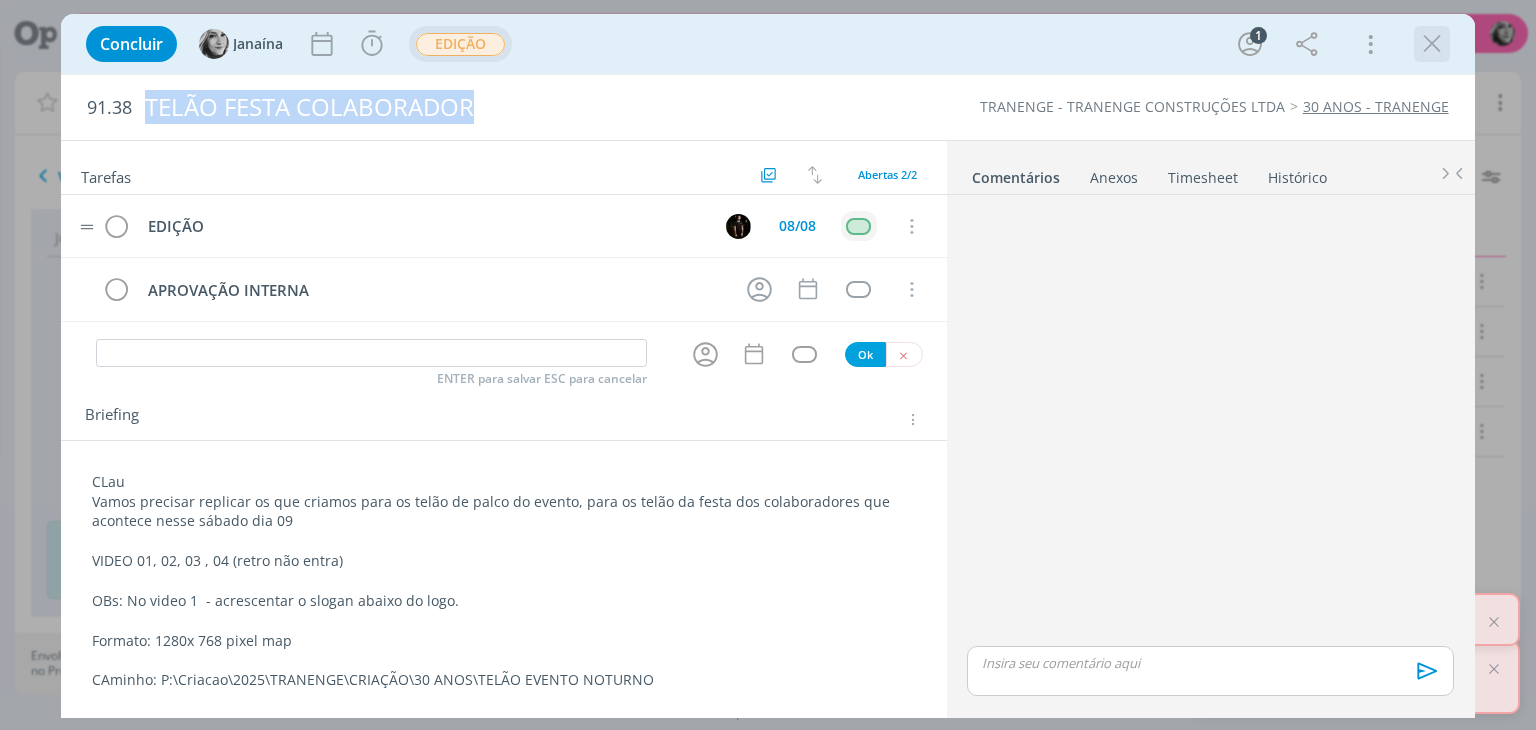 click at bounding box center [1432, 44] 